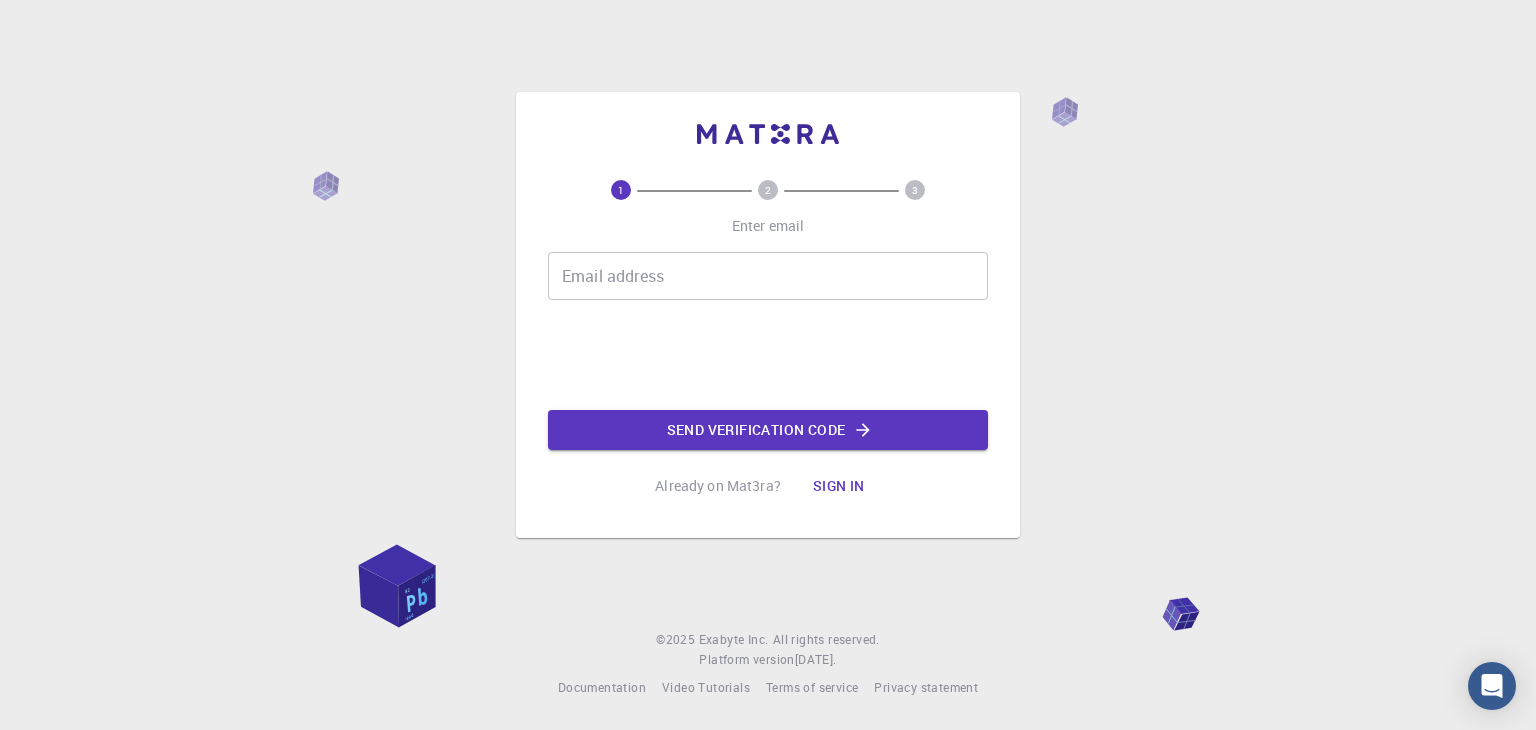 scroll, scrollTop: 0, scrollLeft: 0, axis: both 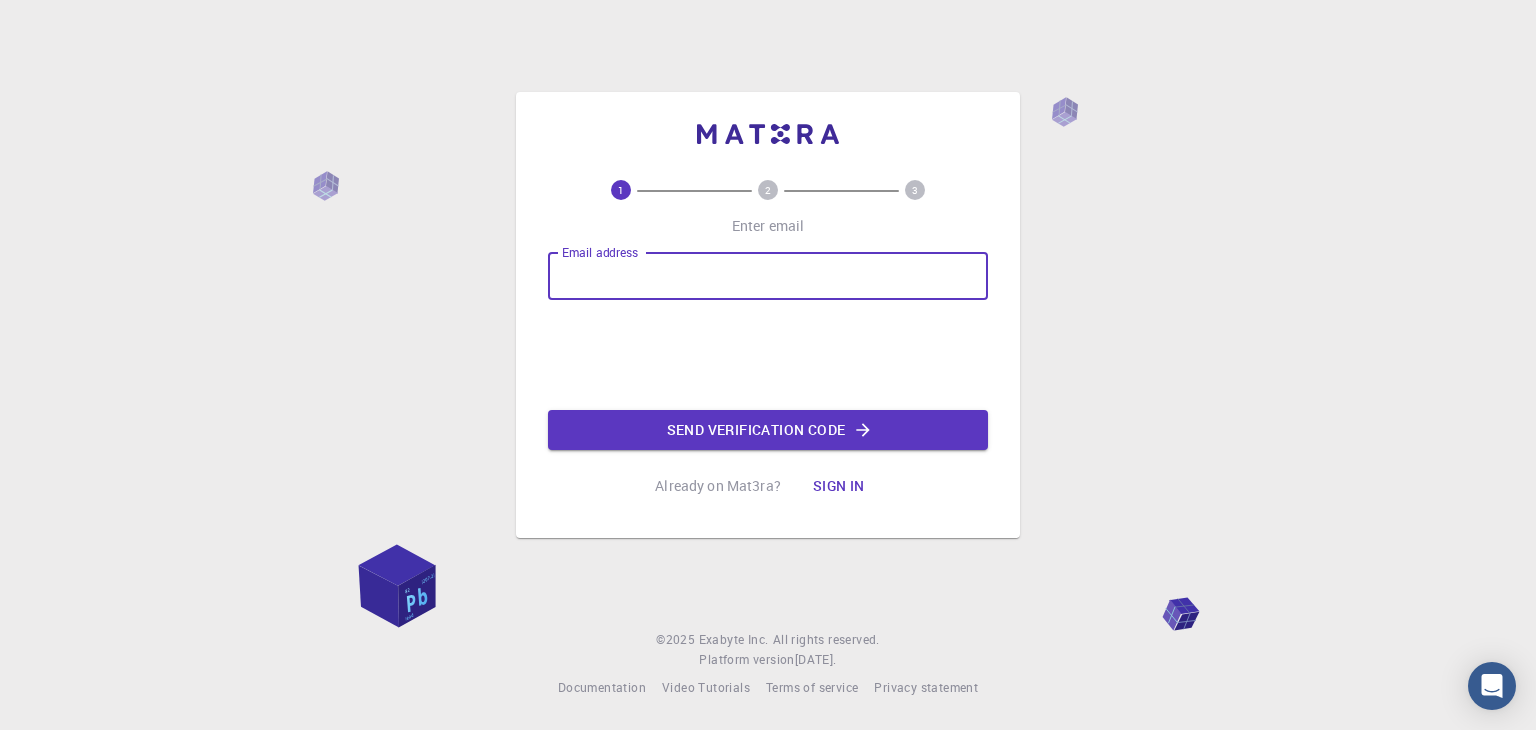click on "Email address" at bounding box center (768, 276) 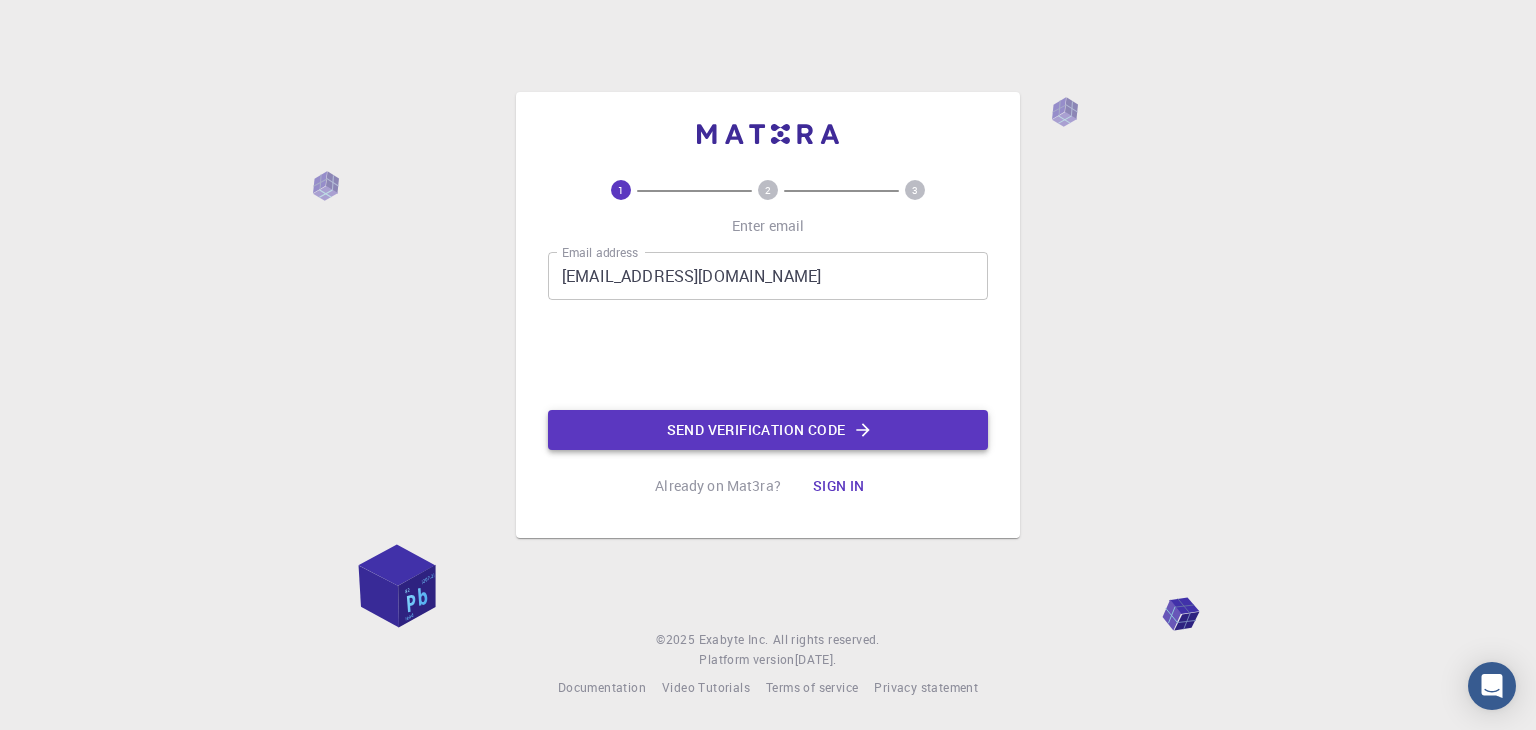 click on "Send verification code" 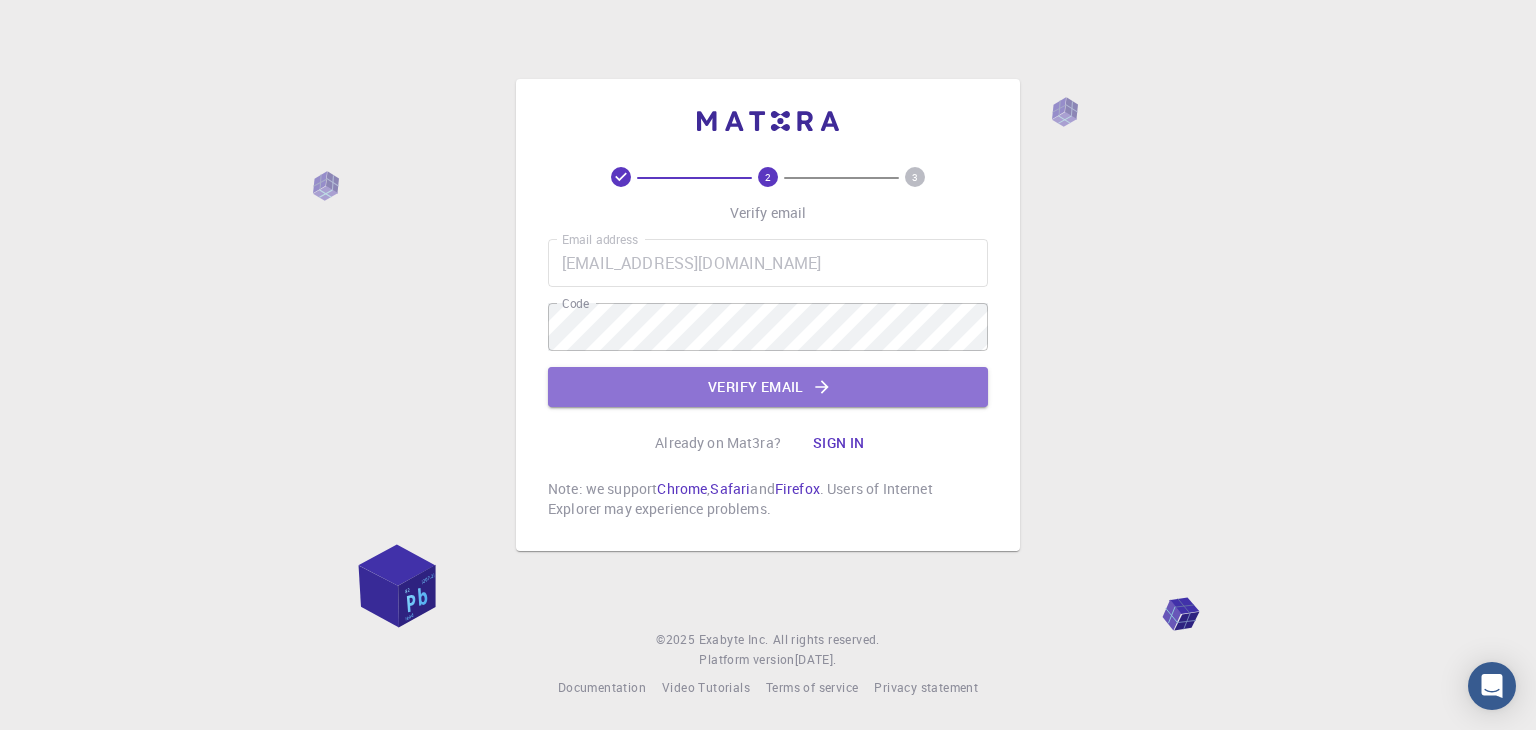 drag, startPoint x: 732, startPoint y: 377, endPoint x: 730, endPoint y: 365, distance: 12.165525 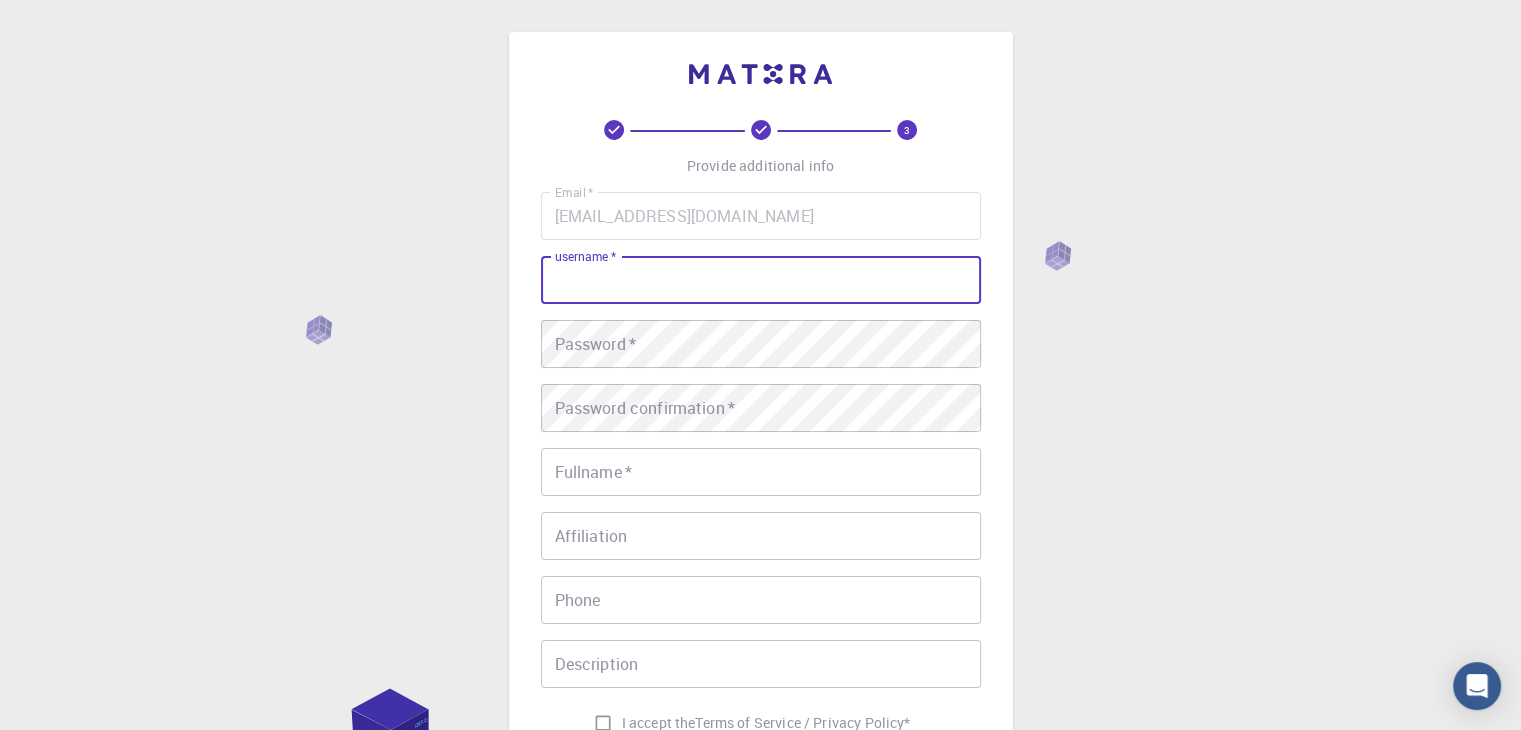 click on "Email   * mohammadshareeq8801@gmail.com Email   * username   * username   * Password   * Password   * Password confirmation   * Password confirmation   * Fullname   * Fullname   * Affiliation Affiliation Phone Phone Description Description I accept the  Terms of Service / Privacy Policy  *" at bounding box center [761, 467] 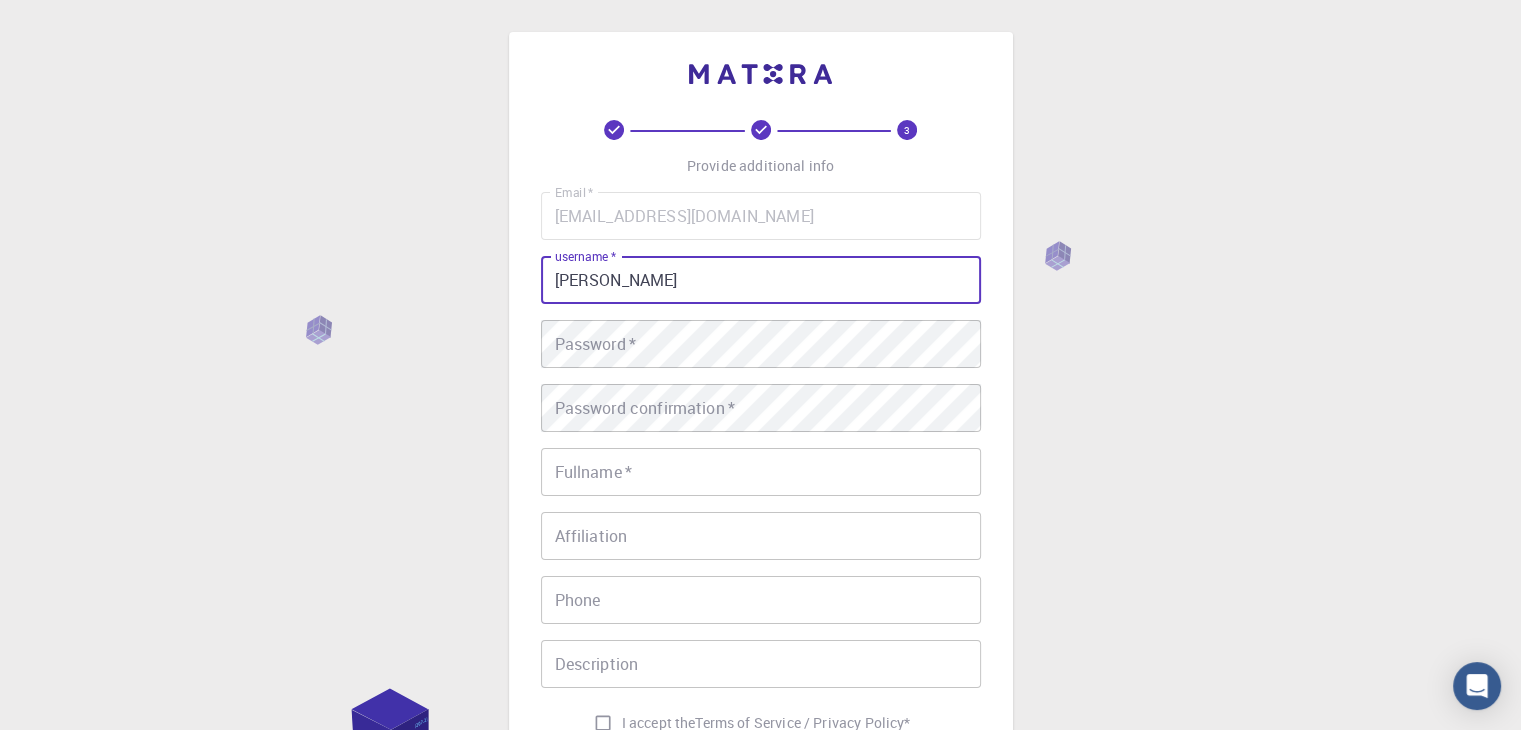 type on "MOHAMMAD SHAREEQ" 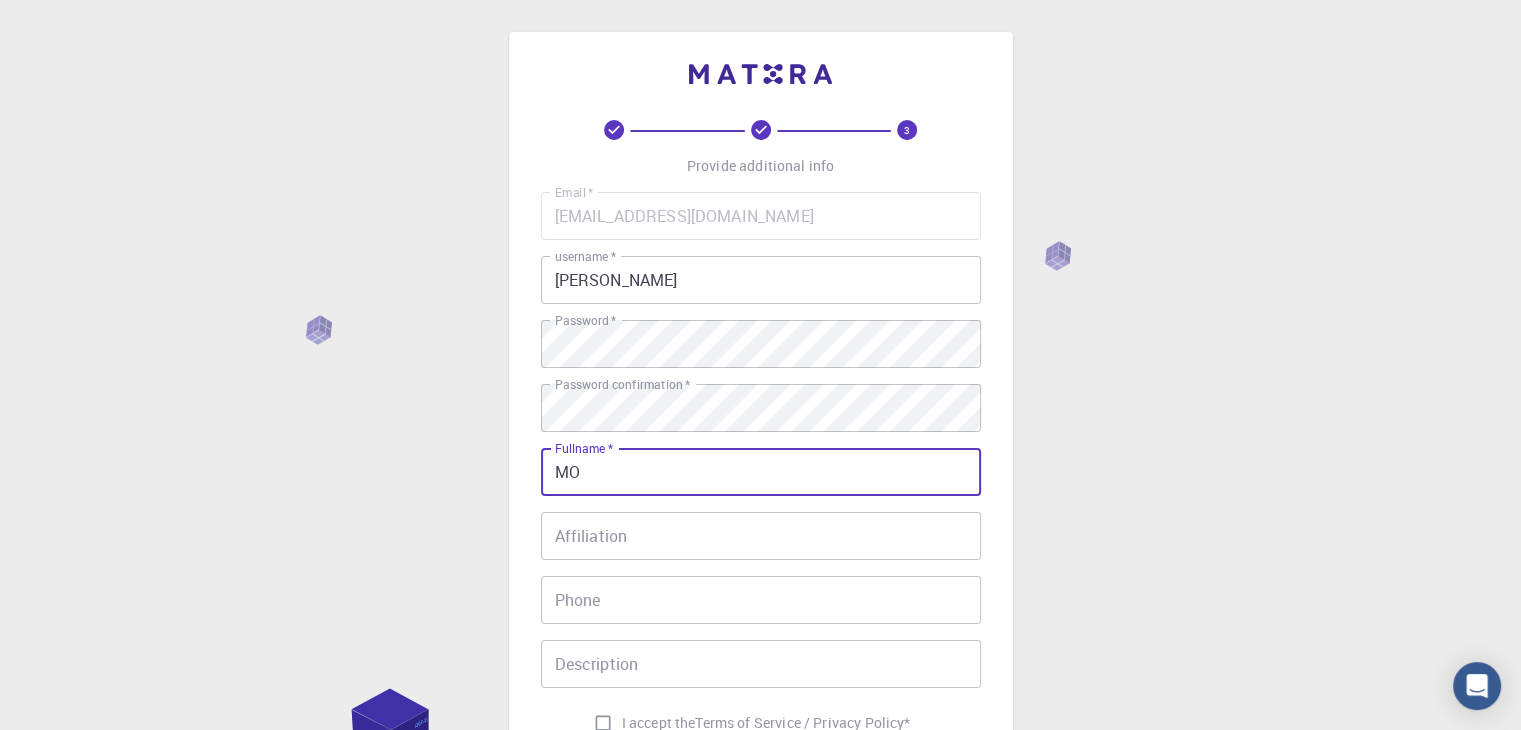 type on "MOHAMMAD SHAREEQ" 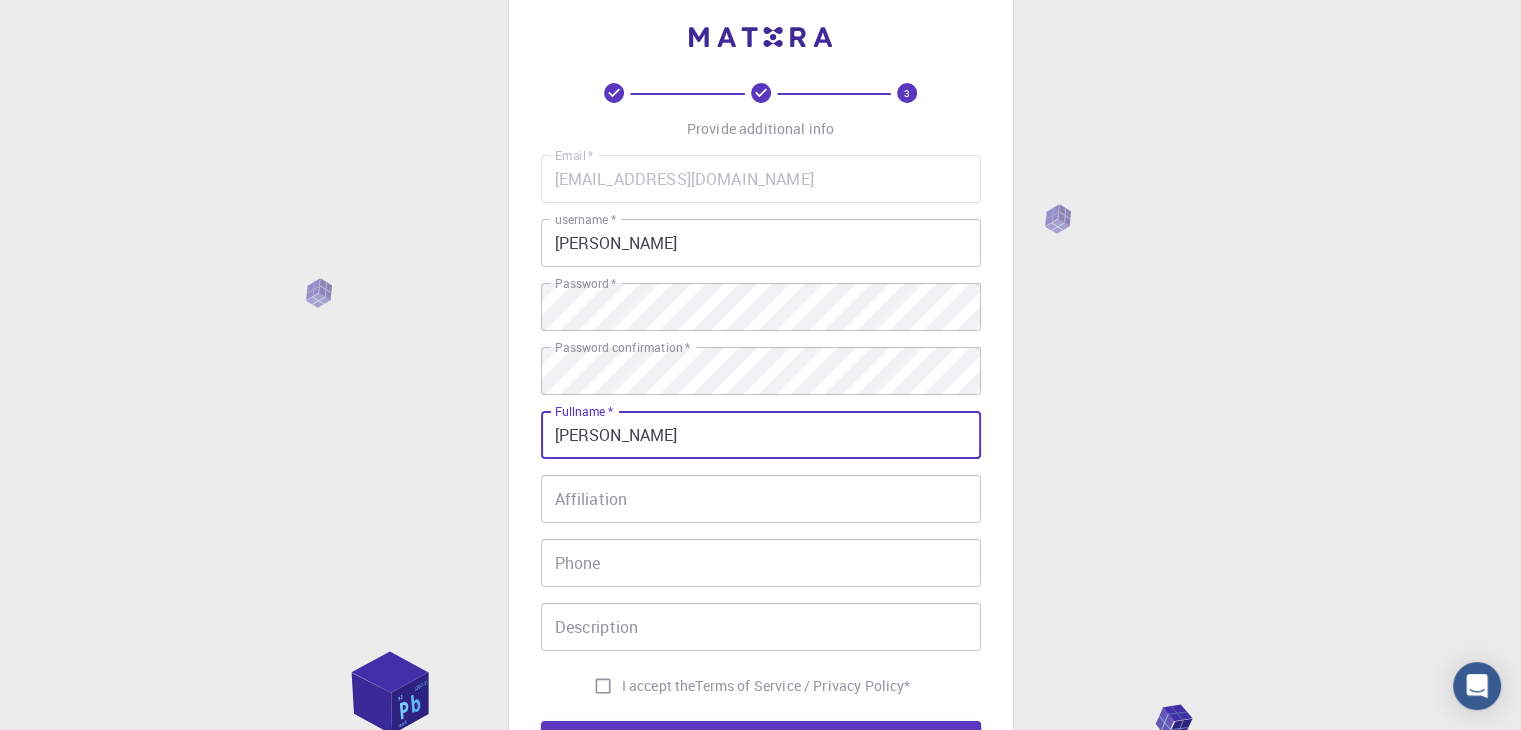 scroll, scrollTop: 100, scrollLeft: 0, axis: vertical 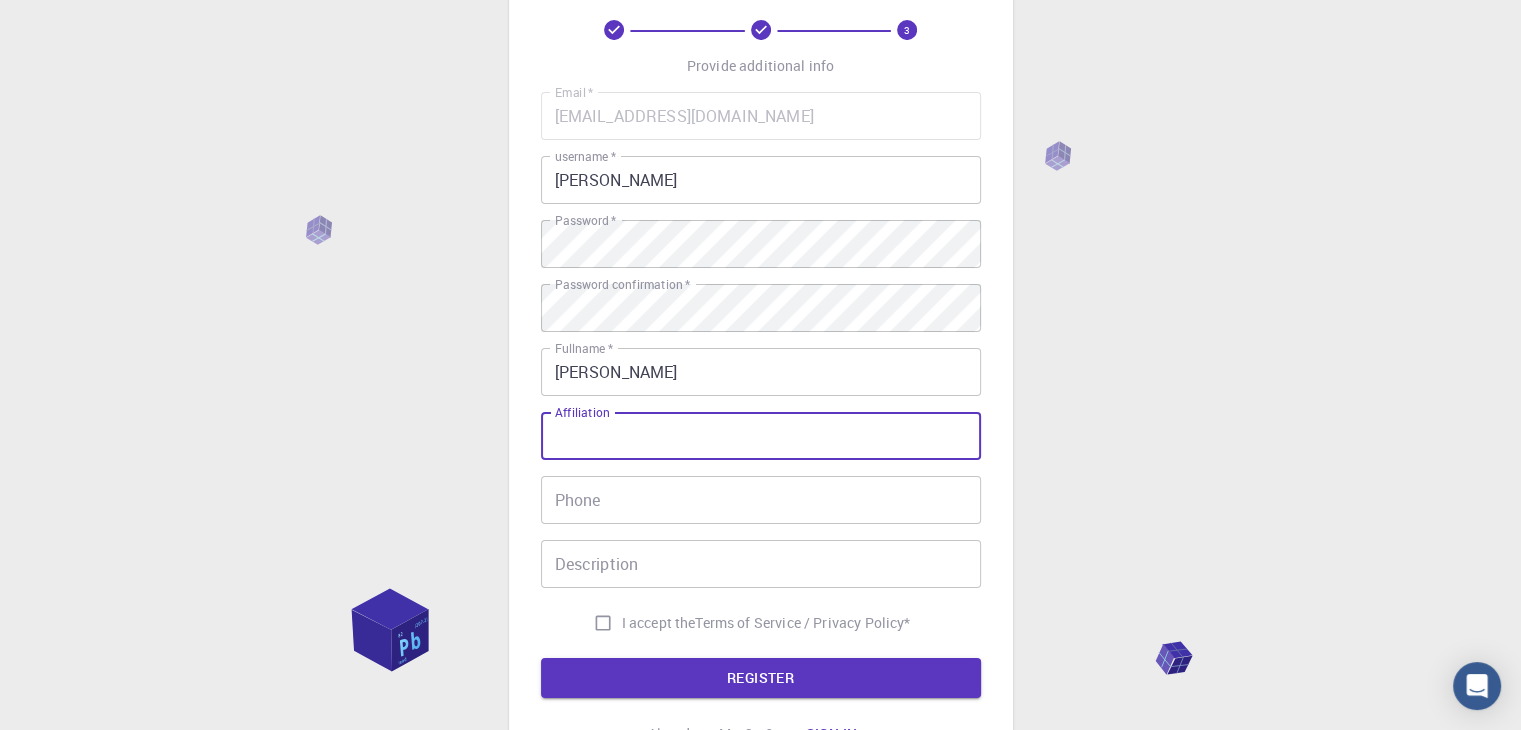 click on "Affiliation" at bounding box center [761, 436] 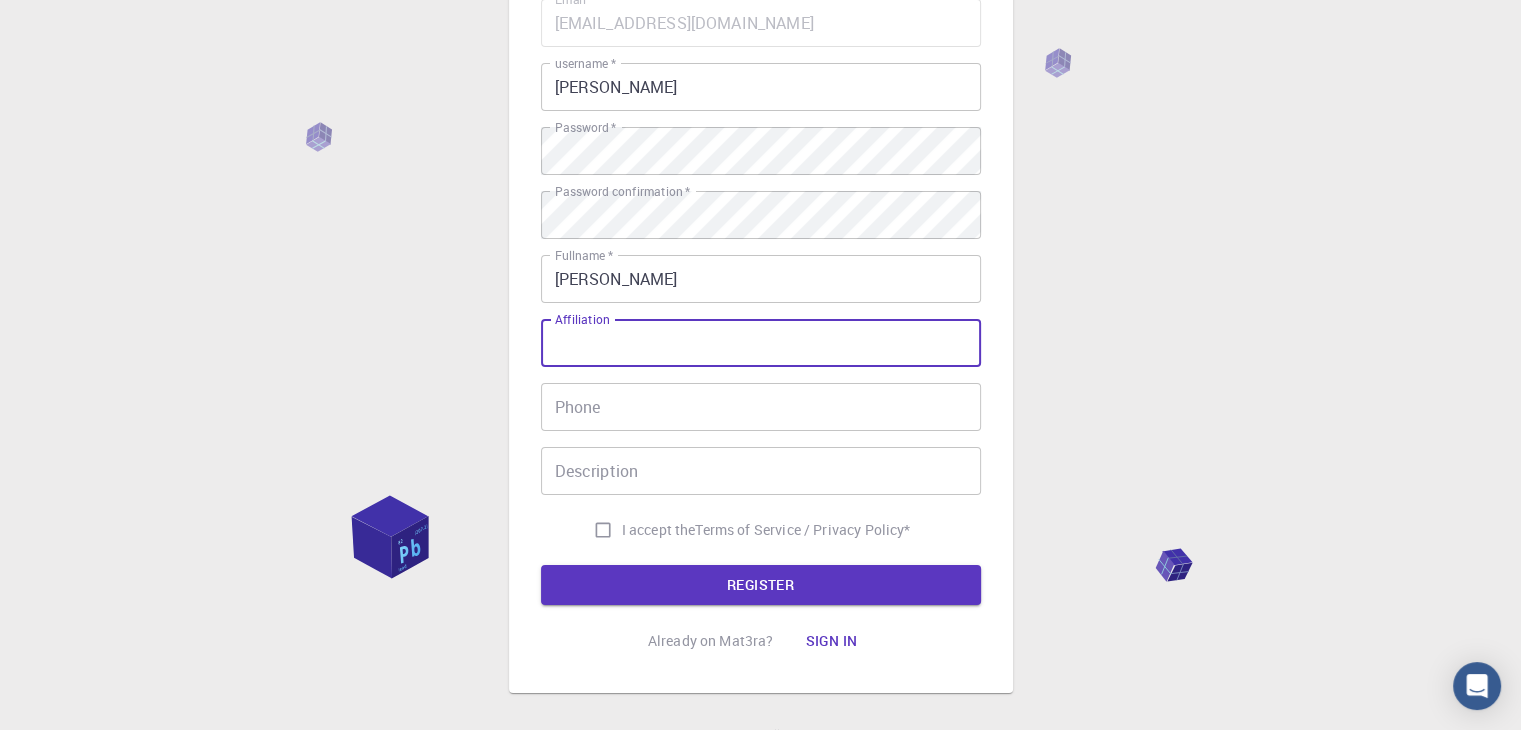 scroll, scrollTop: 200, scrollLeft: 0, axis: vertical 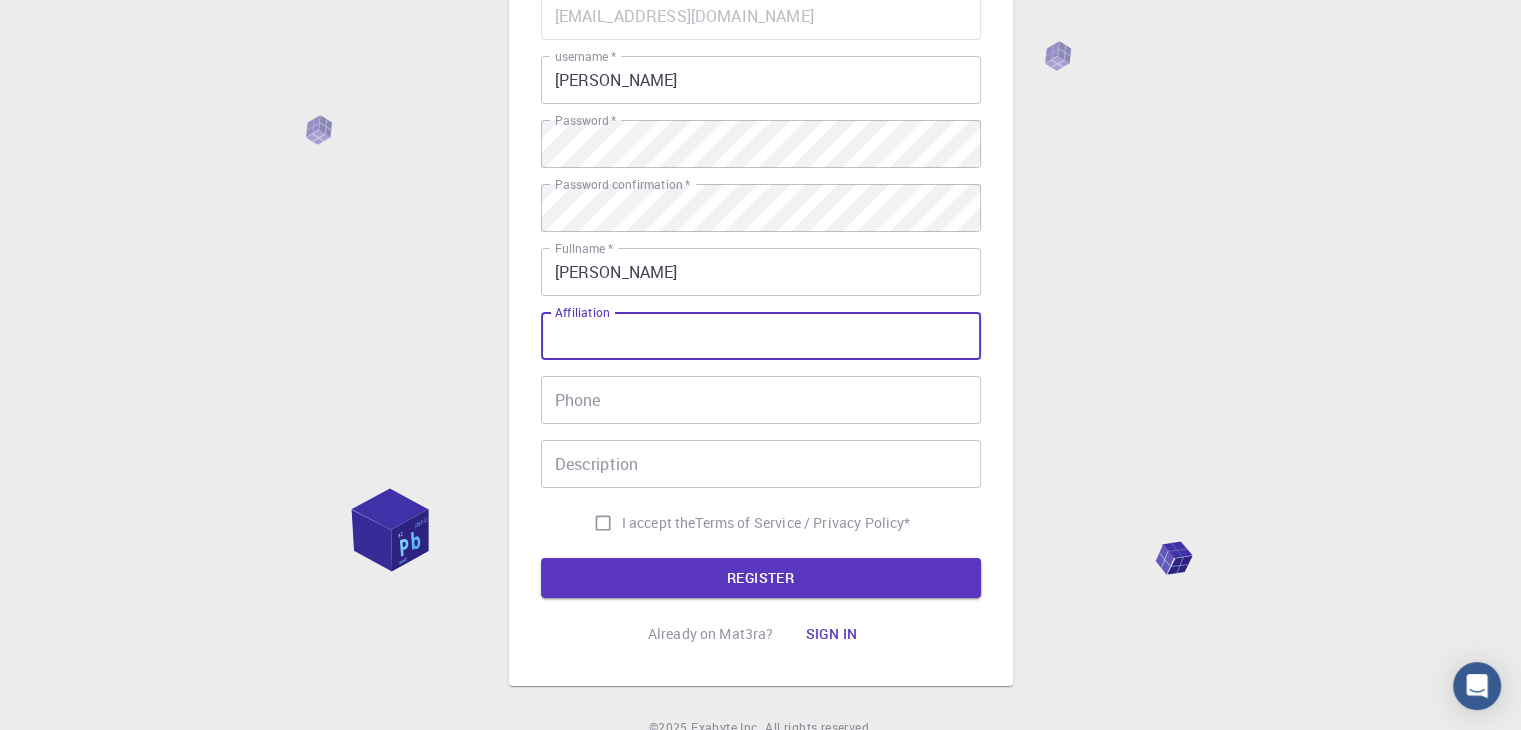 click on "Email   * mohammadshareeq8801@gmail.com Email   * username   * MOHAMMAD SHAREEQ username   * Password   * Password   * Password confirmation   * Password confirmation   * Fullname   * MOHAMMAD SHAREEQ Fullname   * Affiliation Affiliation Phone Phone Description Description I accept the  Terms of Service / Privacy Policy  *" at bounding box center [761, 267] 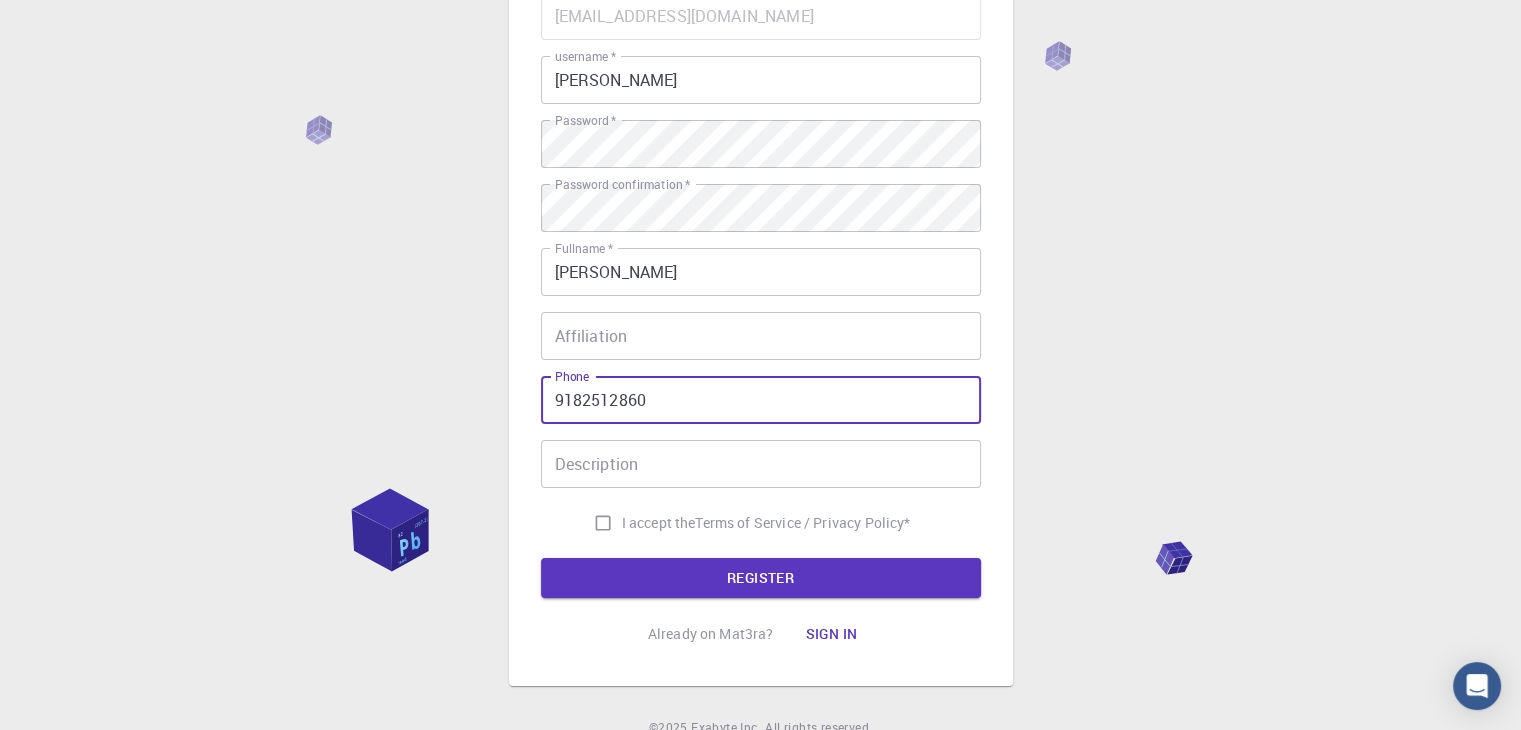 type on "9182512860" 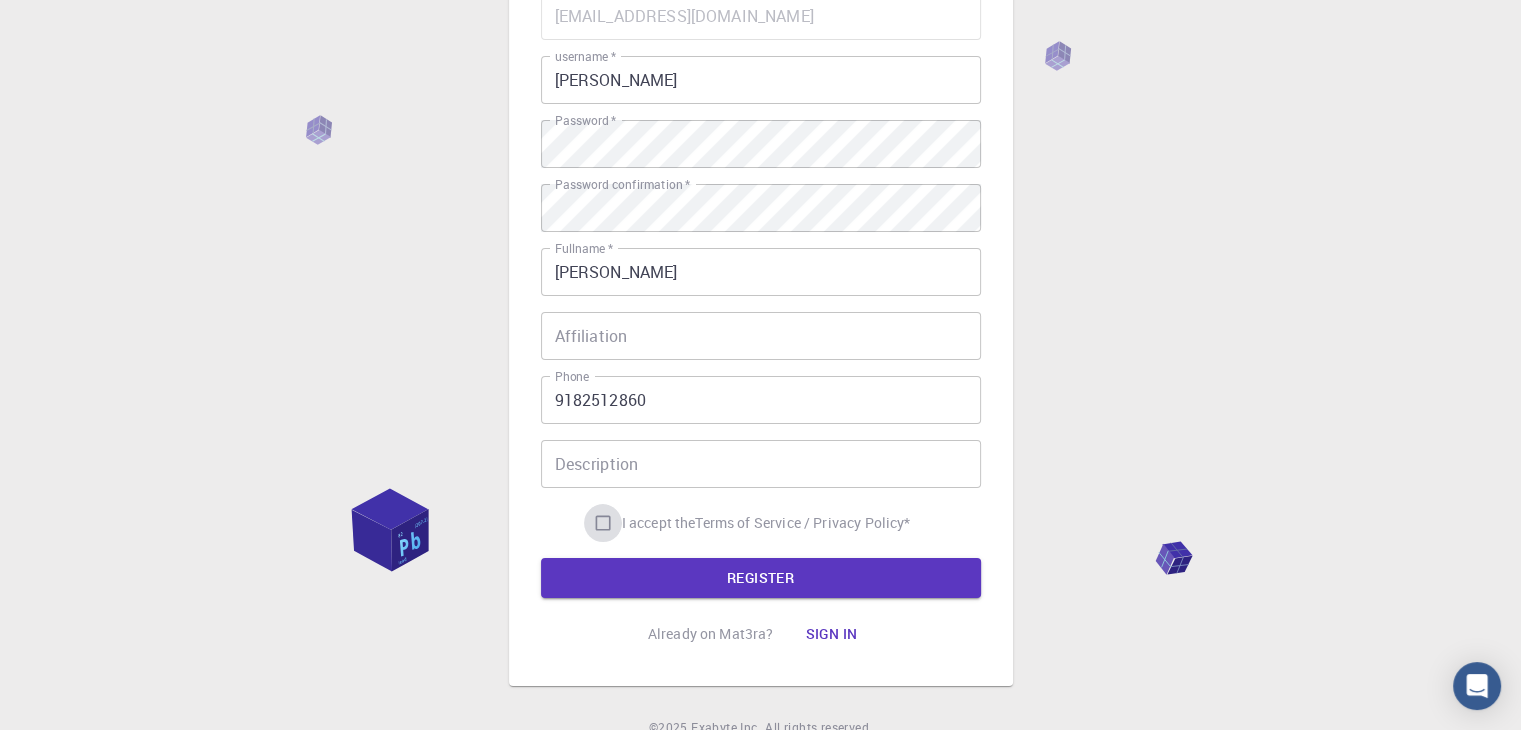 click on "I accept the  Terms of Service / Privacy Policy  *" at bounding box center [603, 523] 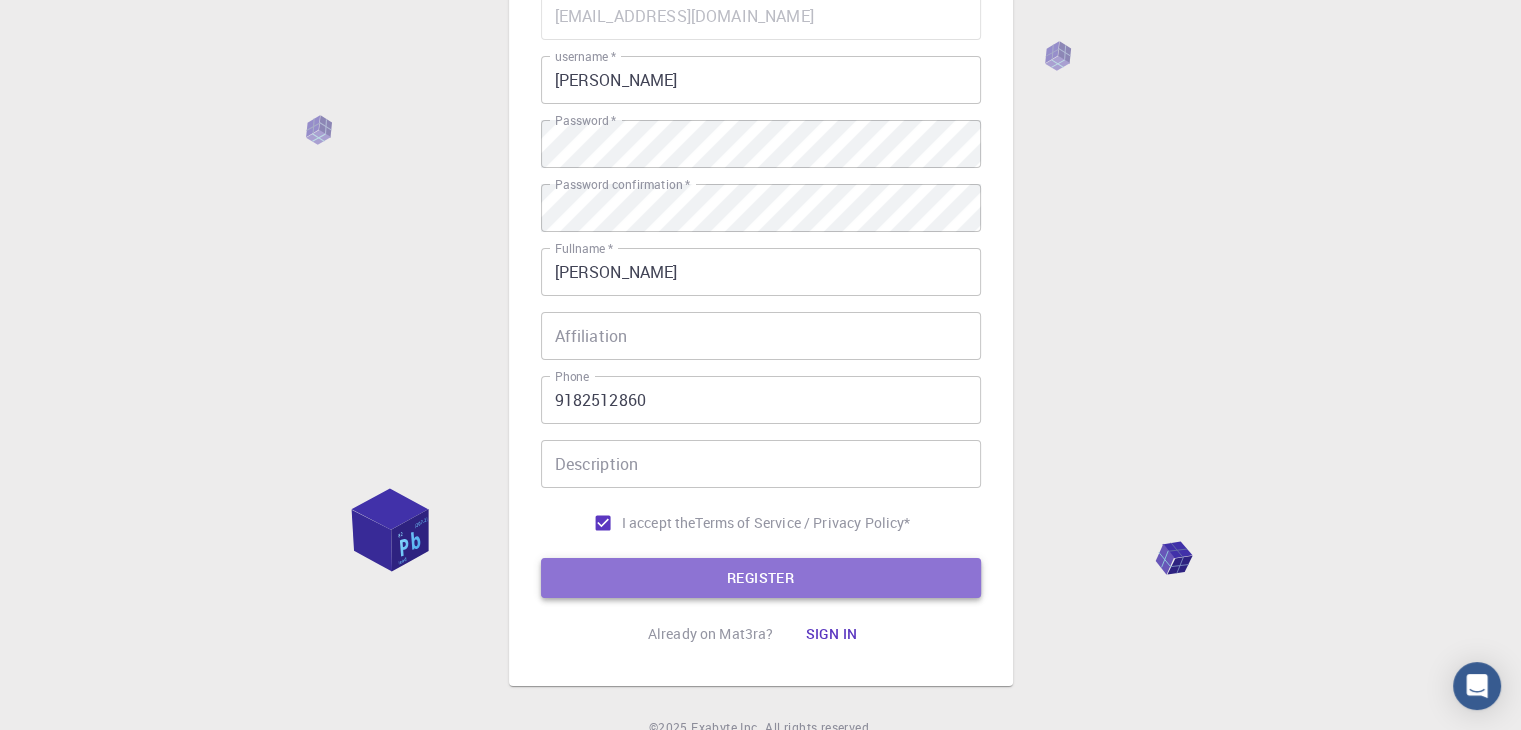 click on "REGISTER" at bounding box center [761, 578] 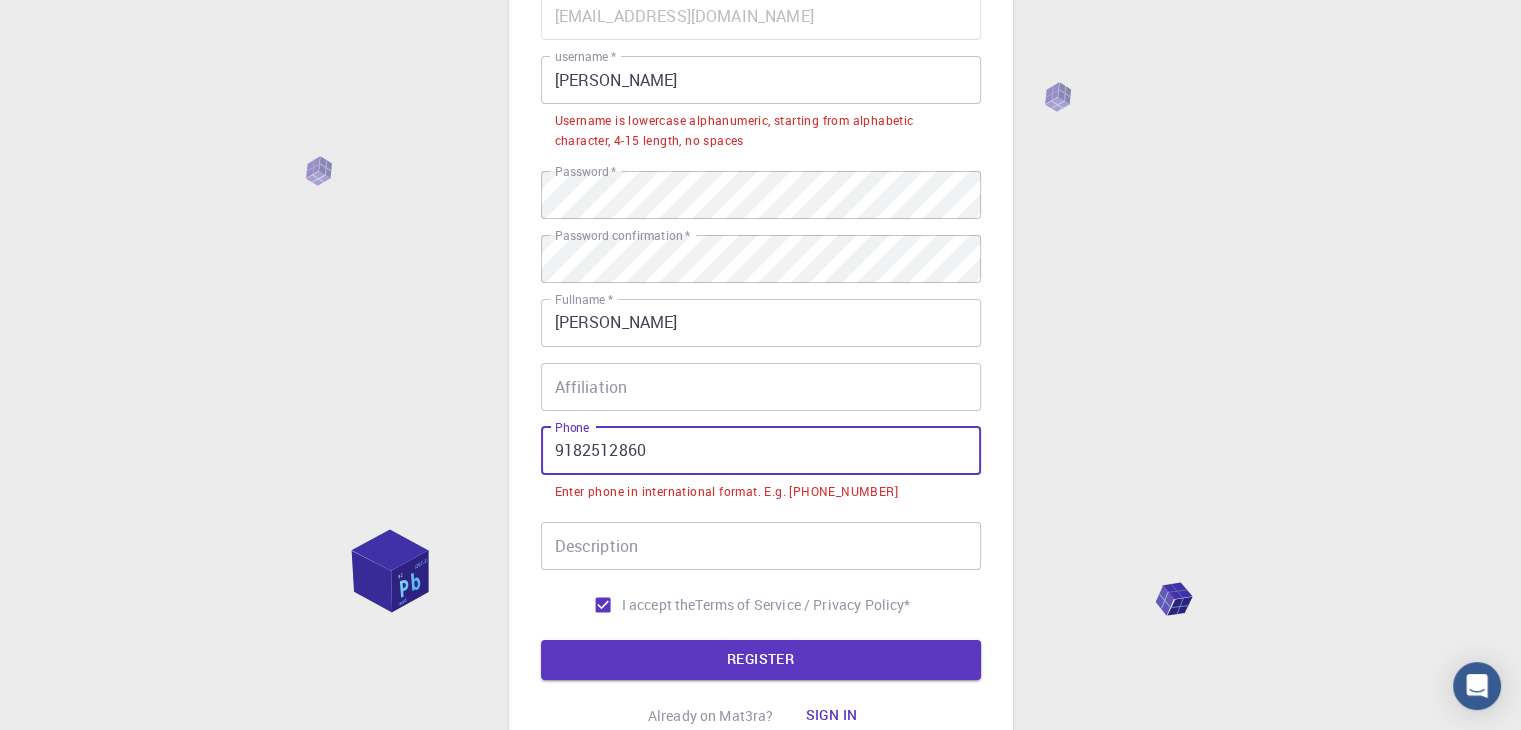 click on "9182512860" at bounding box center (761, 451) 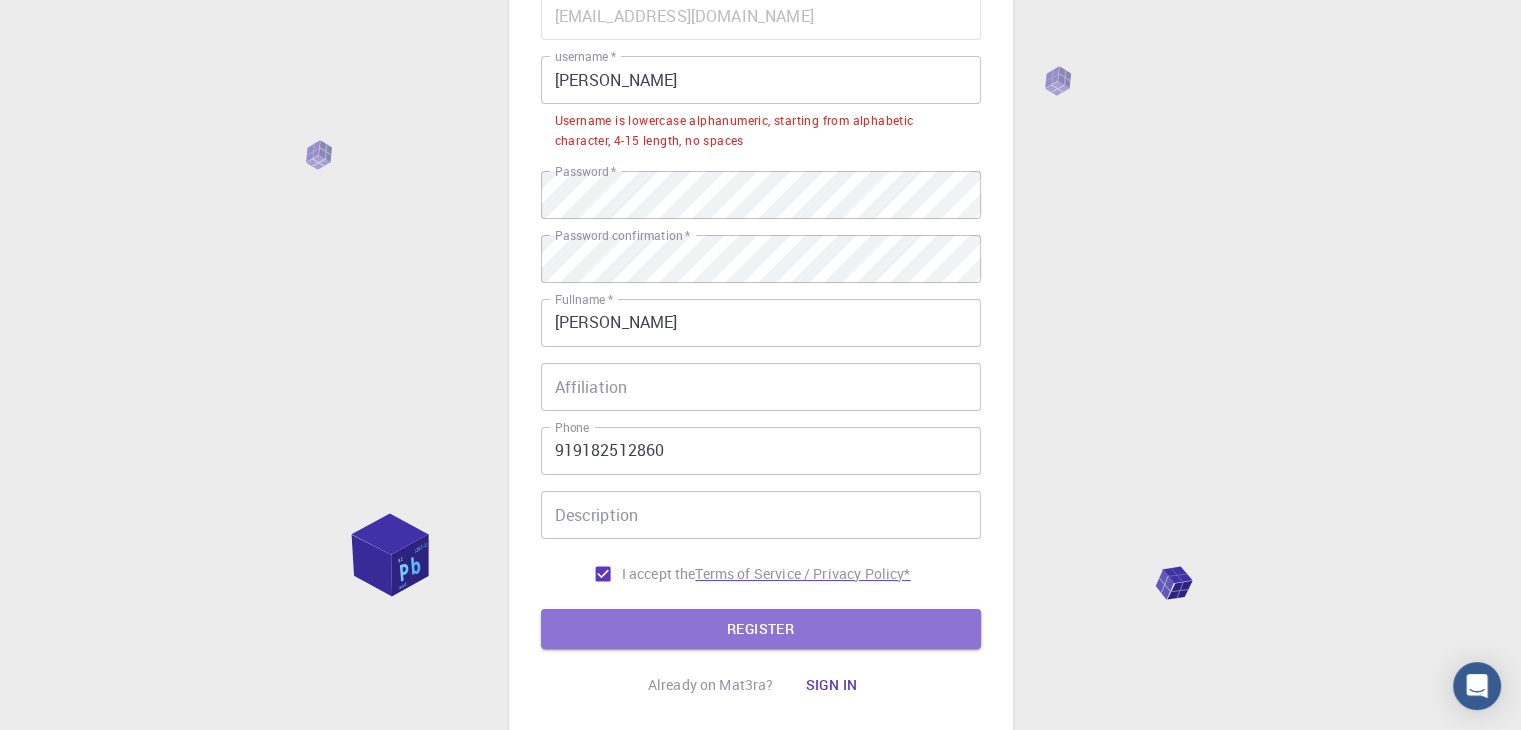 click on "REGISTER" at bounding box center [761, 629] 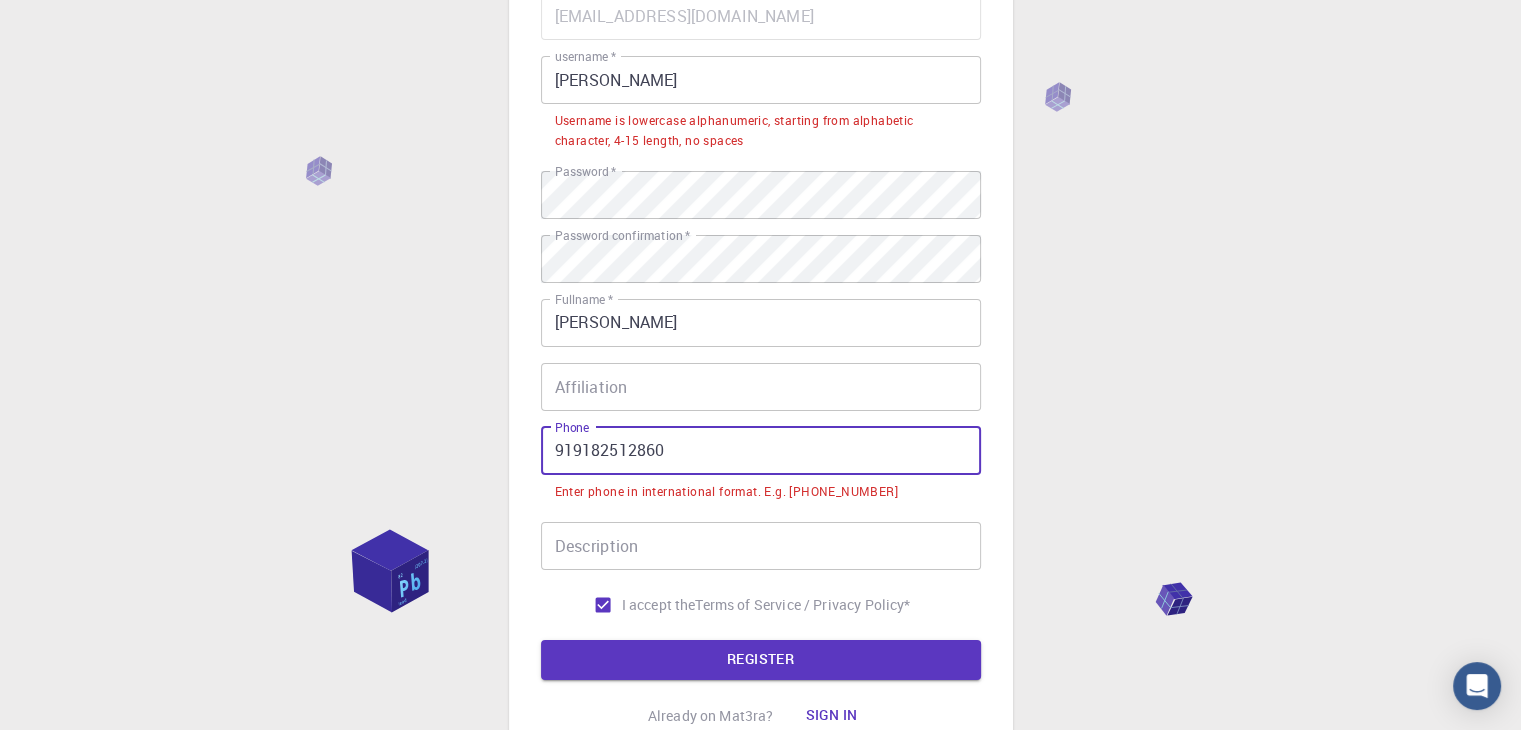 click on "919182512860" at bounding box center [761, 451] 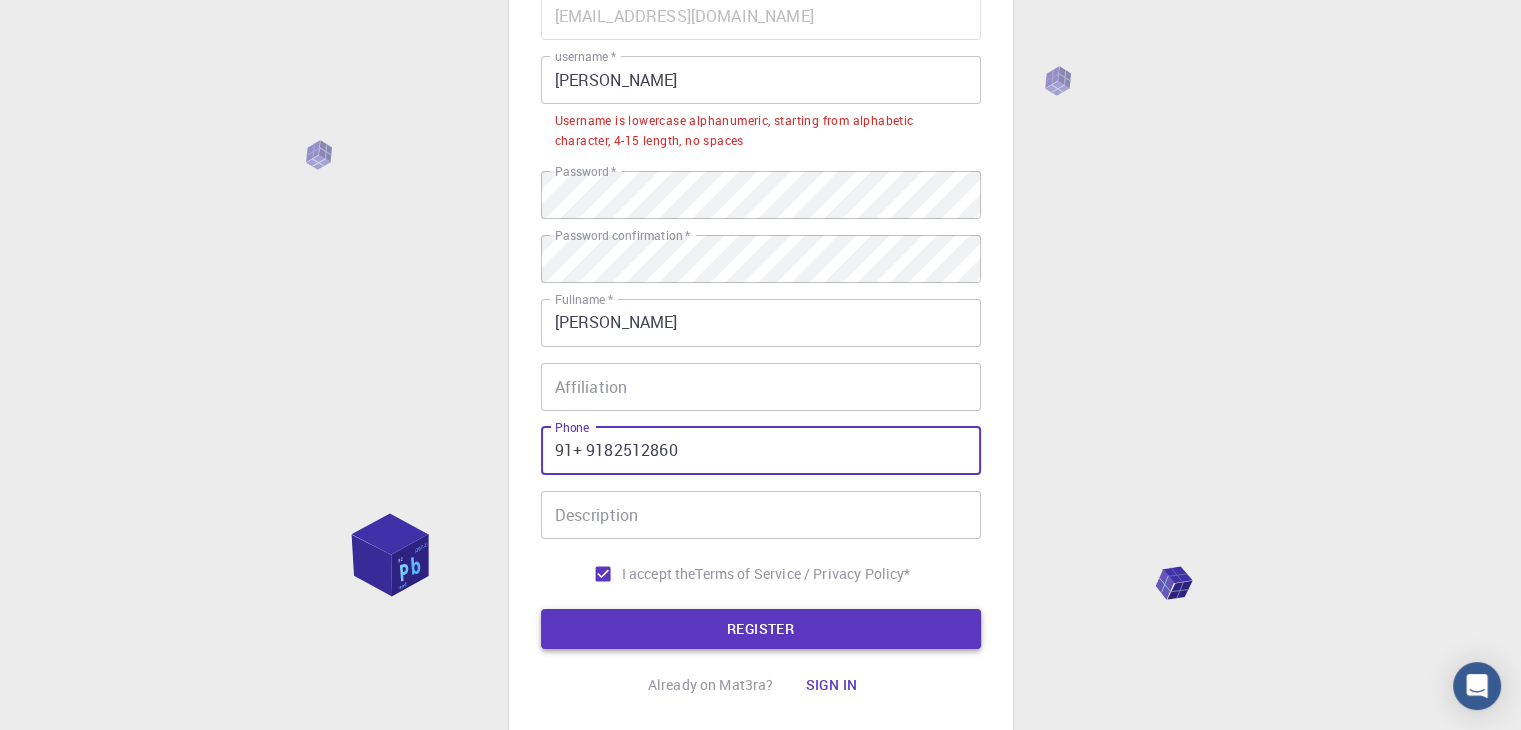 type on "91+ 9182512860" 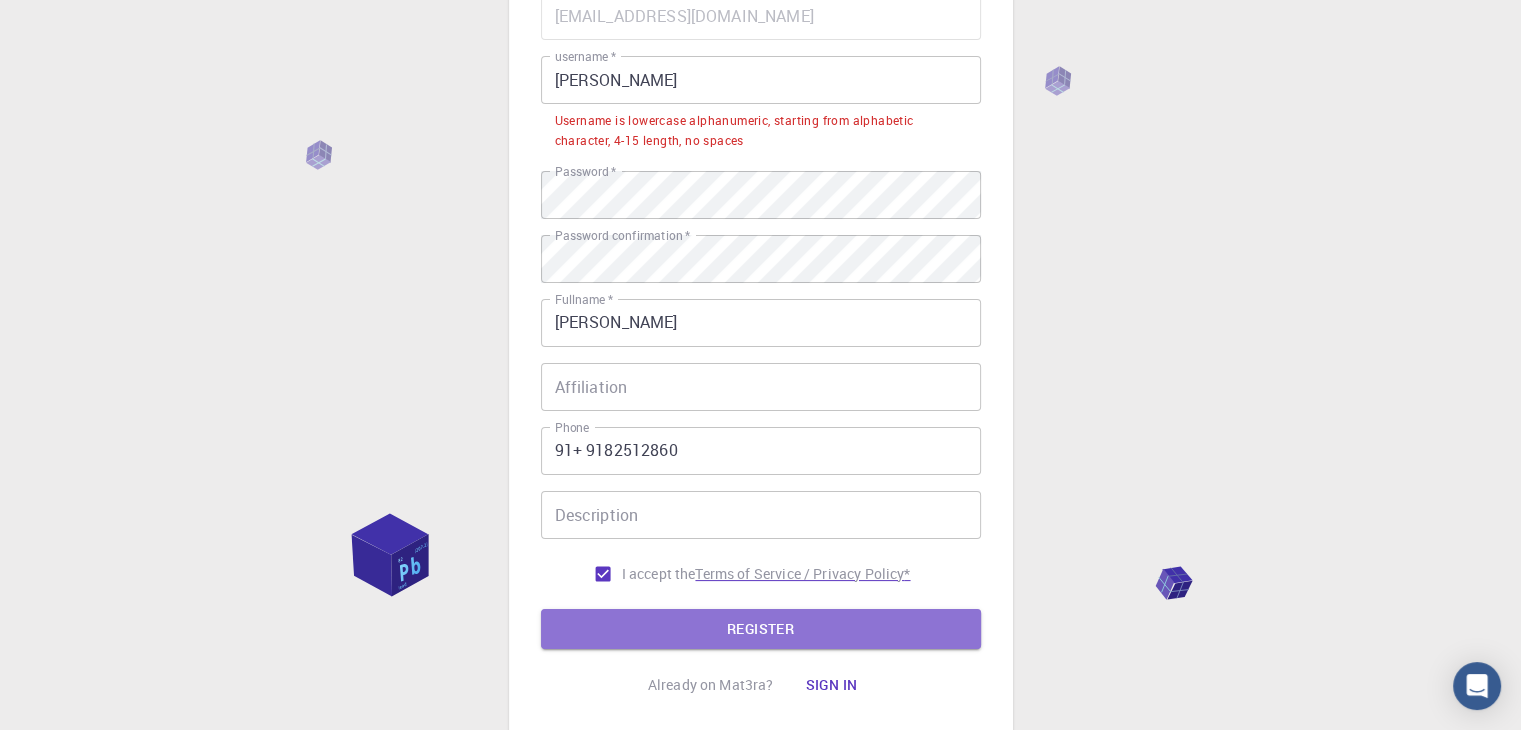 drag, startPoint x: 703, startPoint y: 637, endPoint x: 705, endPoint y: 602, distance: 35.057095 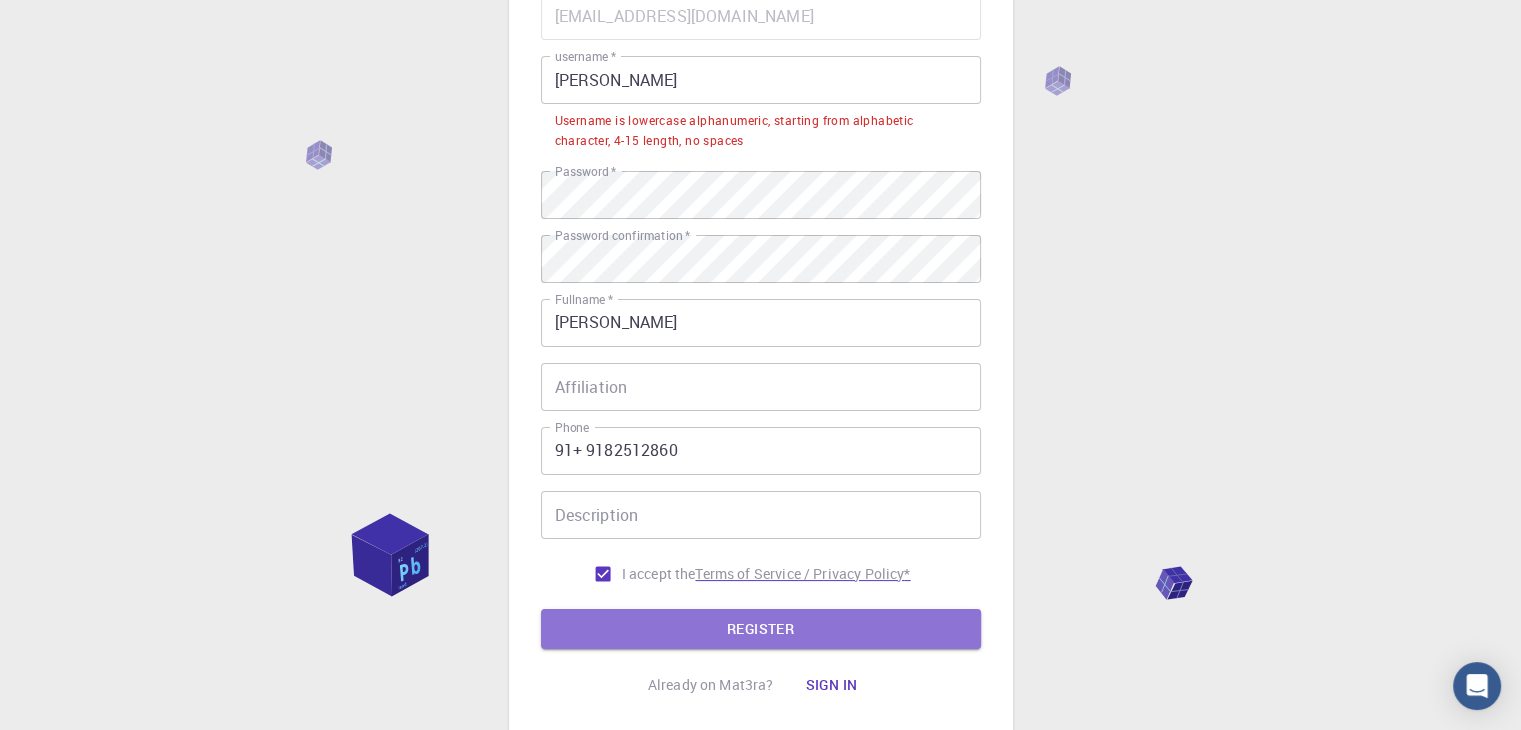 click on "REGISTER" at bounding box center (761, 629) 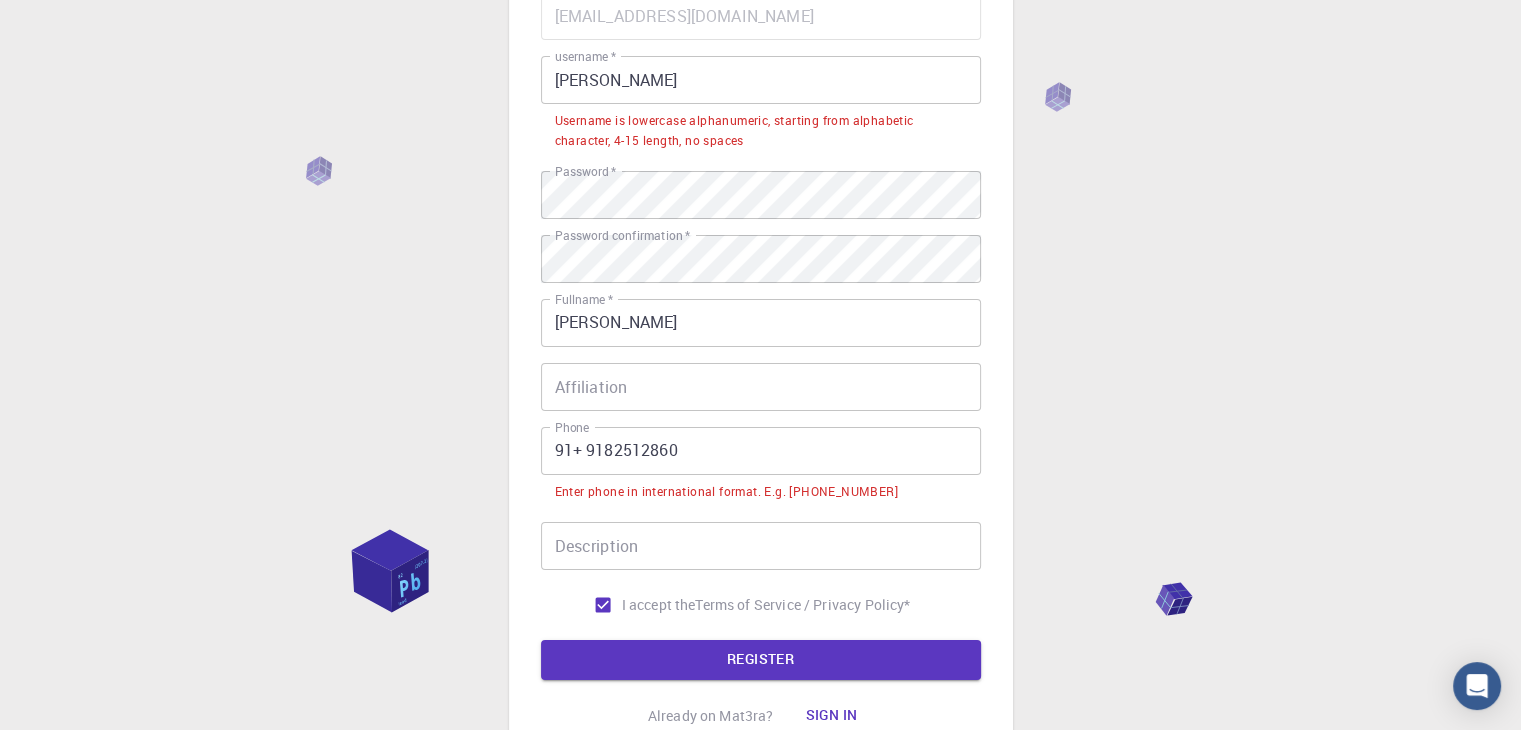 click on "MOHAMMAD SHAREEQ" at bounding box center (761, 80) 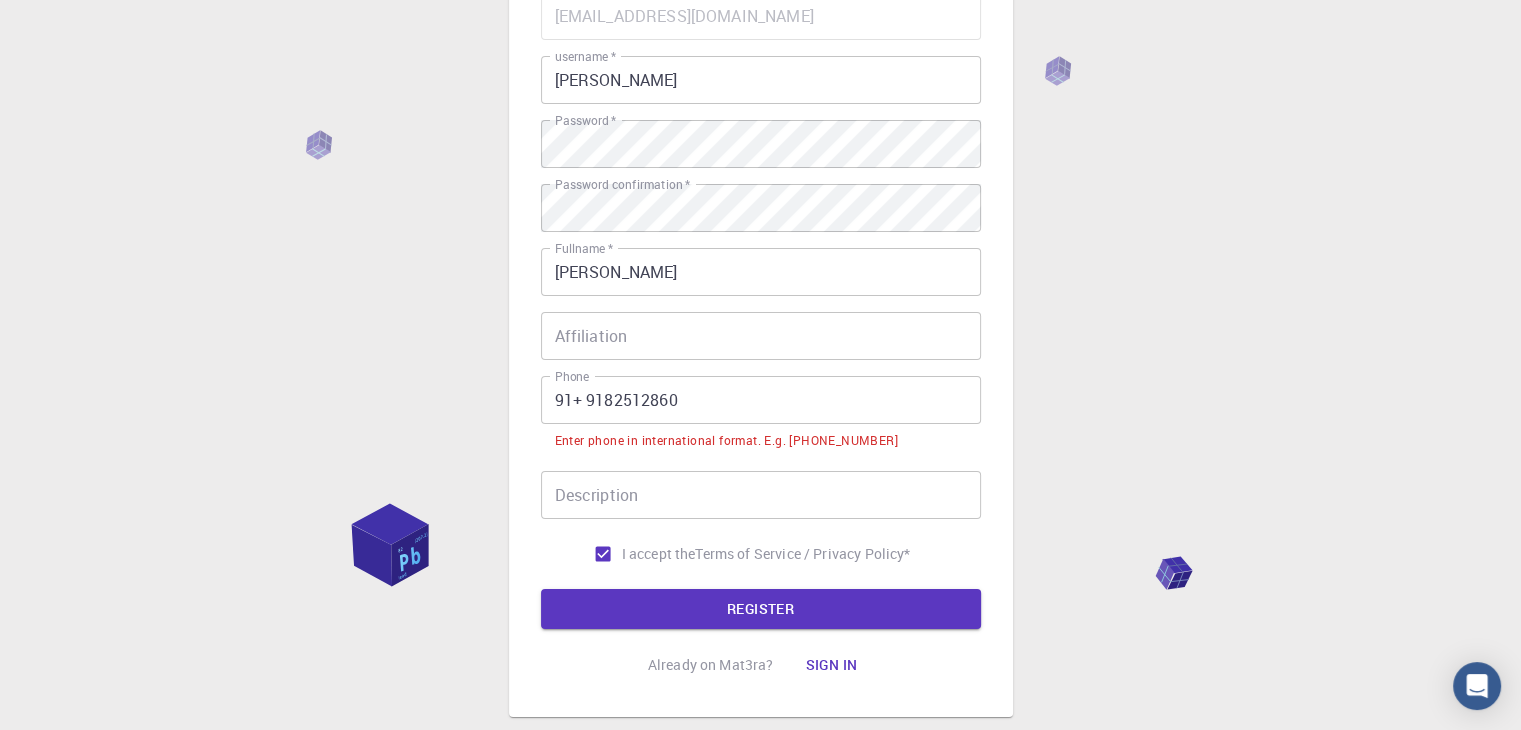 drag, startPoint x: 484, startPoint y: 210, endPoint x: 481, endPoint y: 198, distance: 12.369317 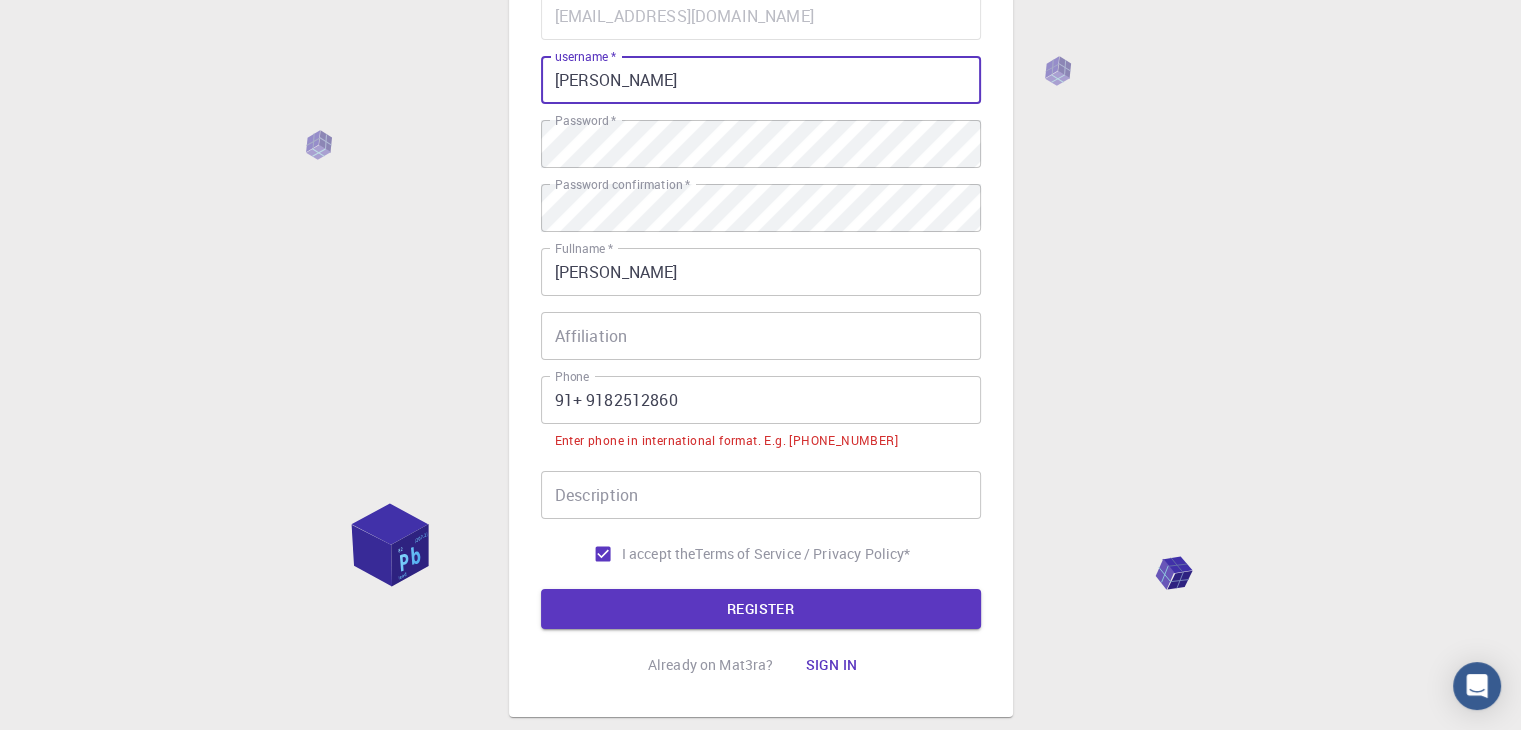 drag, startPoint x: 481, startPoint y: 198, endPoint x: 820, endPoint y: 78, distance: 359.6123 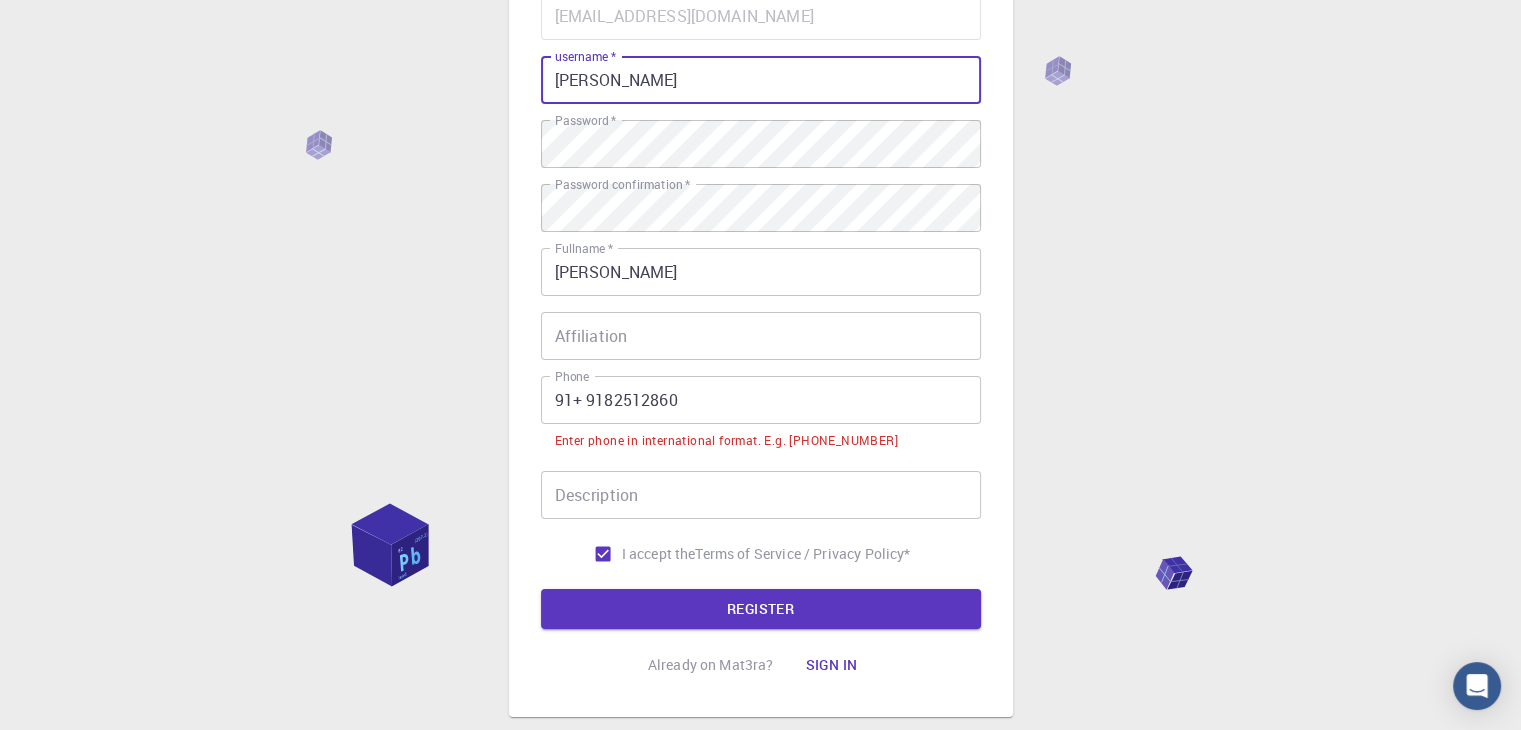 click on "3 Provide additional info Email   * mohammadshareeq8801@gmail.com Email   * username   * mOHAMMAD SHAREEQ username   * Password   * Password   * Password confirmation   * Password confirmation   * Fullname   * MOHAMMAD SHAREEQ Fullname   * Affiliation Affiliation Phone 91+ 9182512860 Phone Enter phone in international format. E.g. +12345678901 Description Description I accept the  Terms of Service / Privacy Policy  * REGISTER Already on Mat3ra? Sign in ©  2025   Exabyte Inc.   All rights reserved. Platform version  2025.6.26 . Documentation Video Tutorials Terms of service Privacy statement" at bounding box center [760, 324] 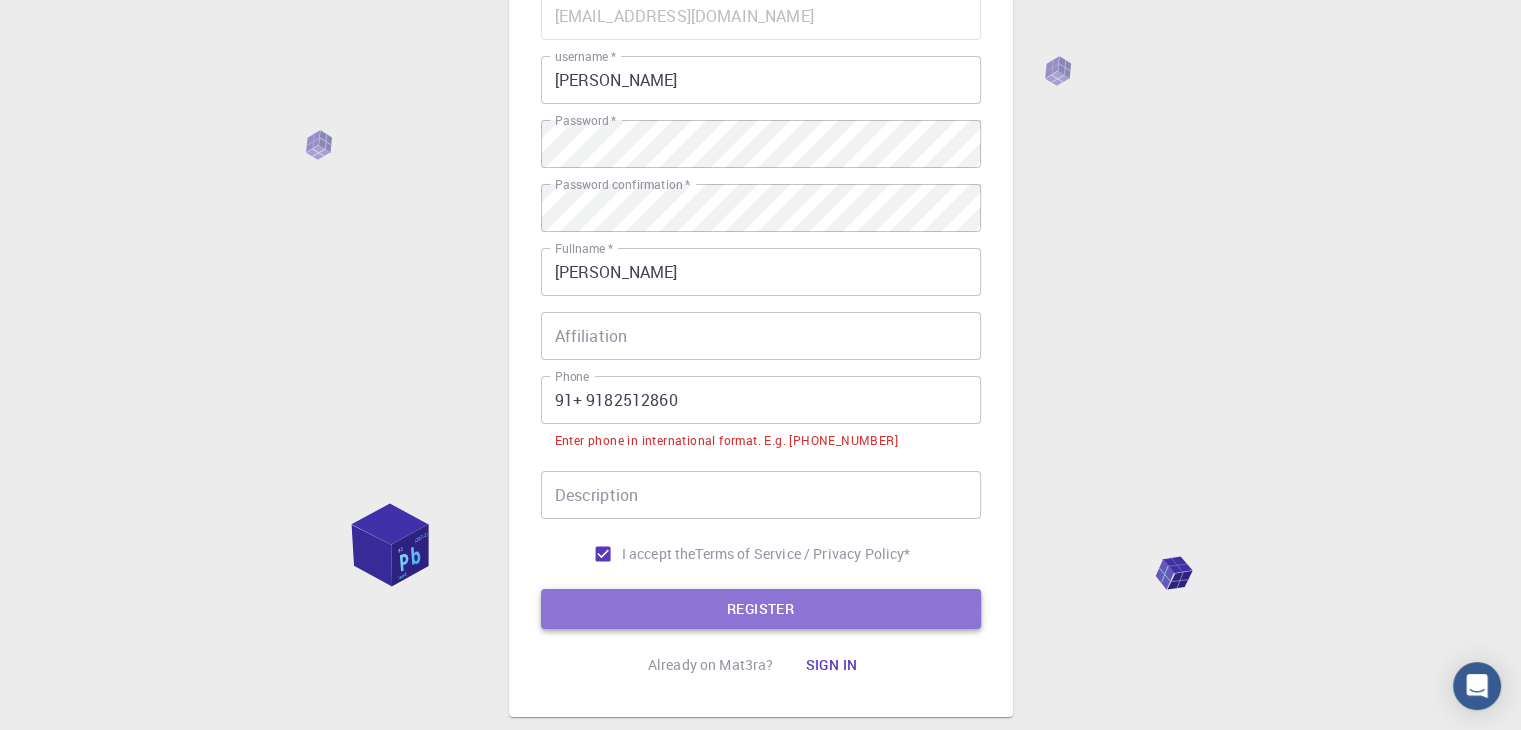 click on "REGISTER" at bounding box center [761, 609] 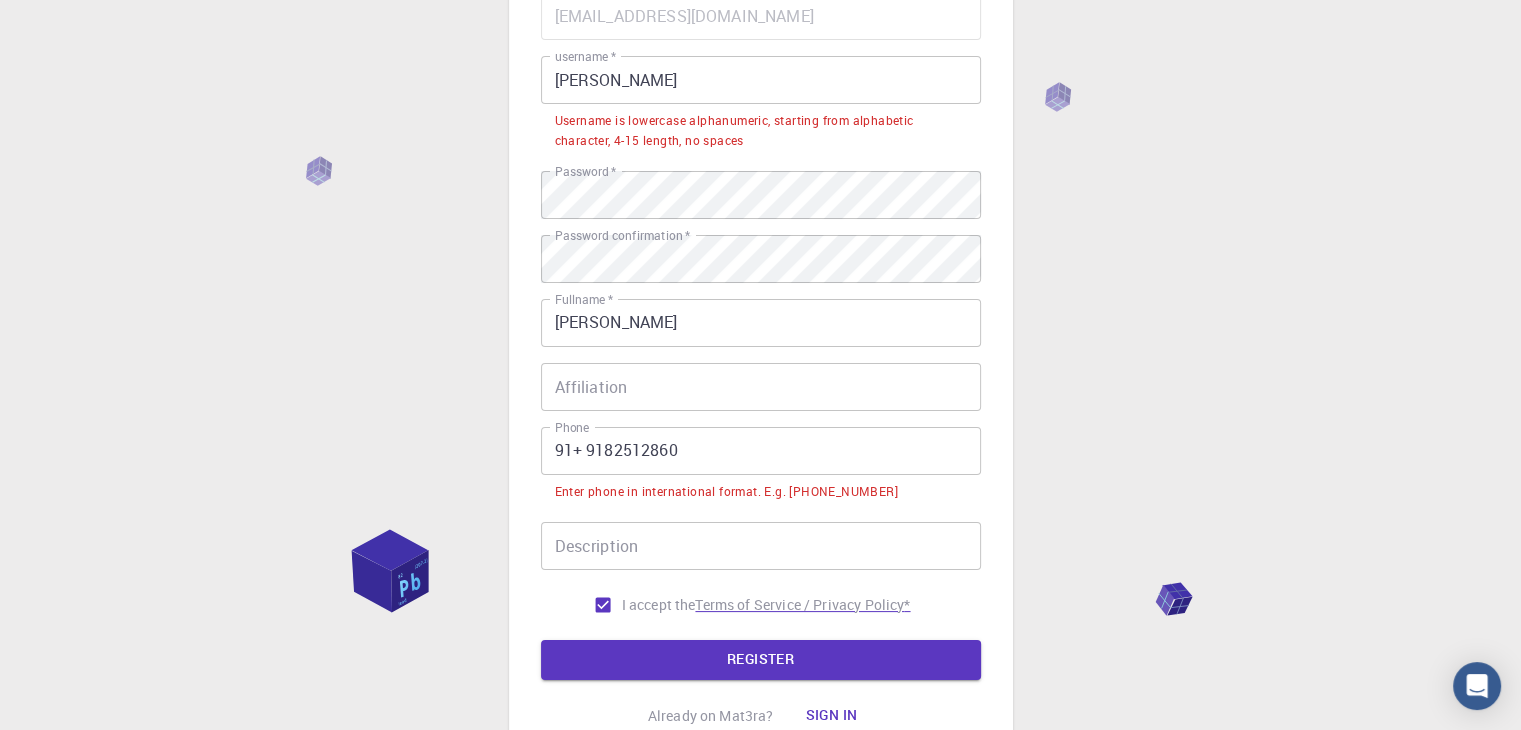 click on "Terms of Service / Privacy Policy  *" at bounding box center [802, 605] 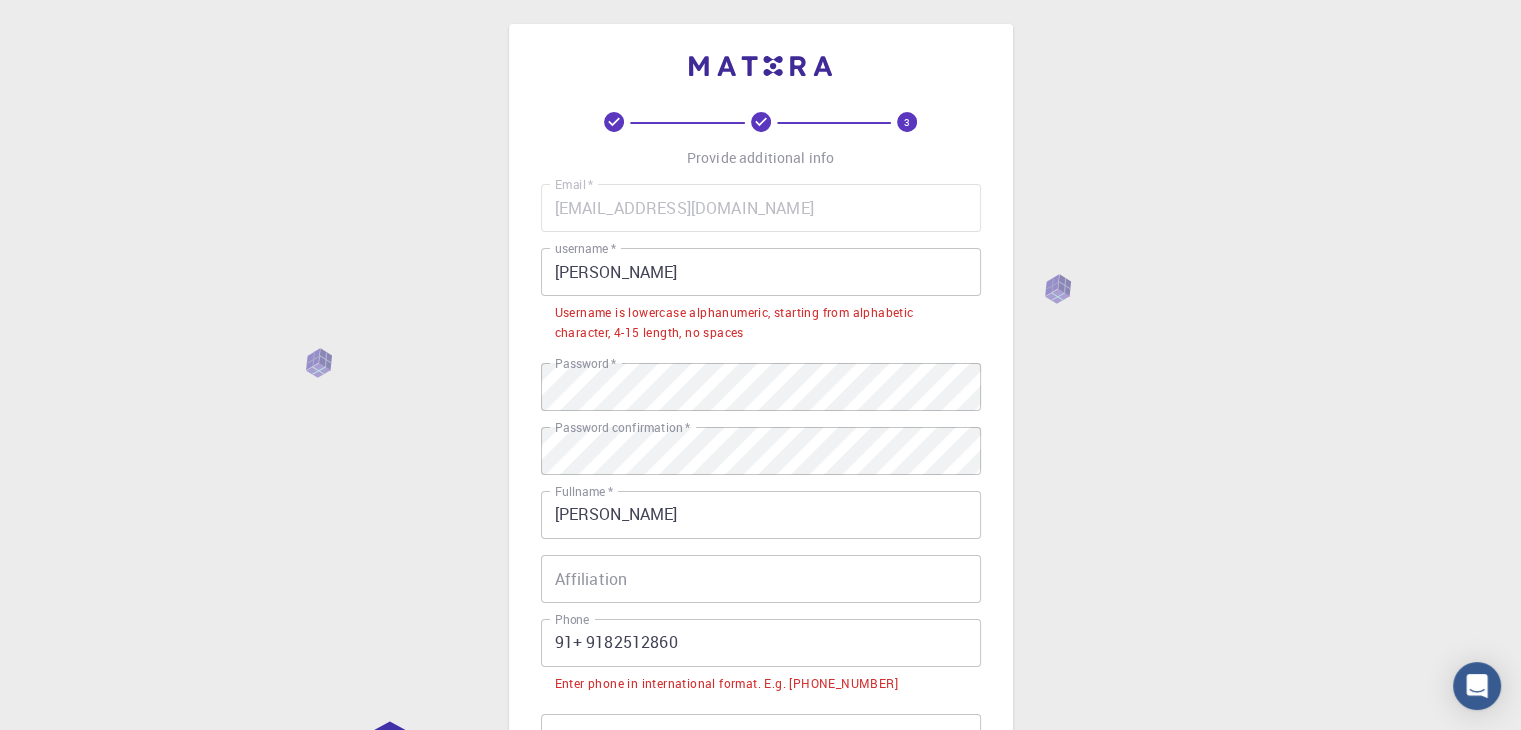 scroll, scrollTop: 0, scrollLeft: 0, axis: both 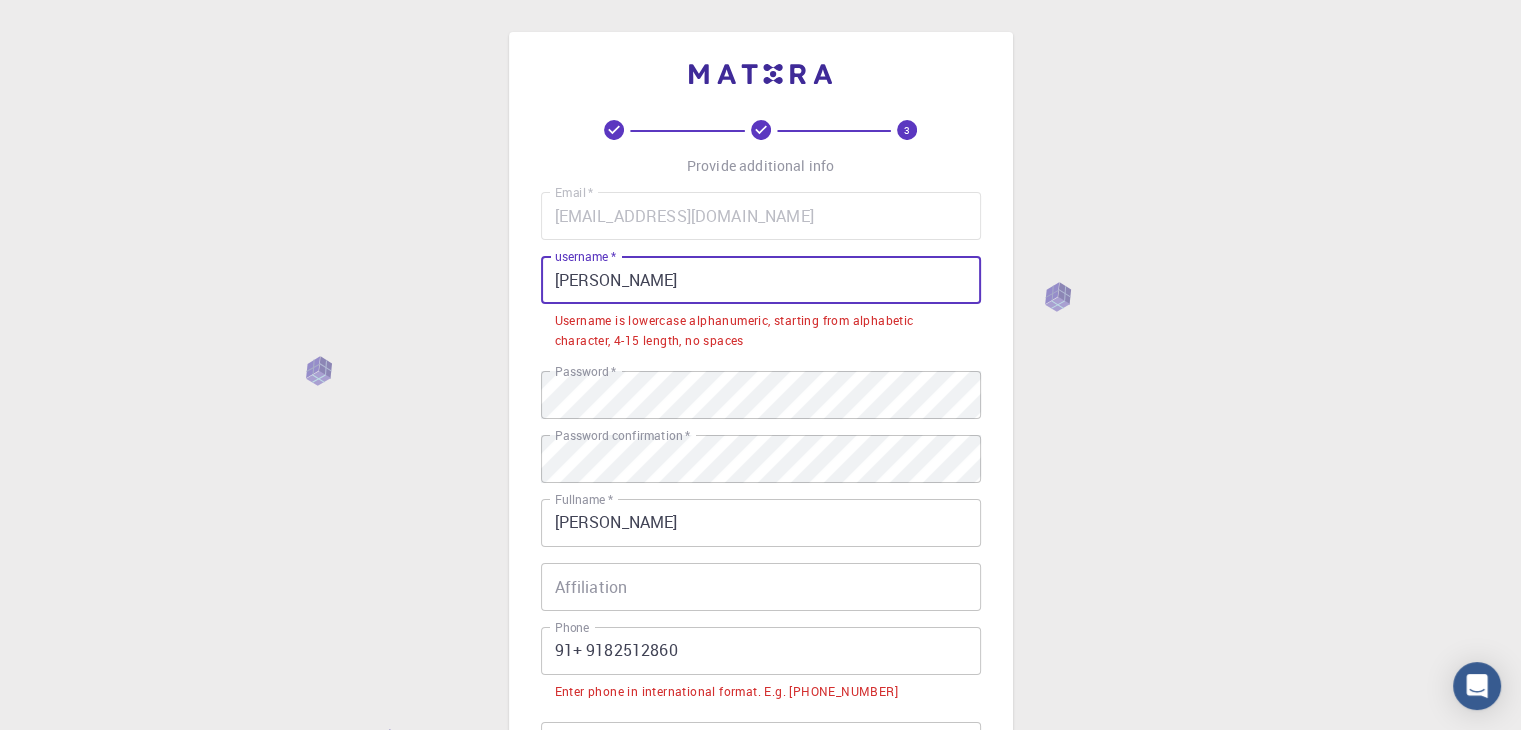 click on "mOHAMMAD SHAREEQ" at bounding box center (761, 280) 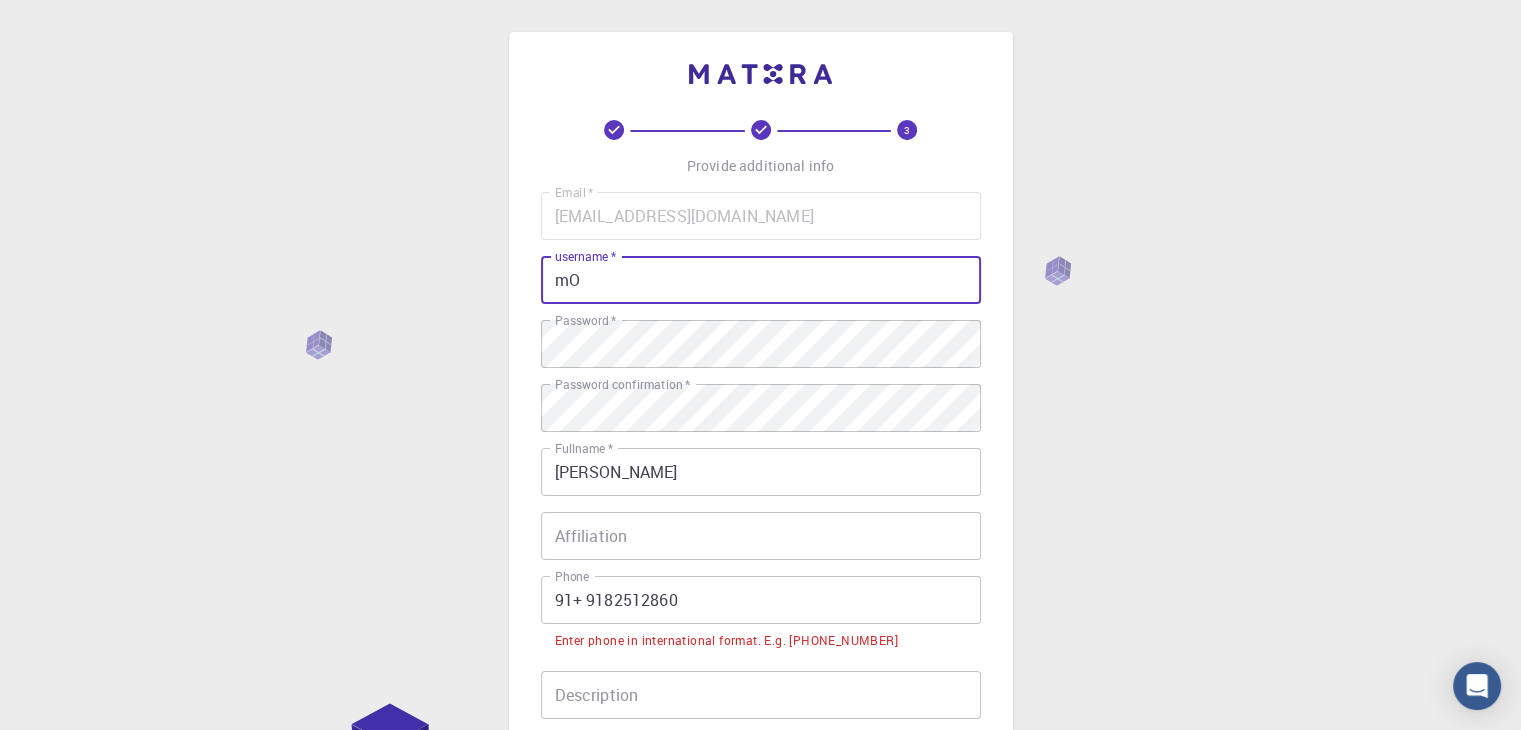 type on "m" 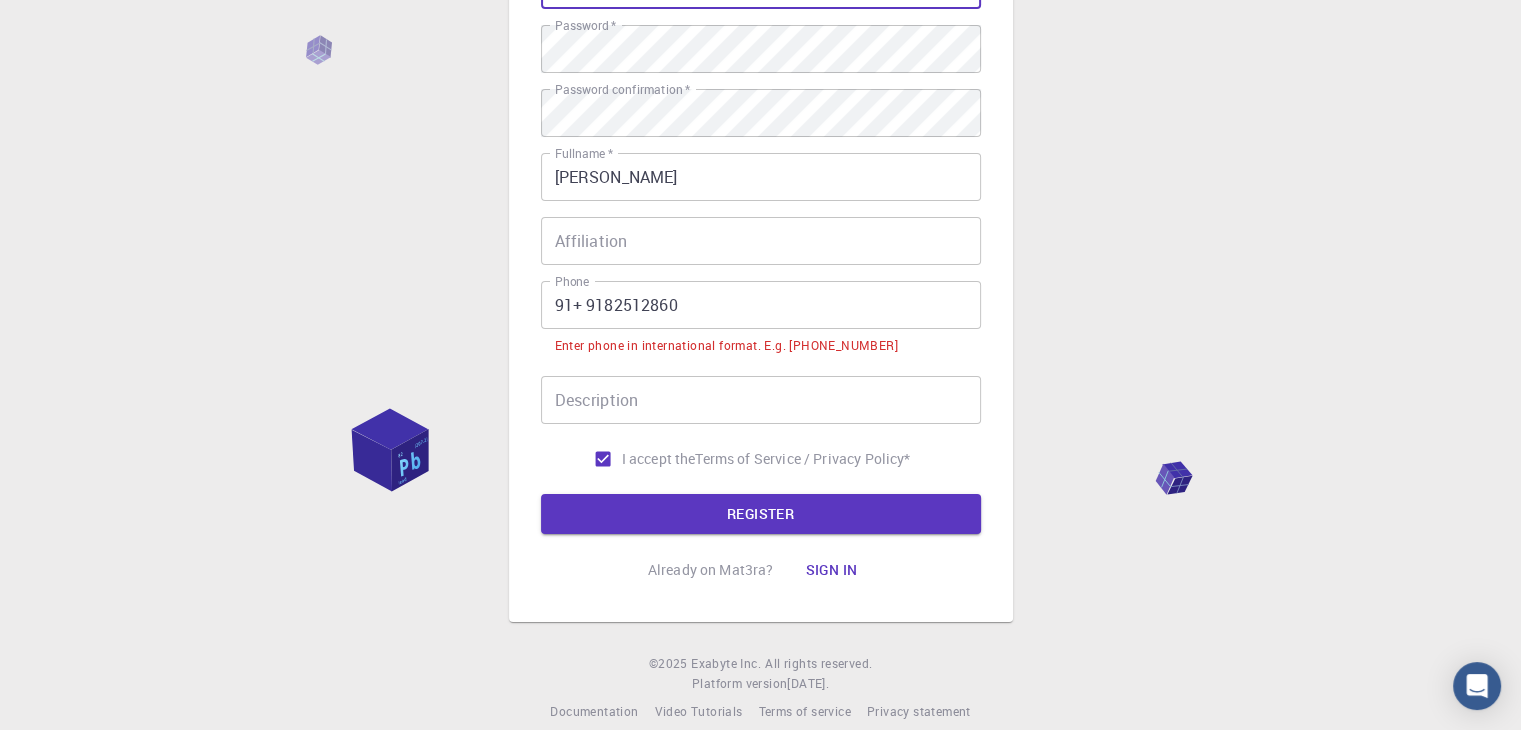 scroll, scrollTop: 300, scrollLeft: 0, axis: vertical 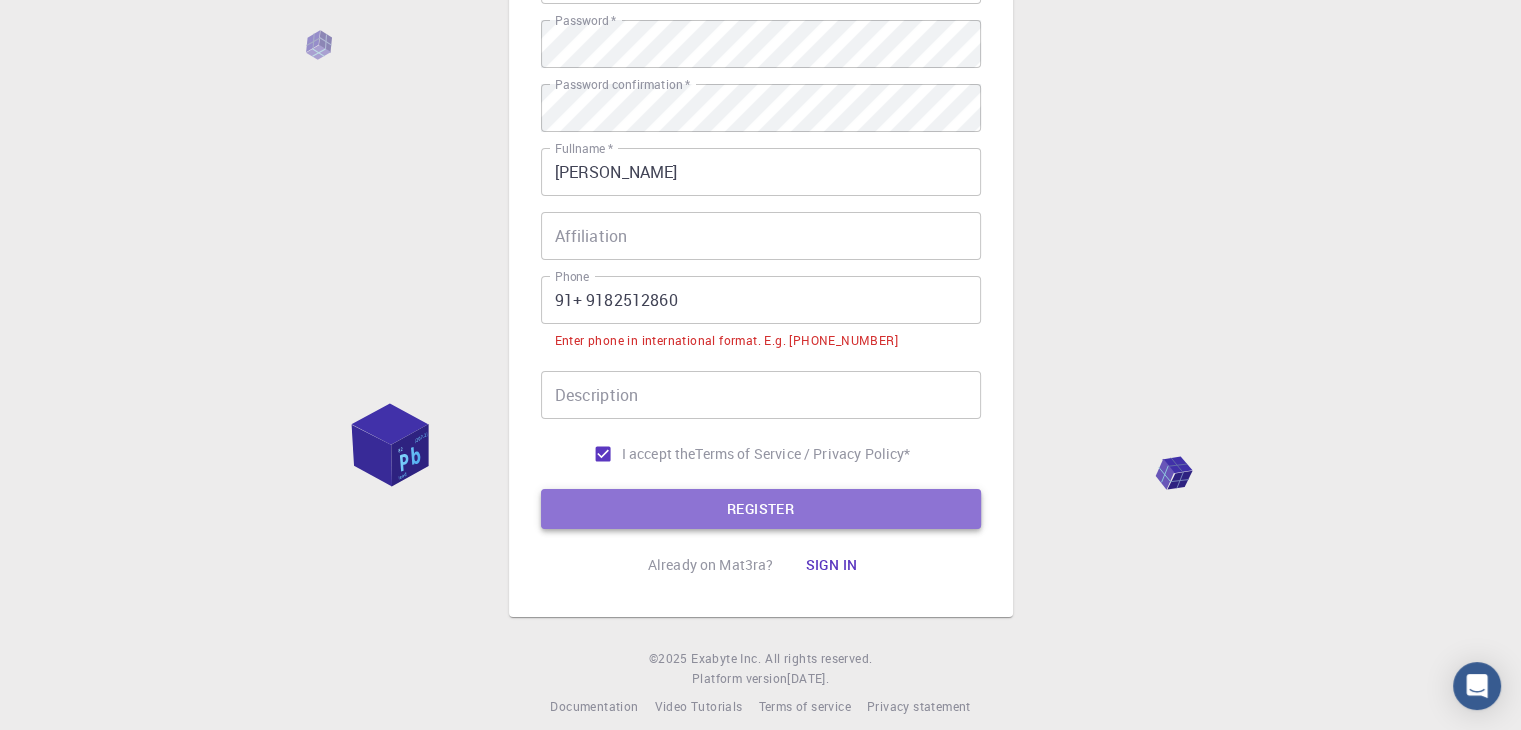 click on "REGISTER" at bounding box center [761, 509] 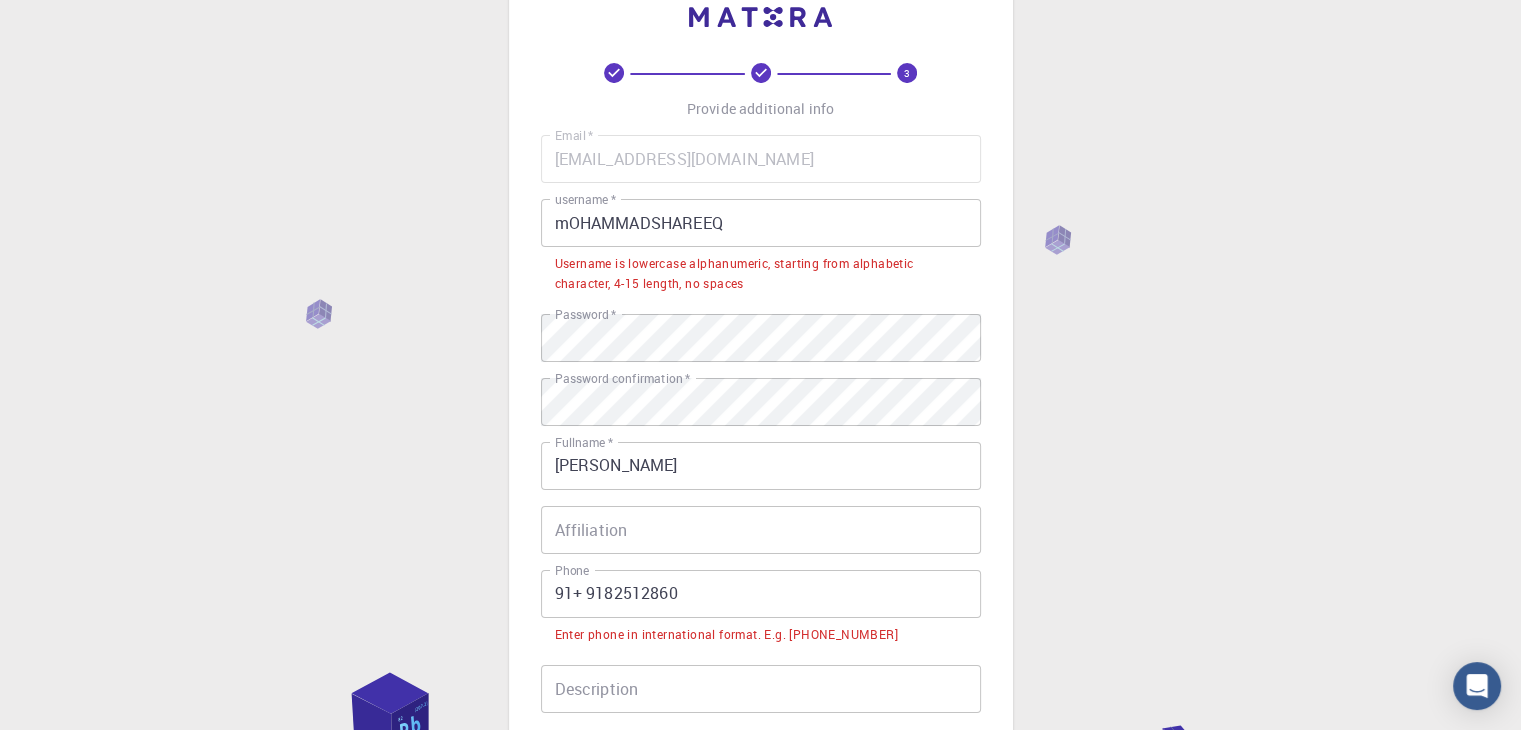 scroll, scrollTop: 0, scrollLeft: 0, axis: both 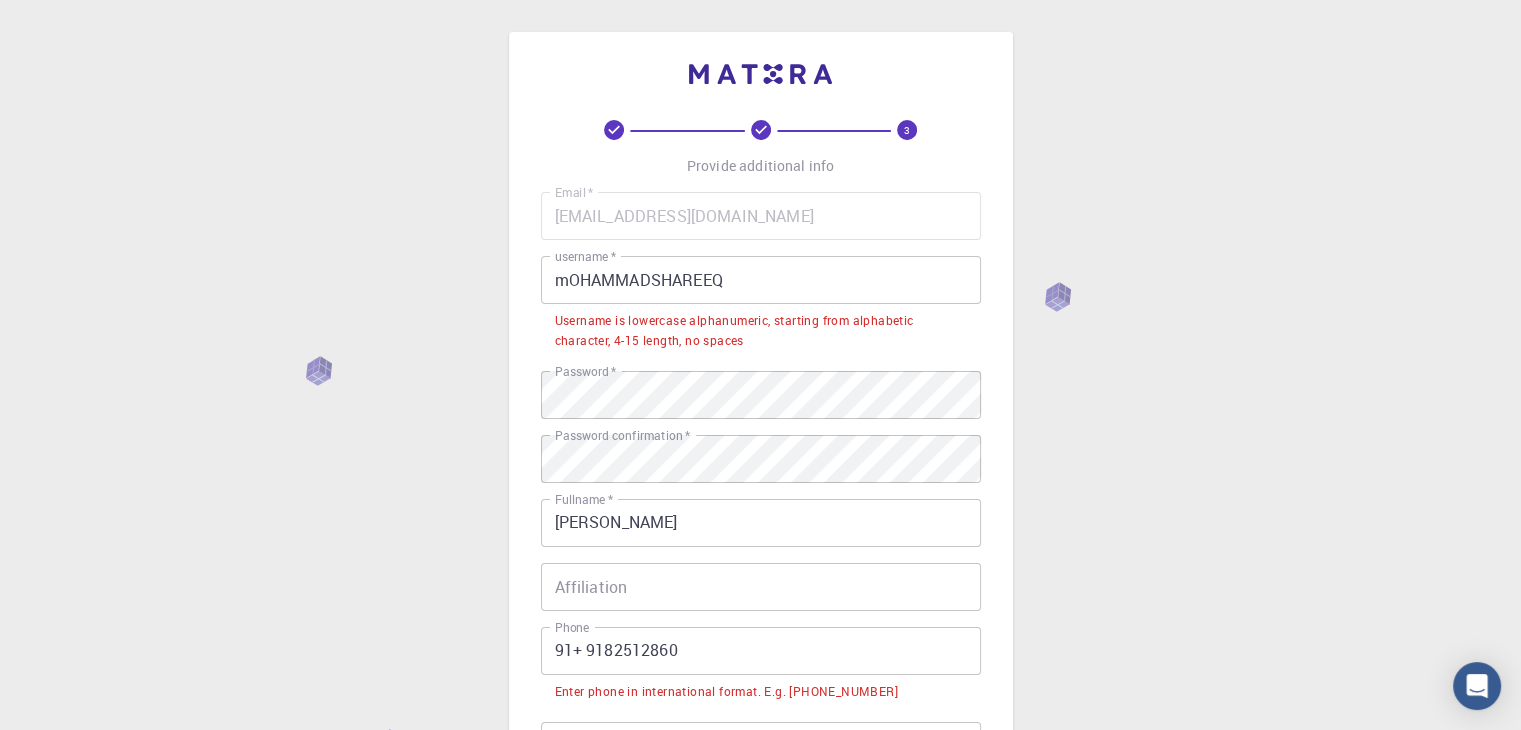 click on "mOHAMMADSHAREEQ" at bounding box center [761, 280] 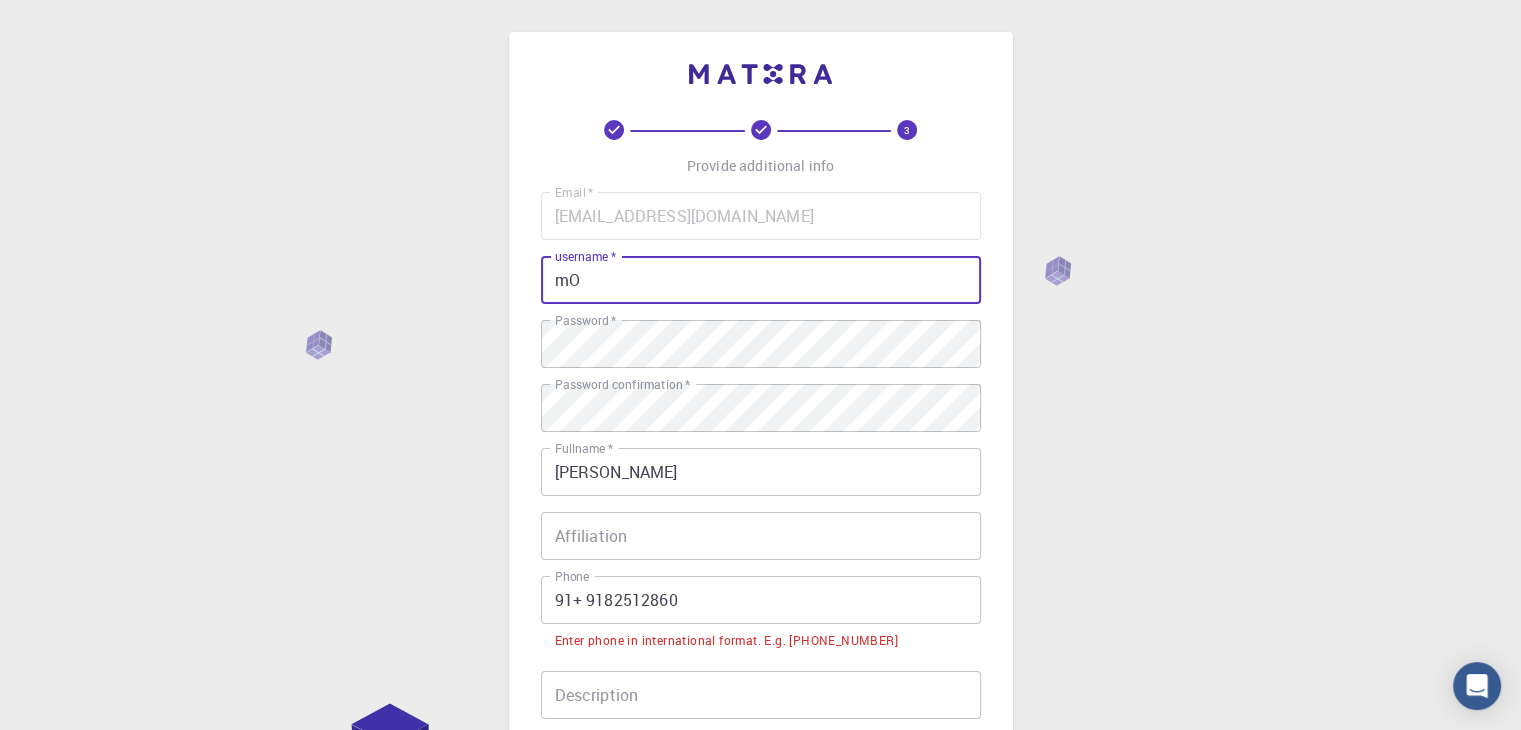 type on "m" 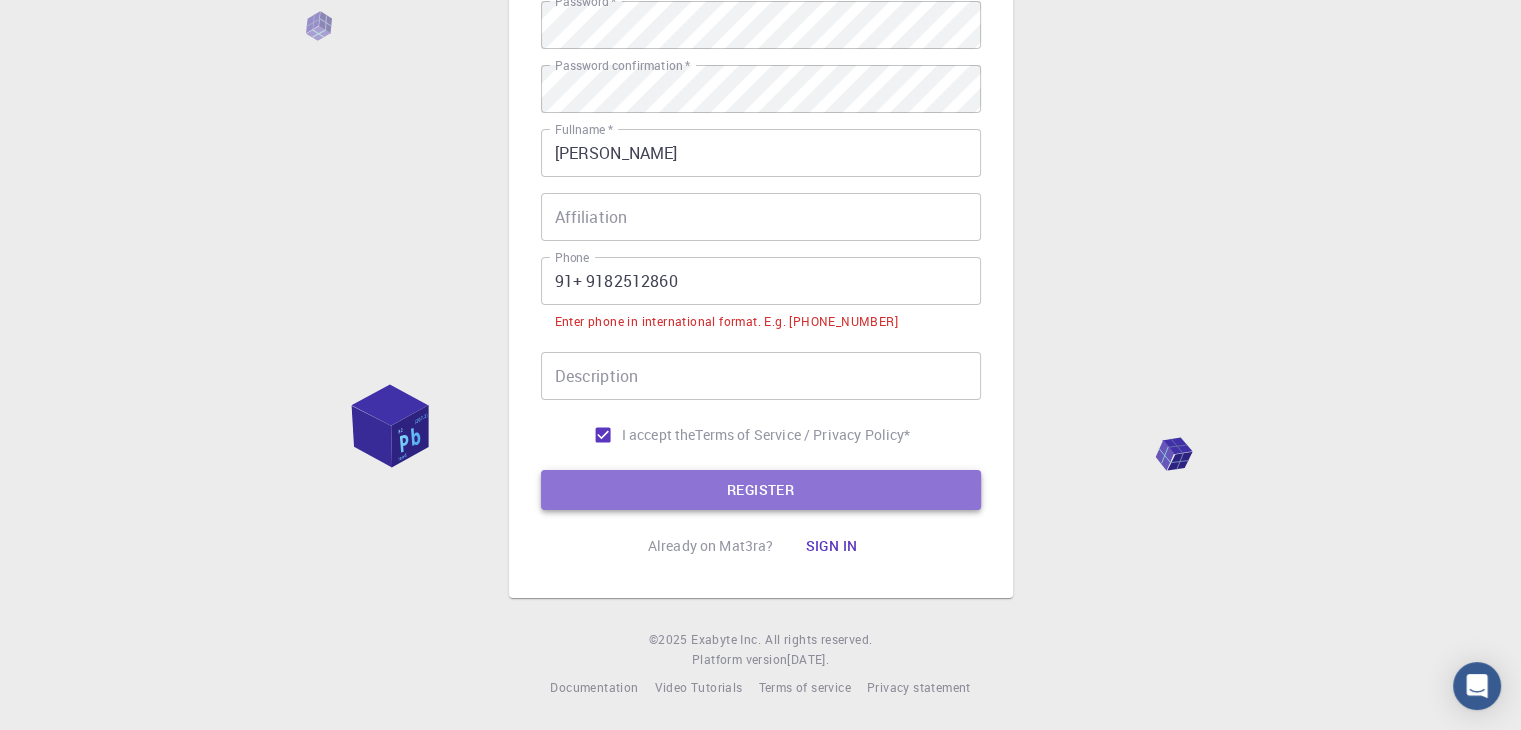 click on "REGISTER" at bounding box center (761, 490) 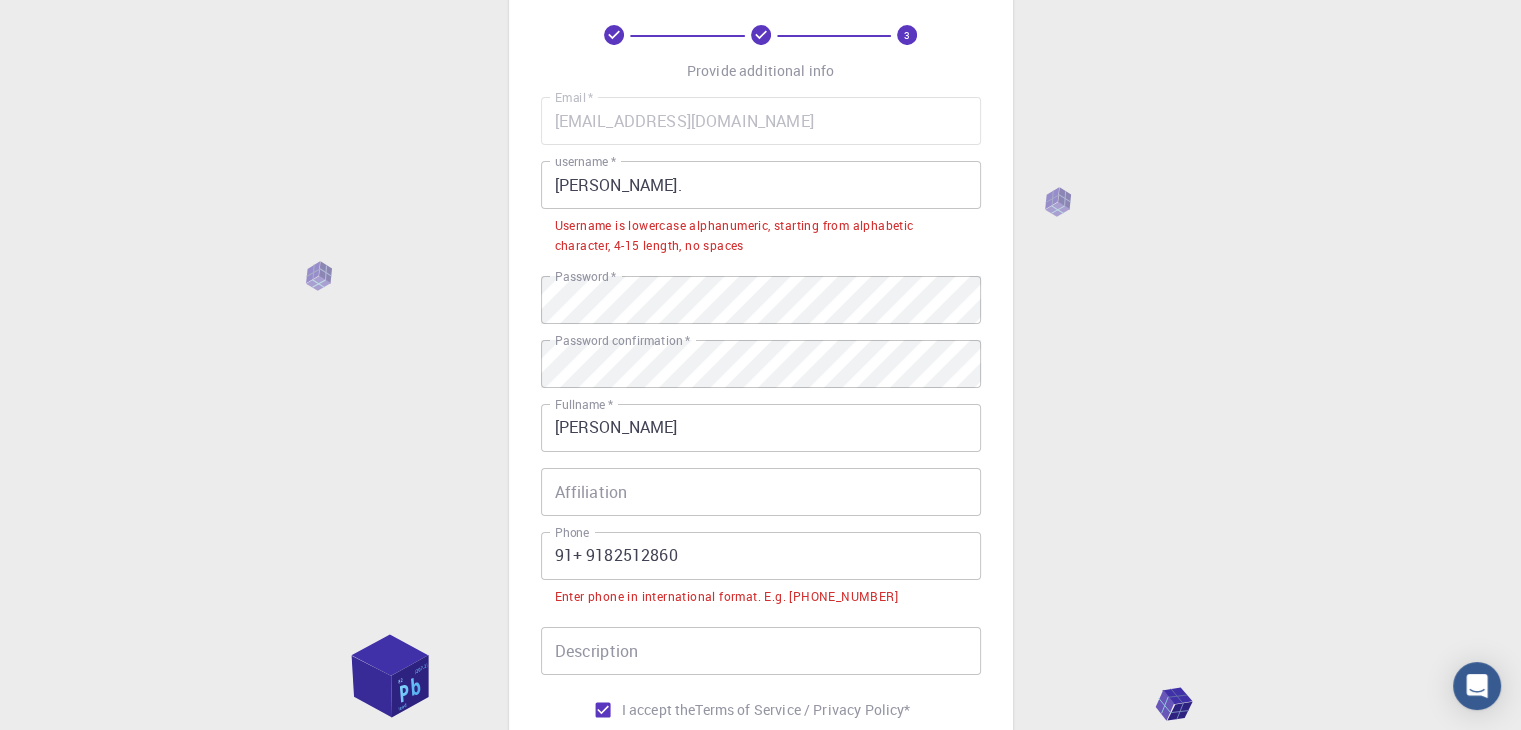 scroll, scrollTop: 100, scrollLeft: 0, axis: vertical 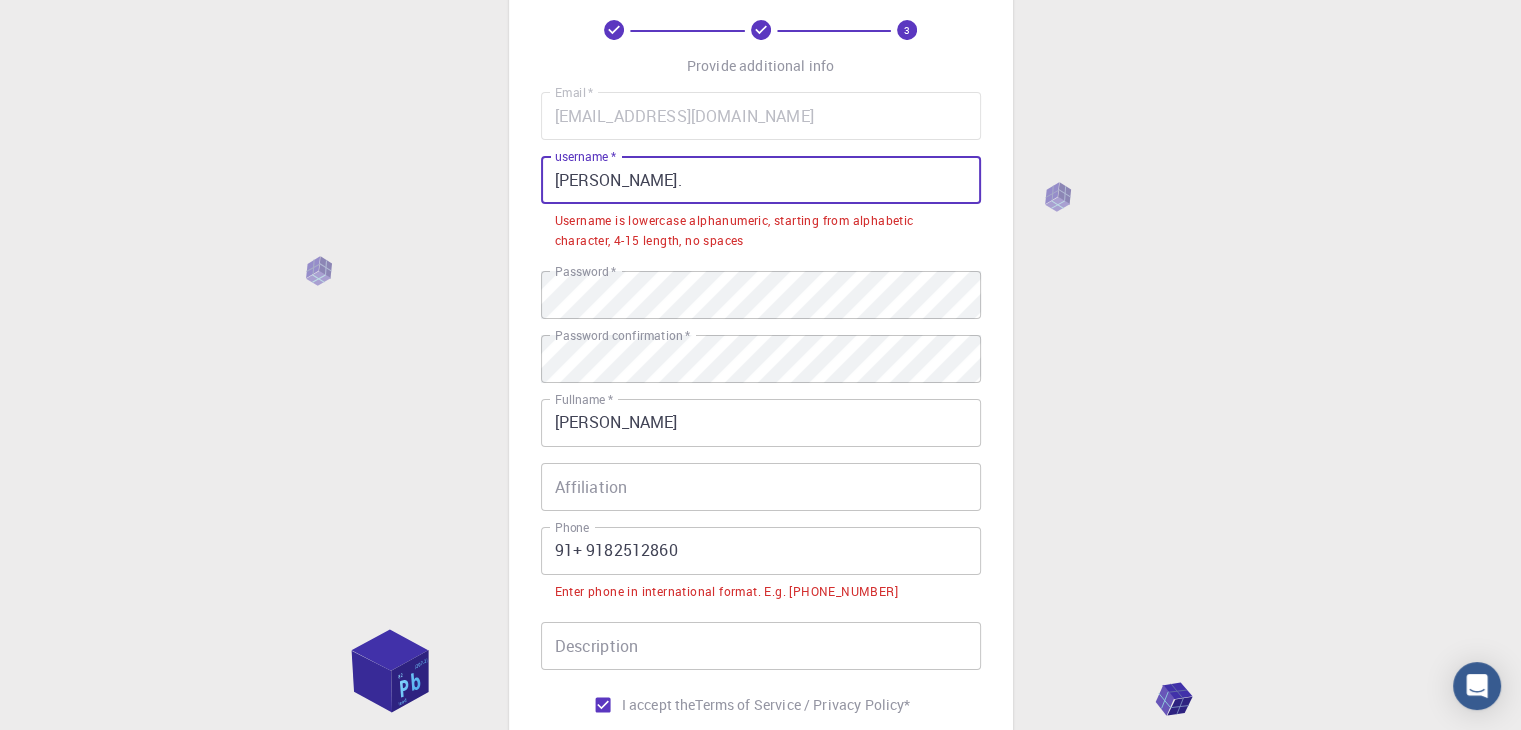 click on "Mohammad shareeq." at bounding box center [761, 180] 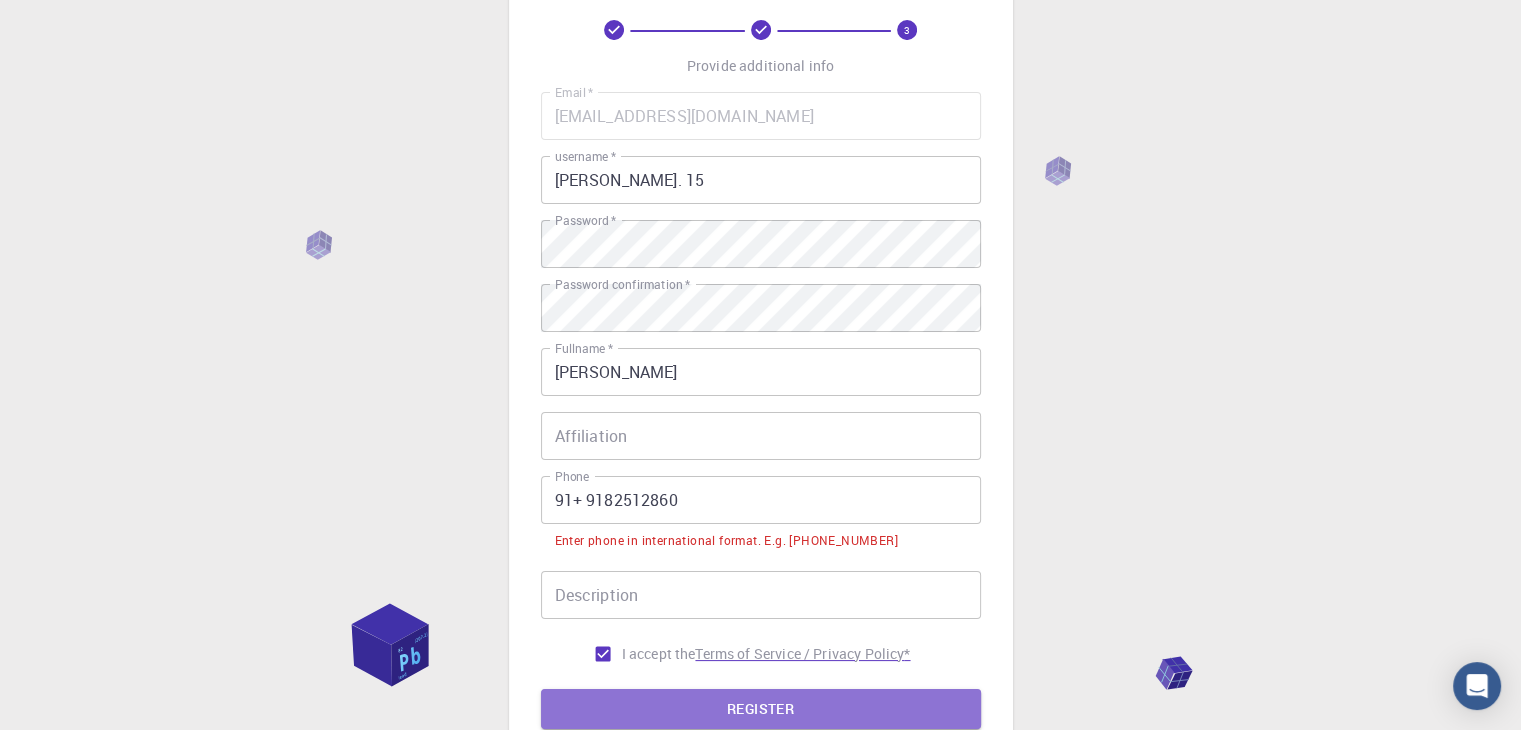 click on "REGISTER" at bounding box center (761, 709) 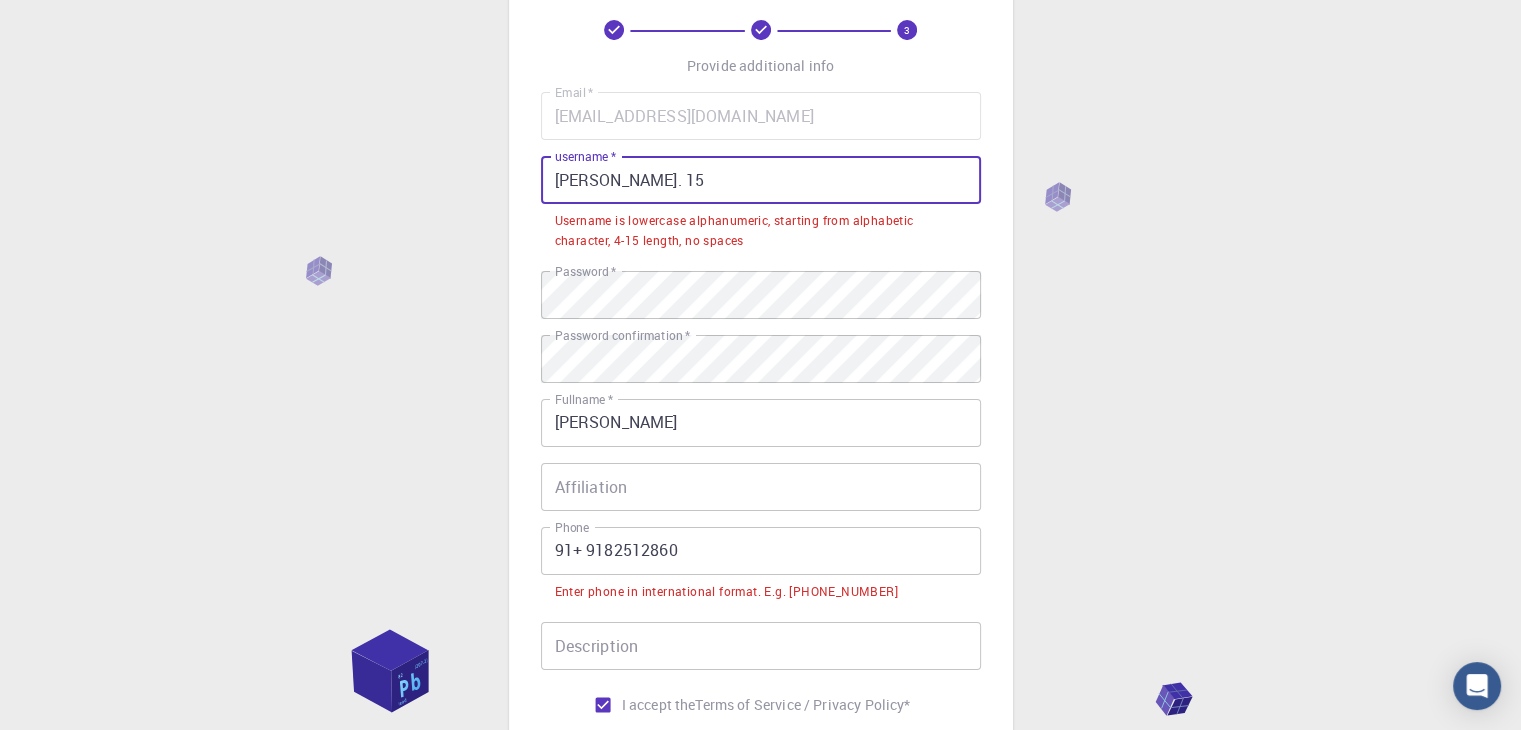 click on "Mohammad shareeq. 15" at bounding box center (761, 180) 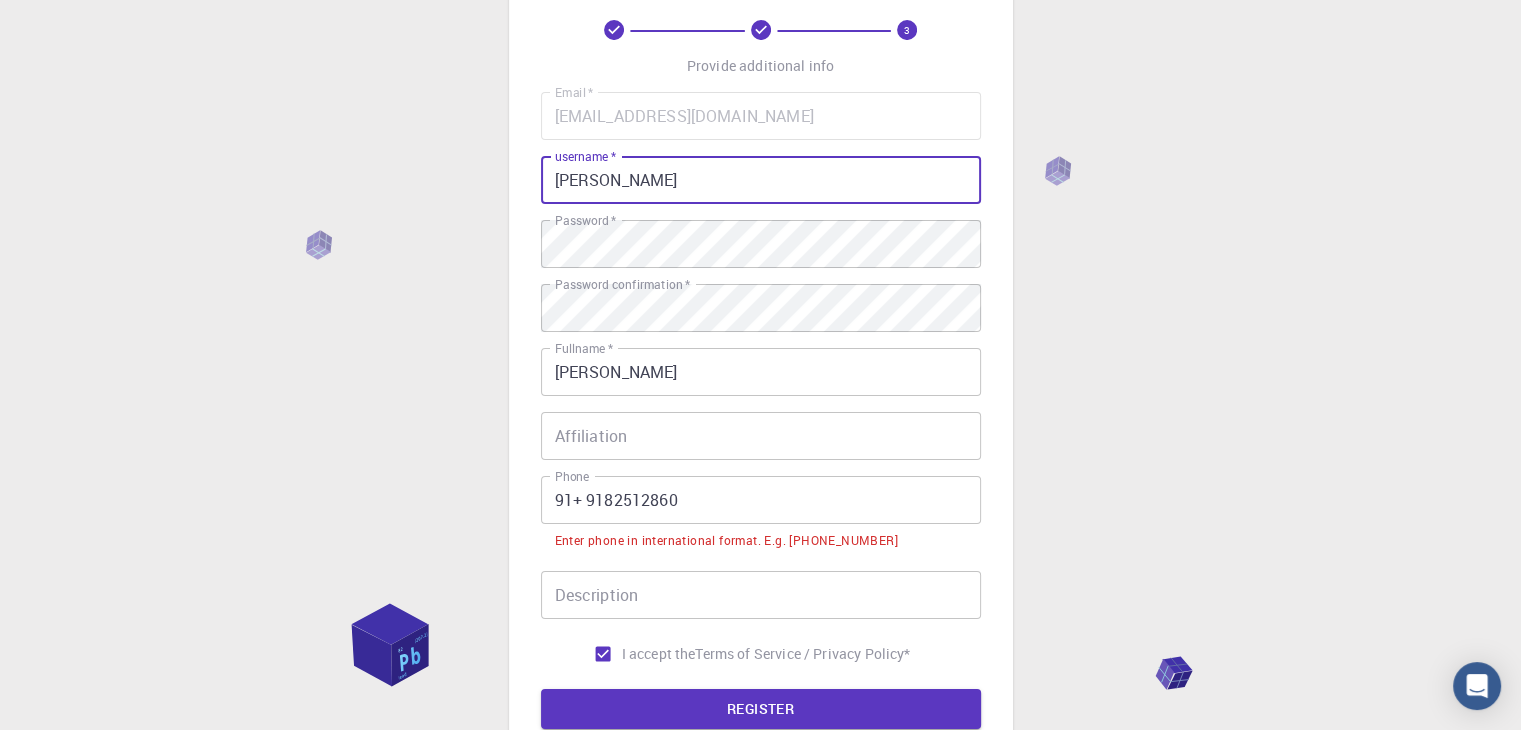 type on "Mohammad" 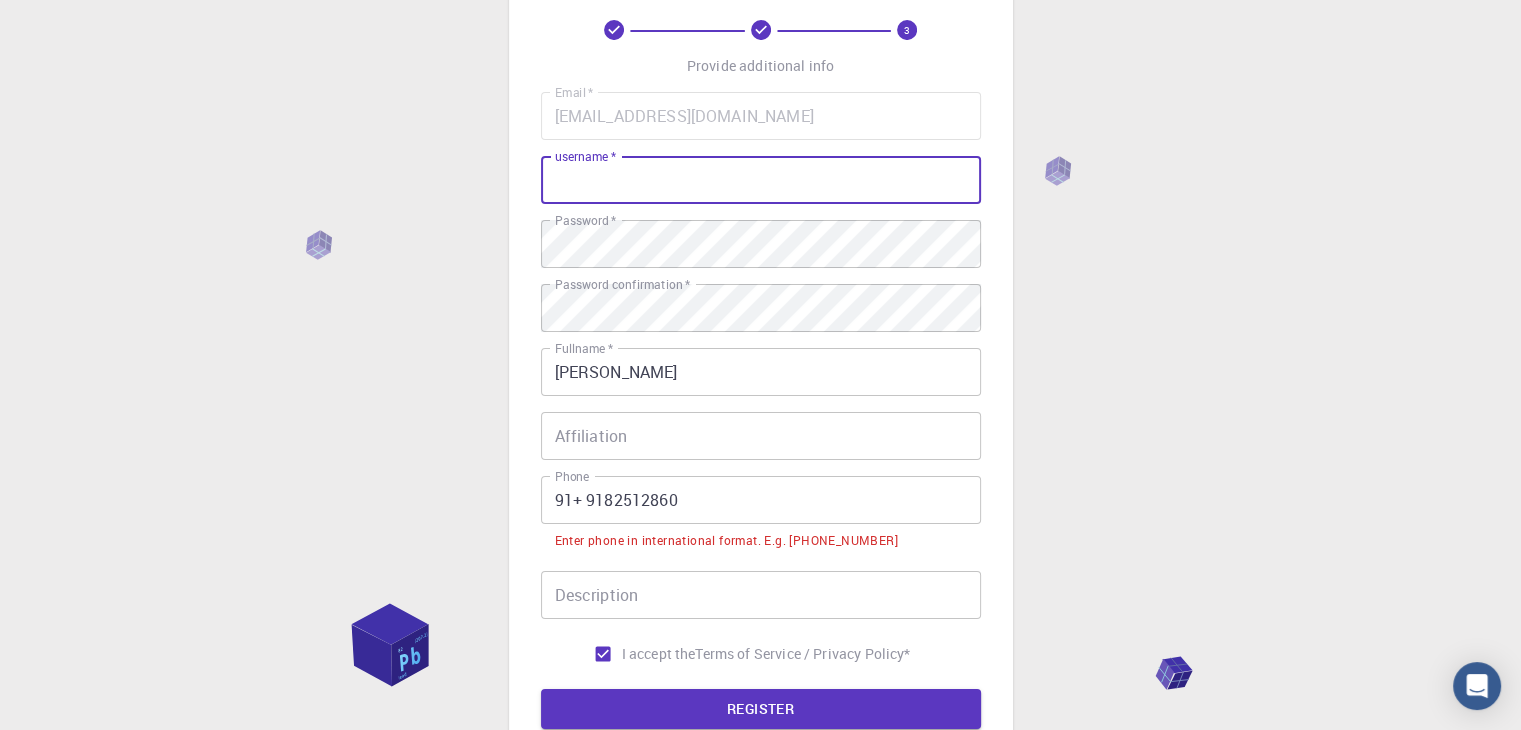 drag, startPoint x: 833, startPoint y: 174, endPoint x: 825, endPoint y: 186, distance: 14.422205 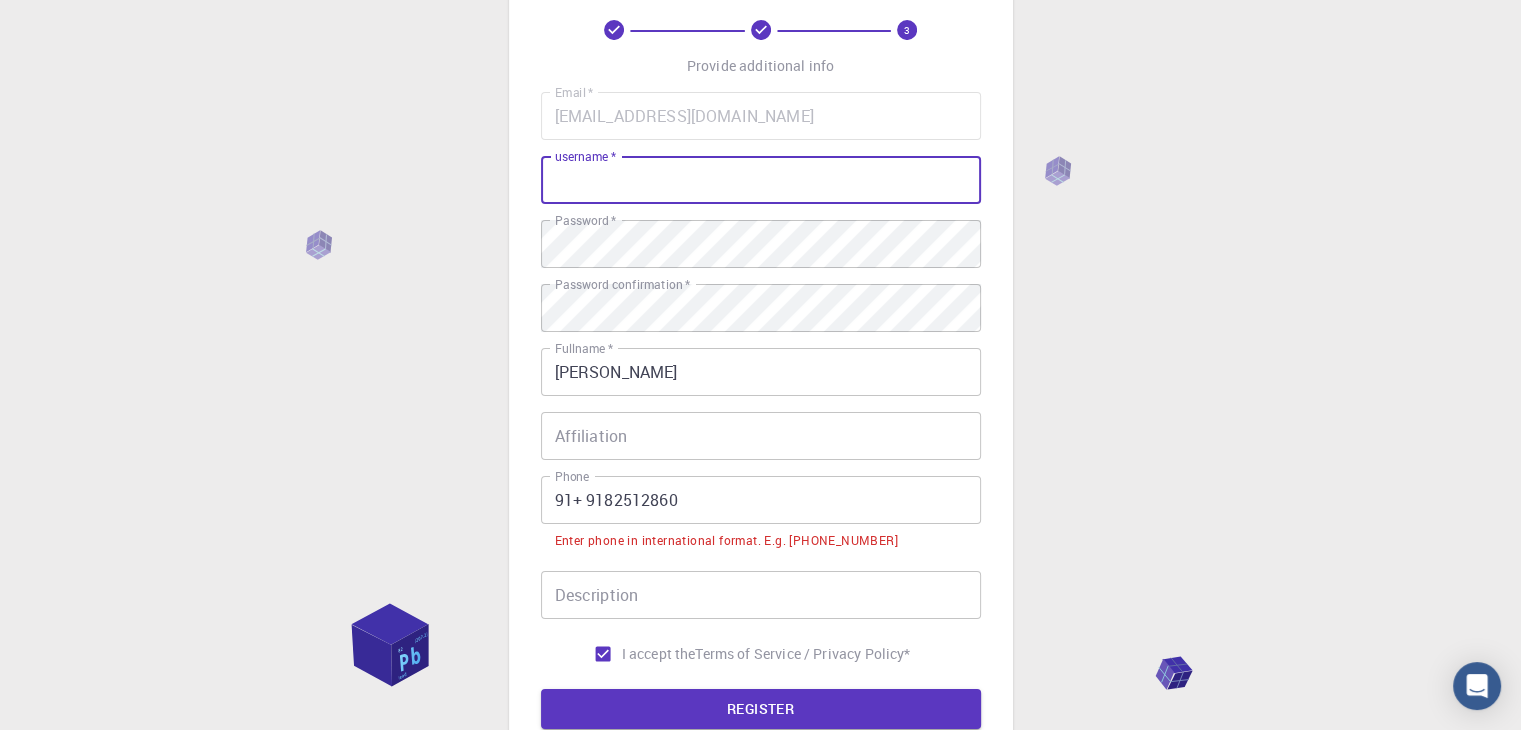 click on "username   *" at bounding box center (761, 180) 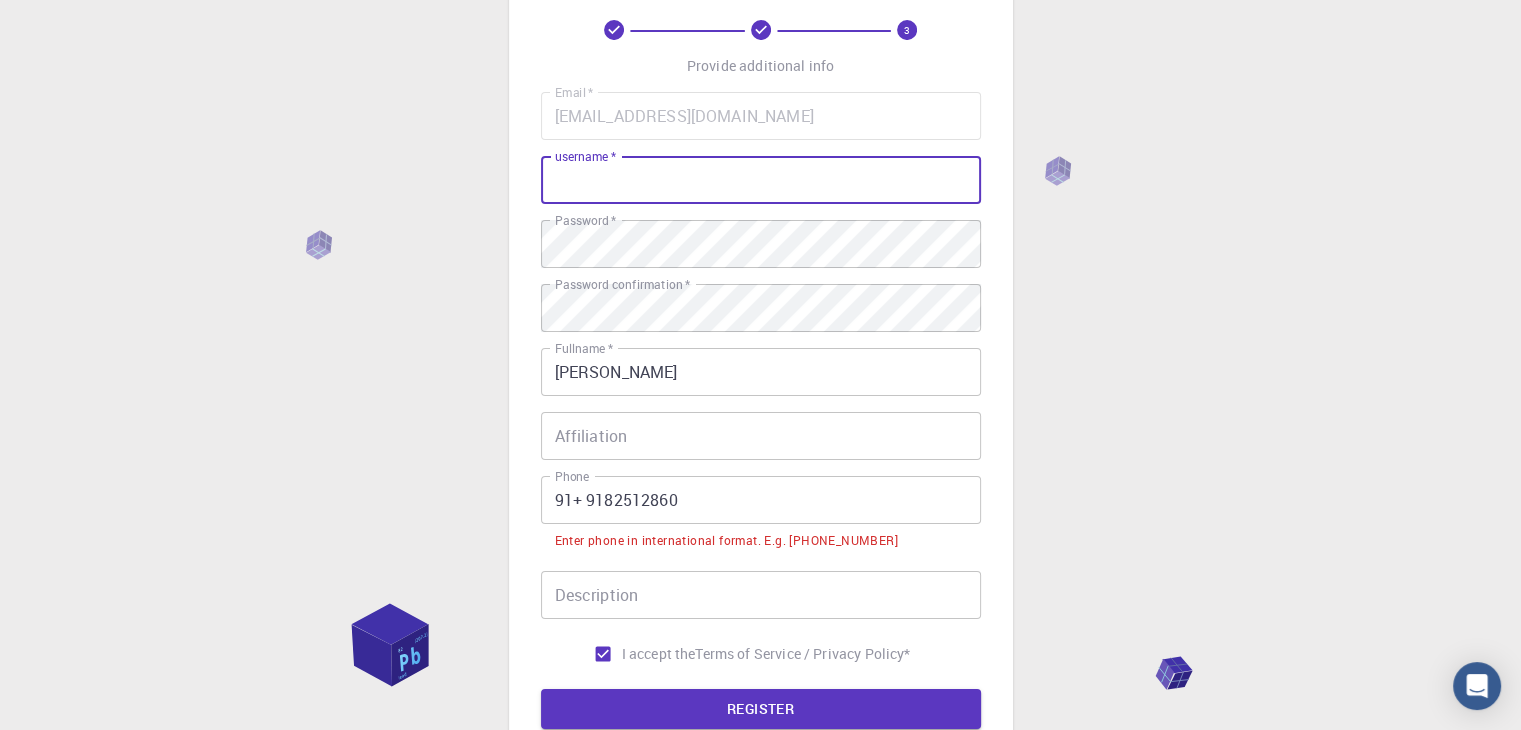 click on "username   *" at bounding box center [761, 180] 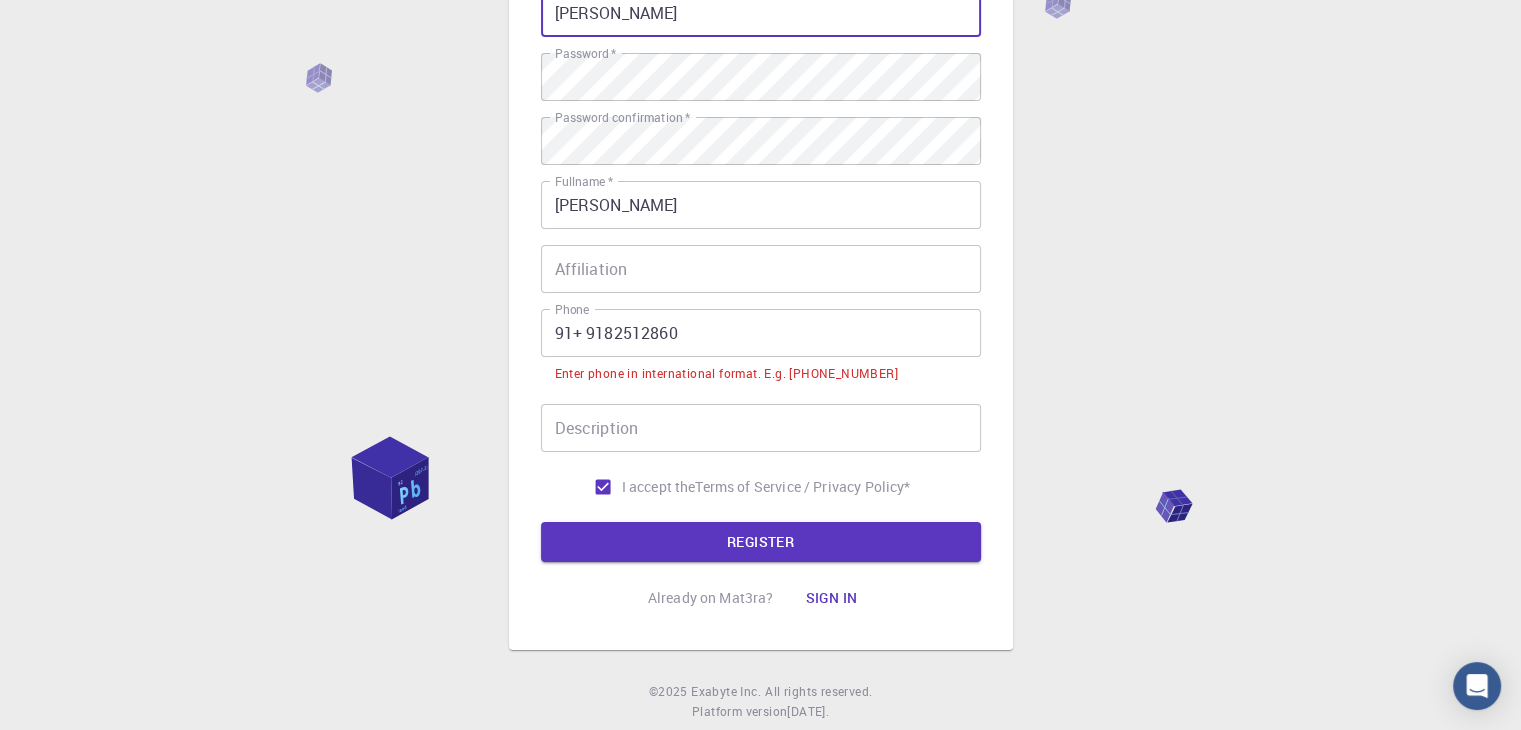 scroll, scrollTop: 300, scrollLeft: 0, axis: vertical 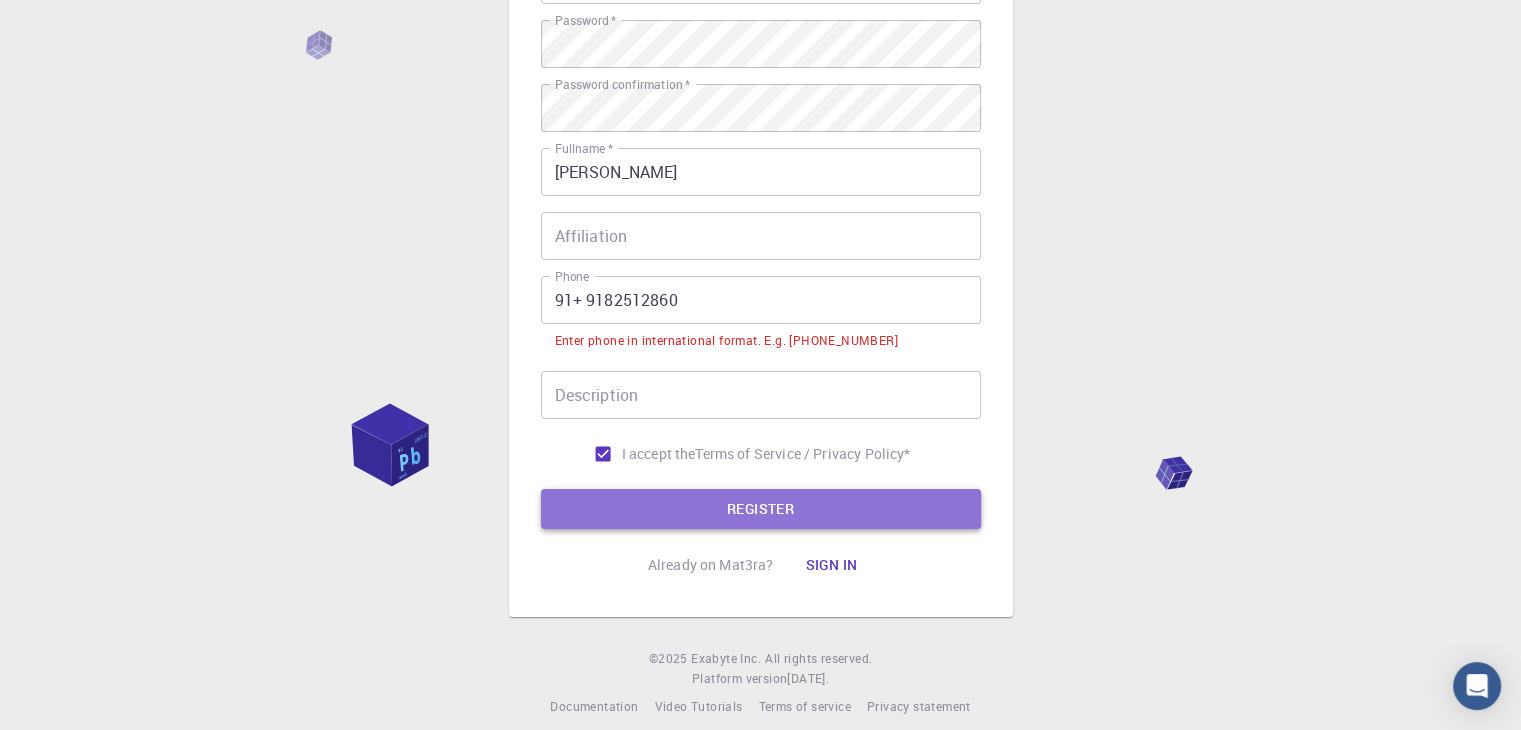 click on "REGISTER" at bounding box center (761, 509) 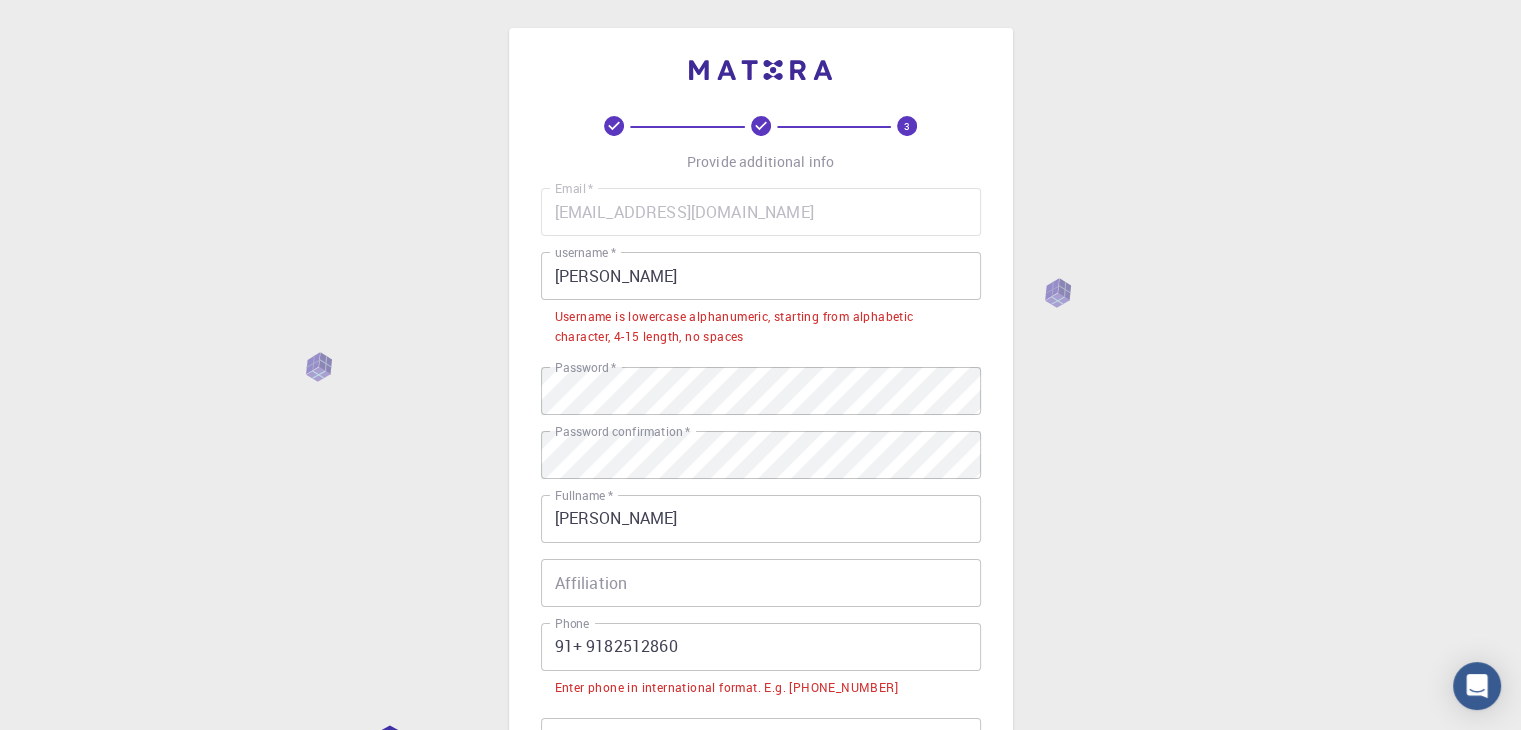scroll, scrollTop: 0, scrollLeft: 0, axis: both 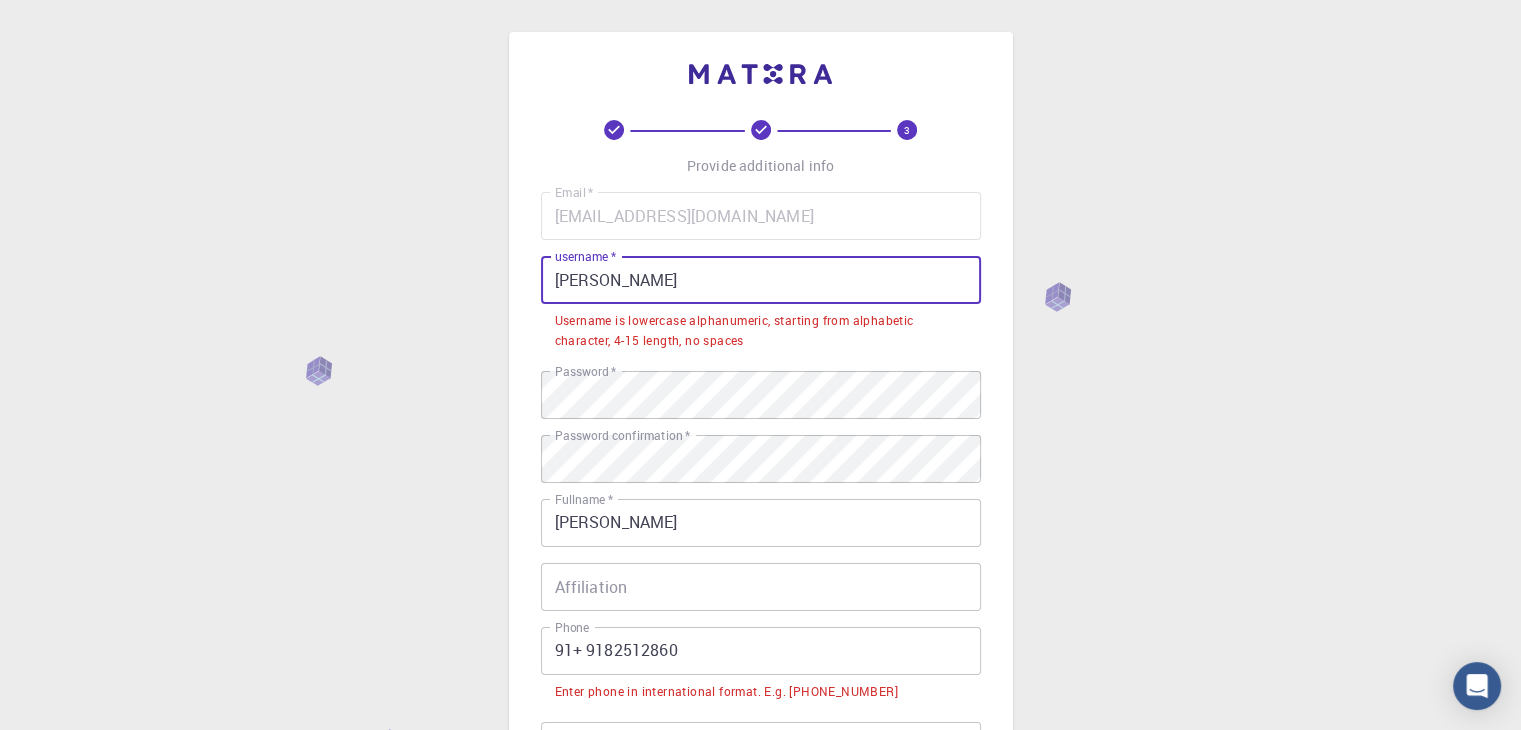 click on "MOHAMMAD SHAREEQ" at bounding box center (761, 280) 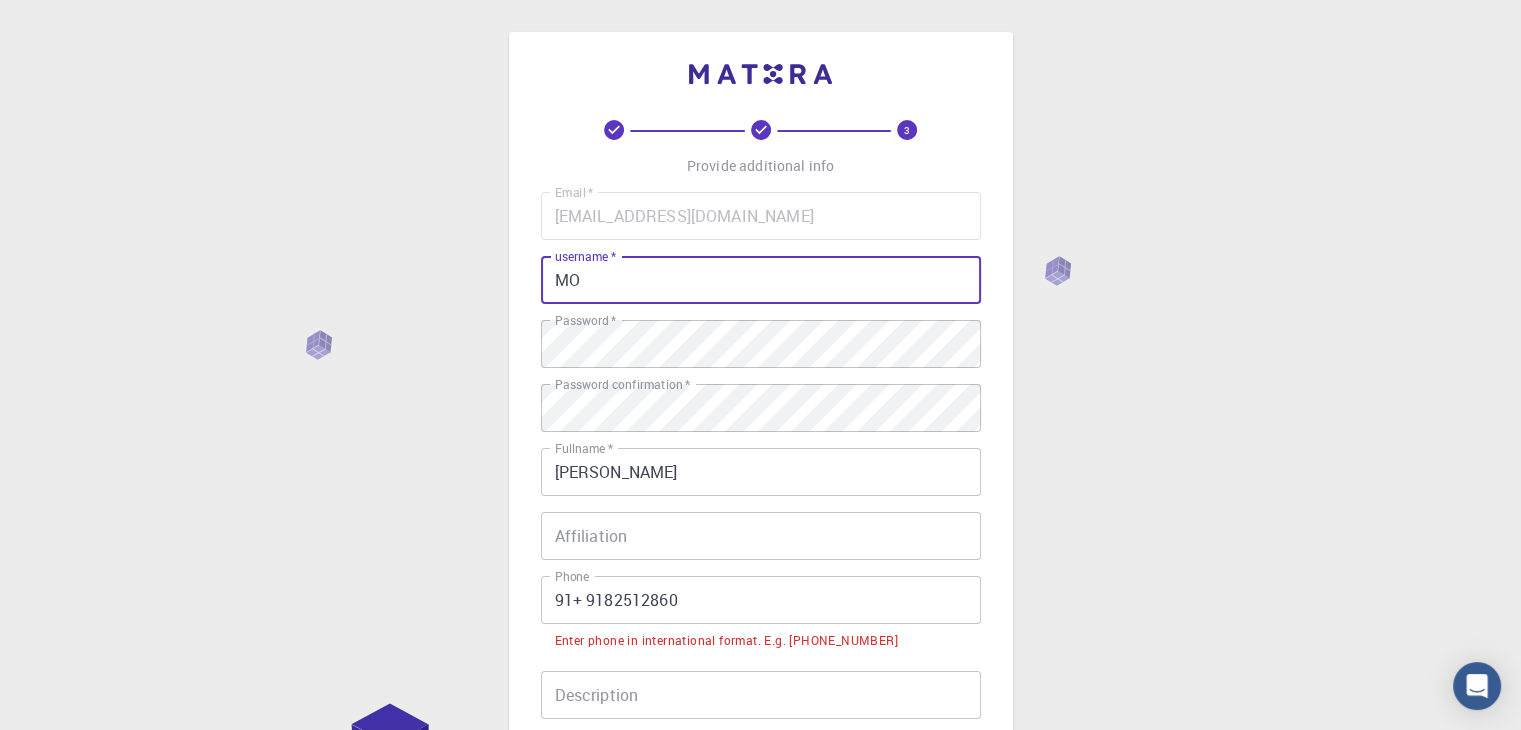 type on "M" 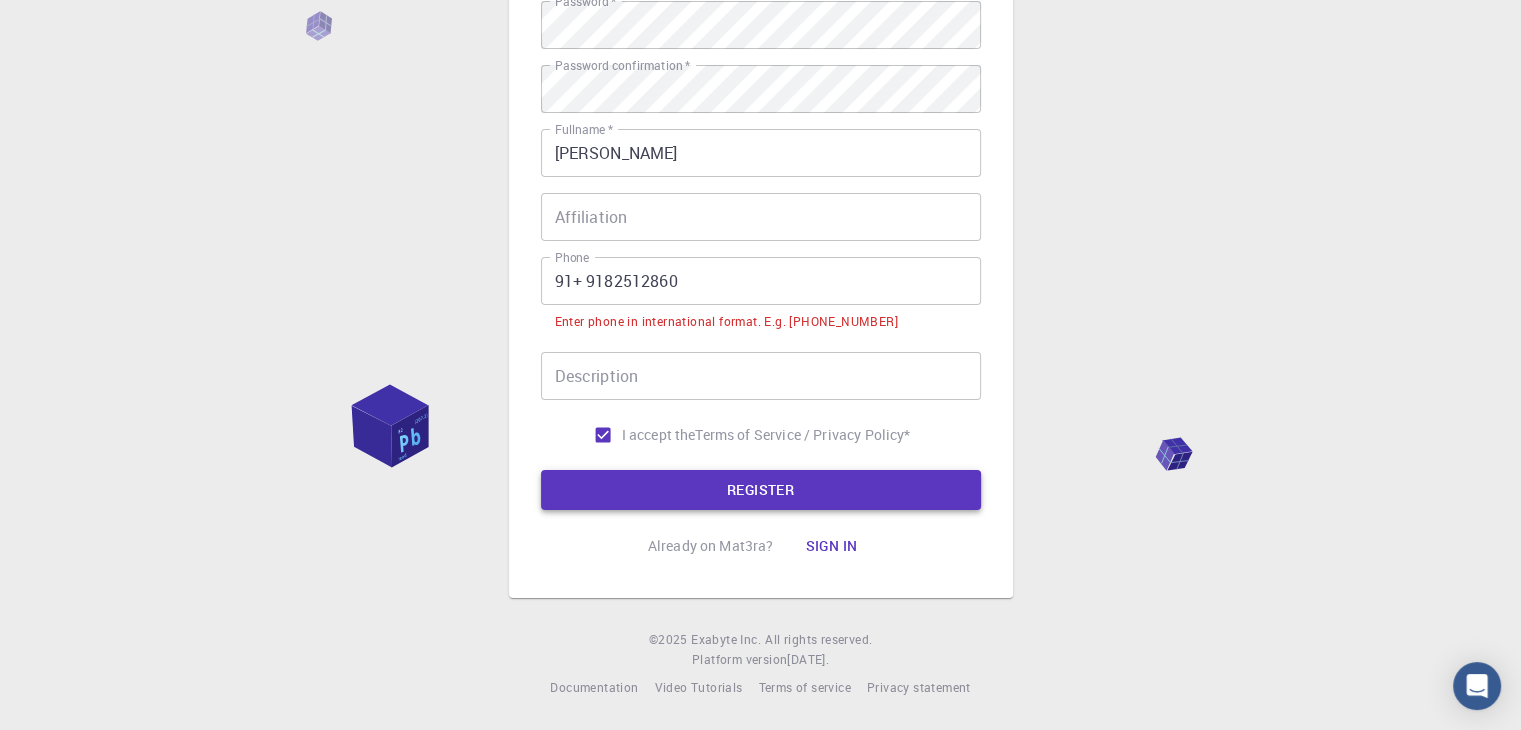 click on "REGISTER" at bounding box center (761, 490) 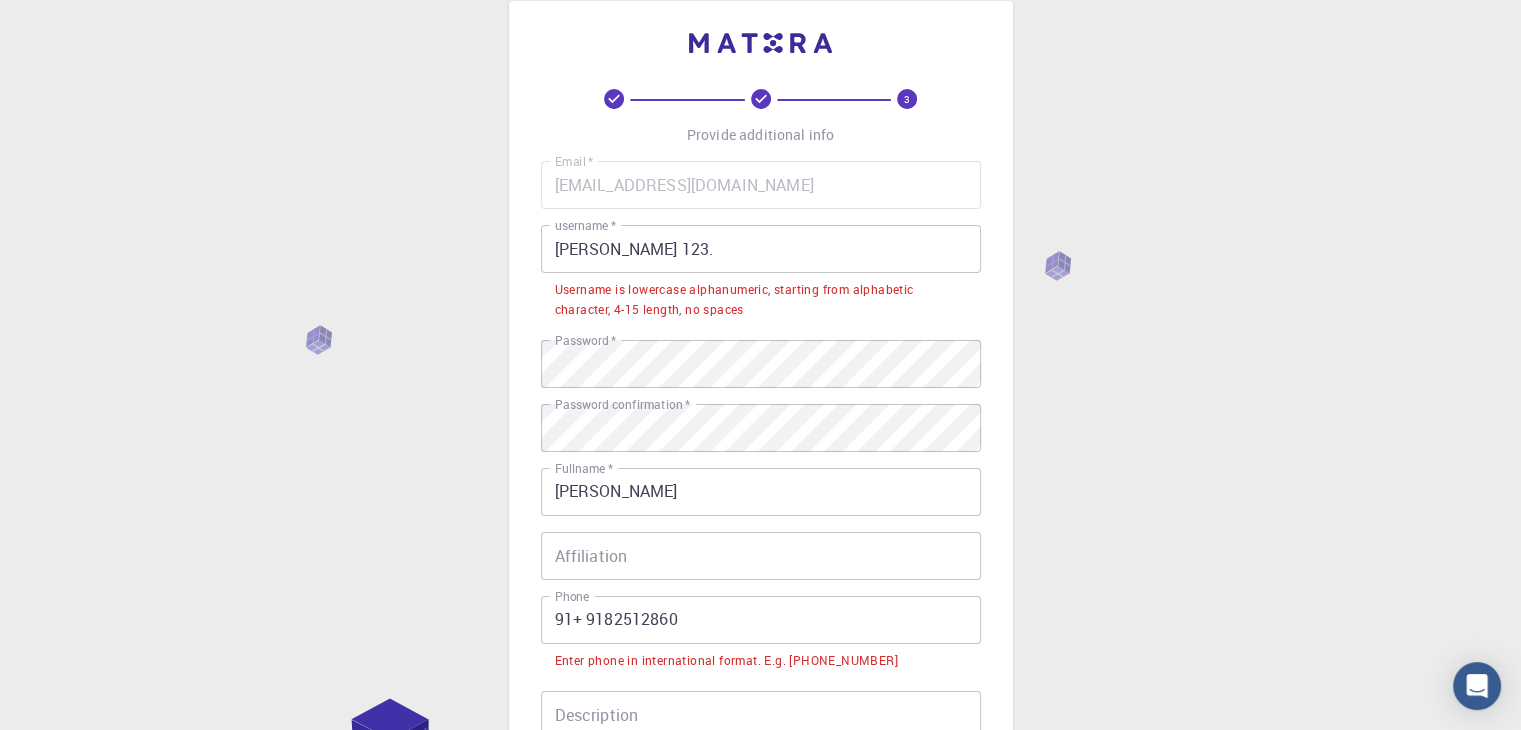 scroll, scrollTop: 0, scrollLeft: 0, axis: both 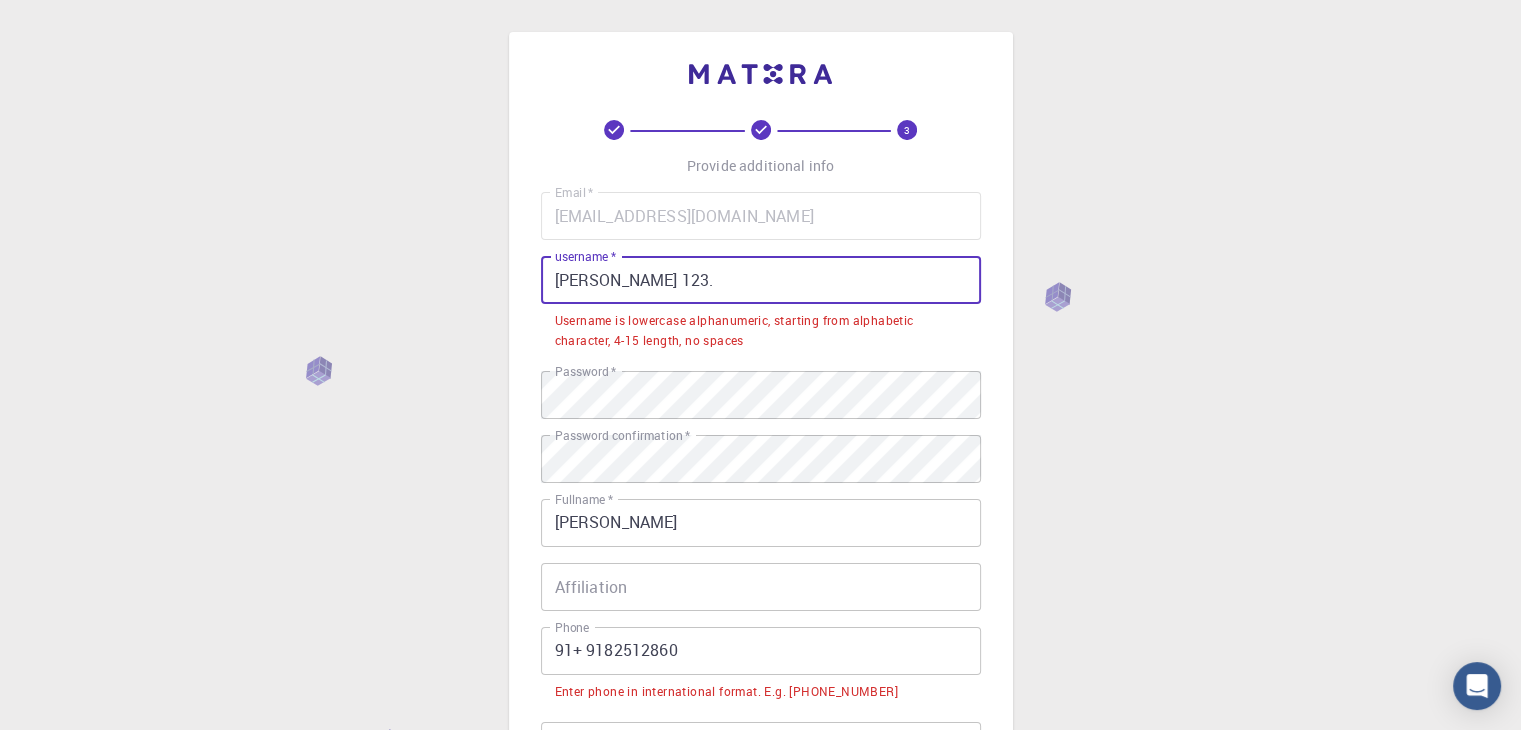 click on "Mohammad, Shareeq 123." at bounding box center (761, 280) 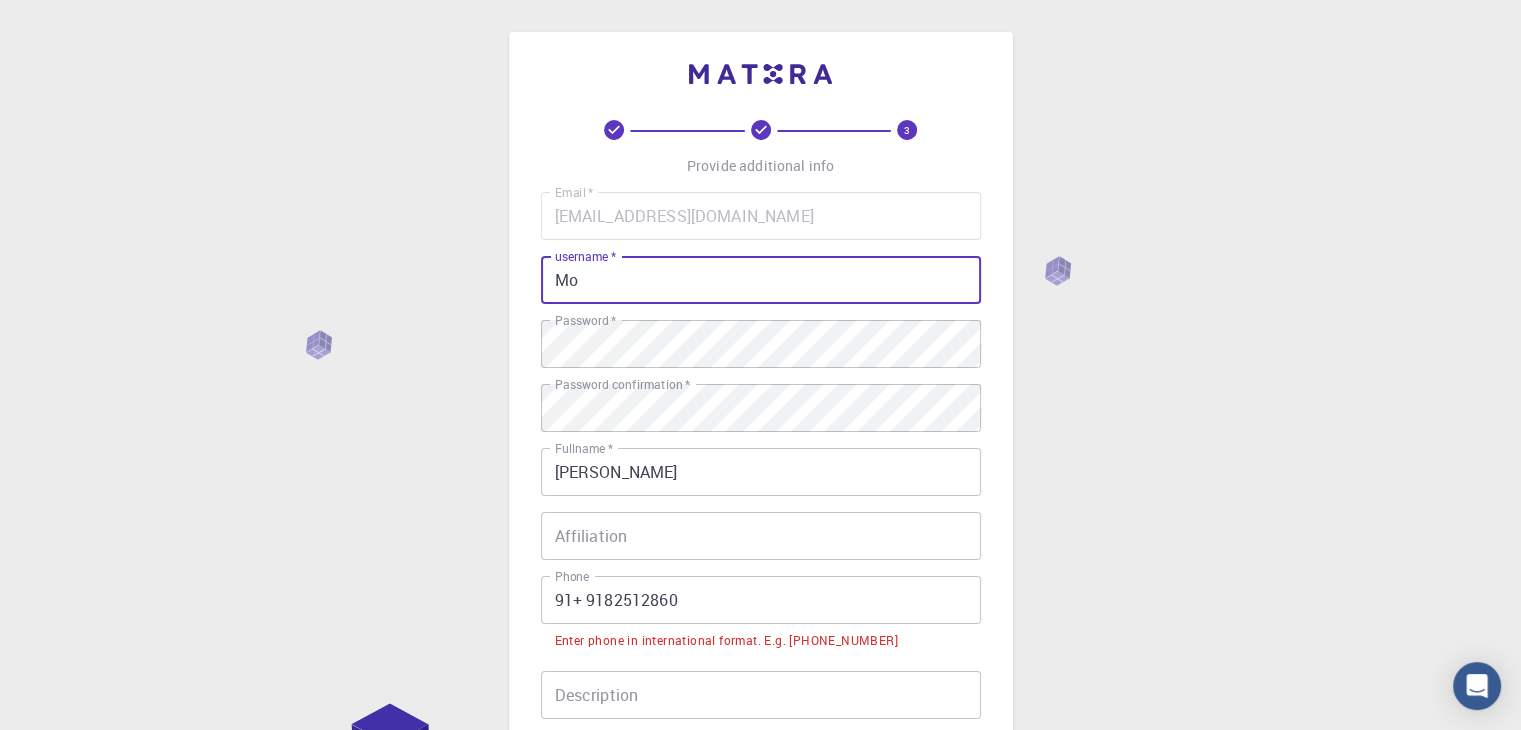 type on "M" 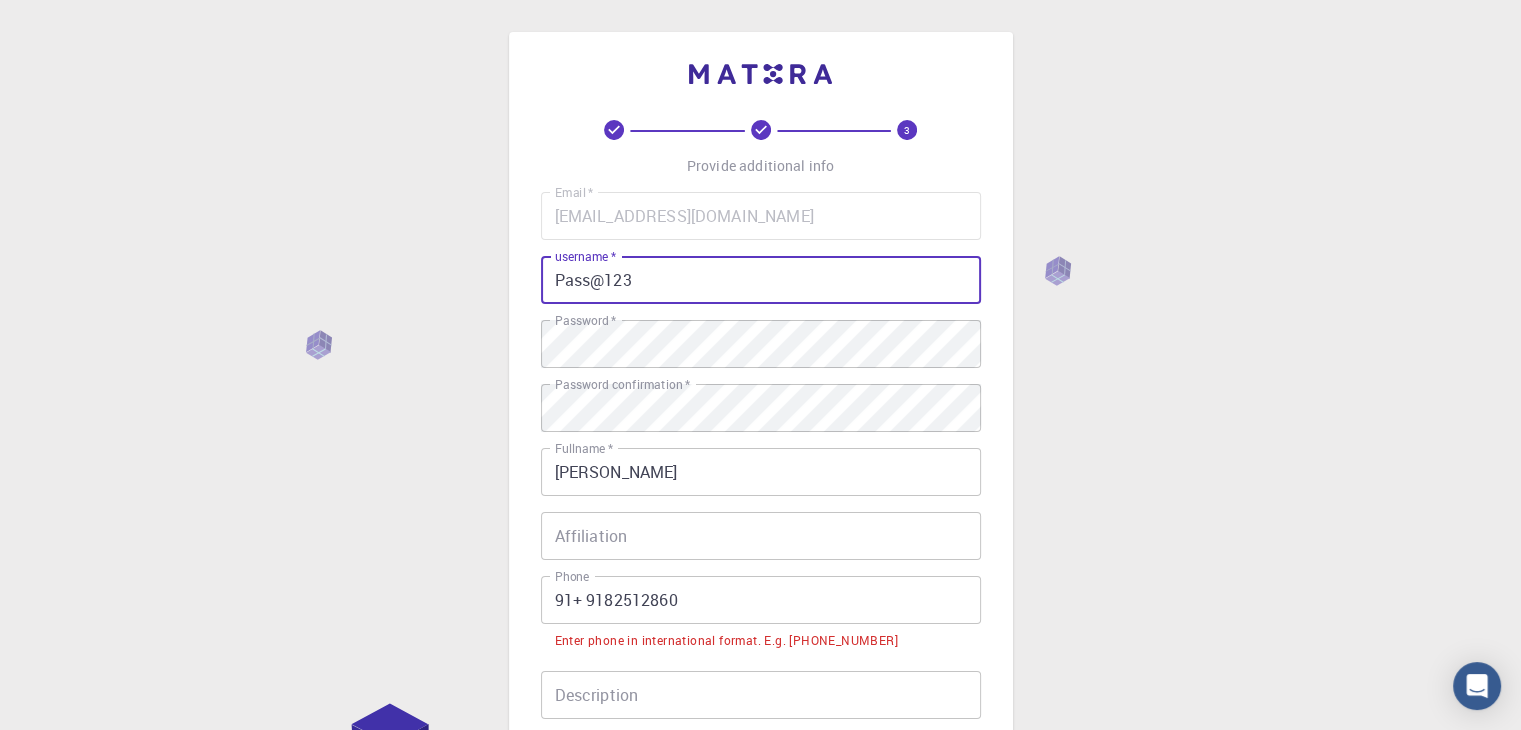 click on "REGISTER" at bounding box center [761, 809] 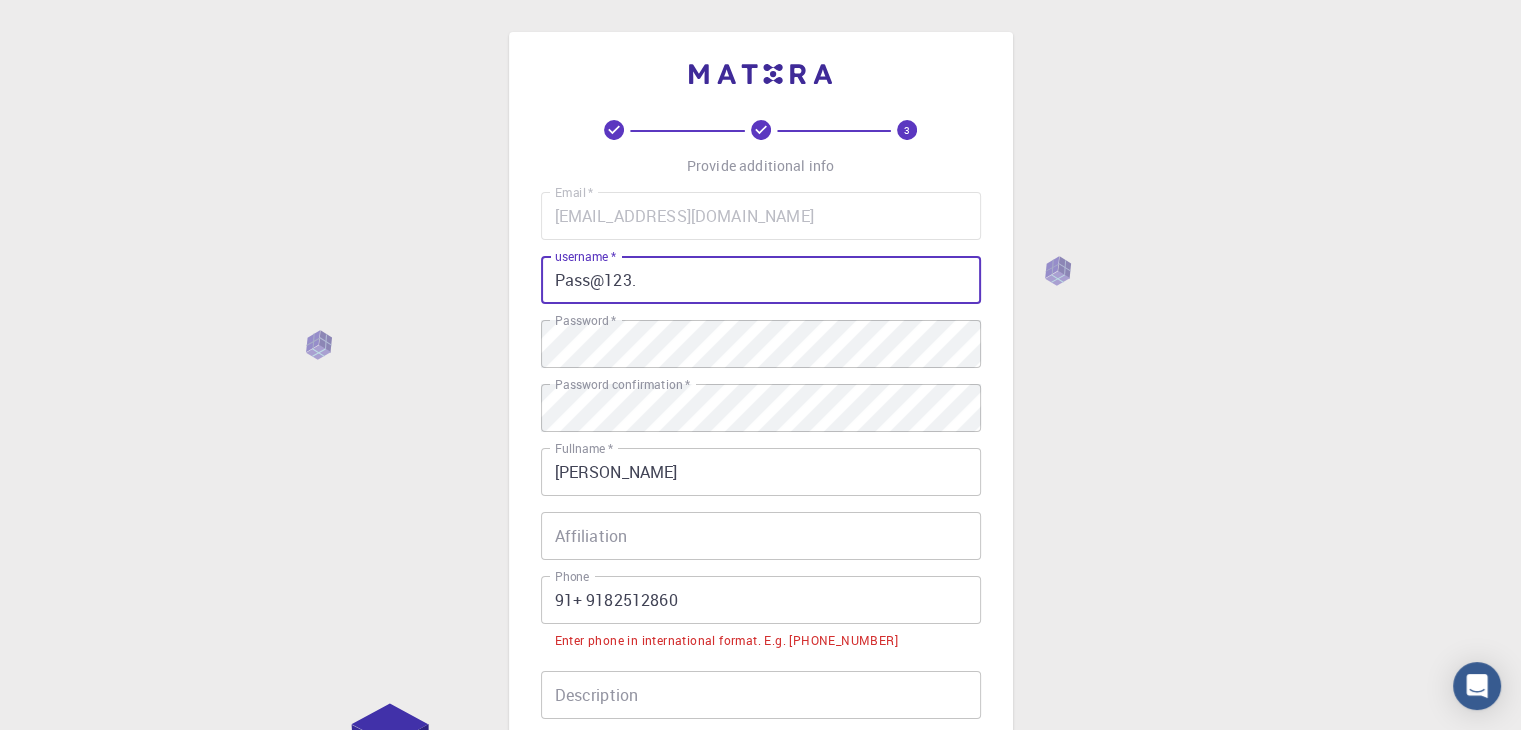 click on "REGISTER" at bounding box center (761, 809) 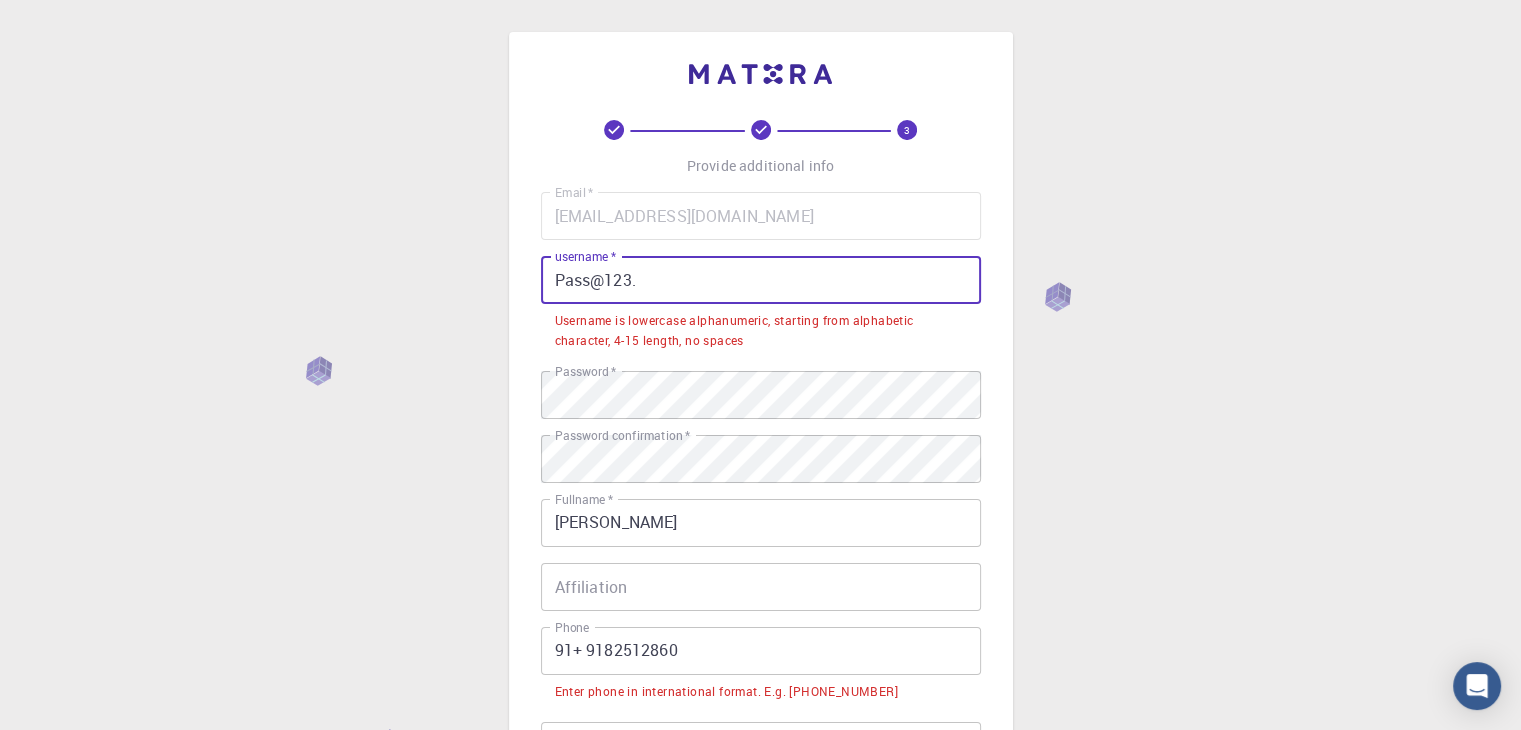 click on "Pass@123." at bounding box center [761, 280] 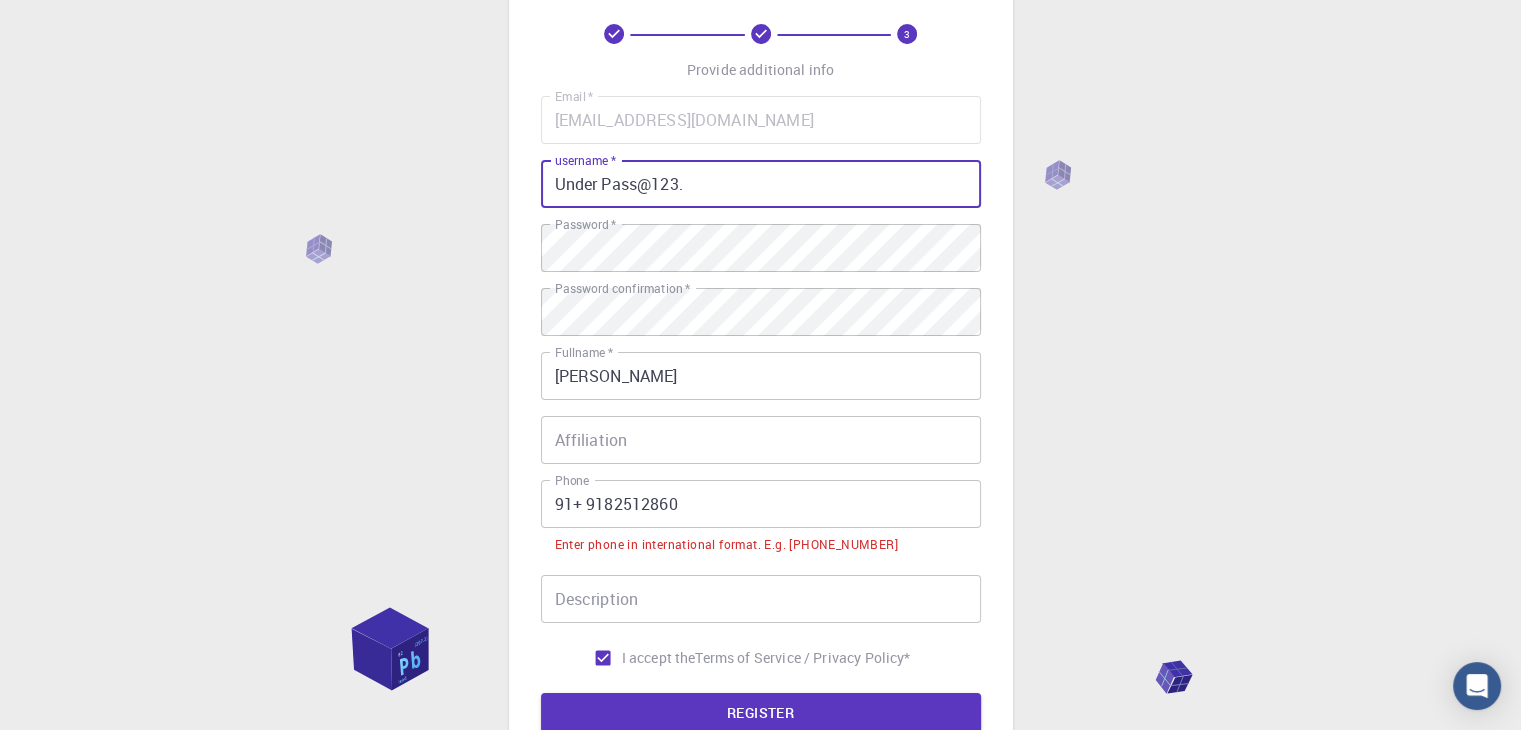 scroll, scrollTop: 100, scrollLeft: 0, axis: vertical 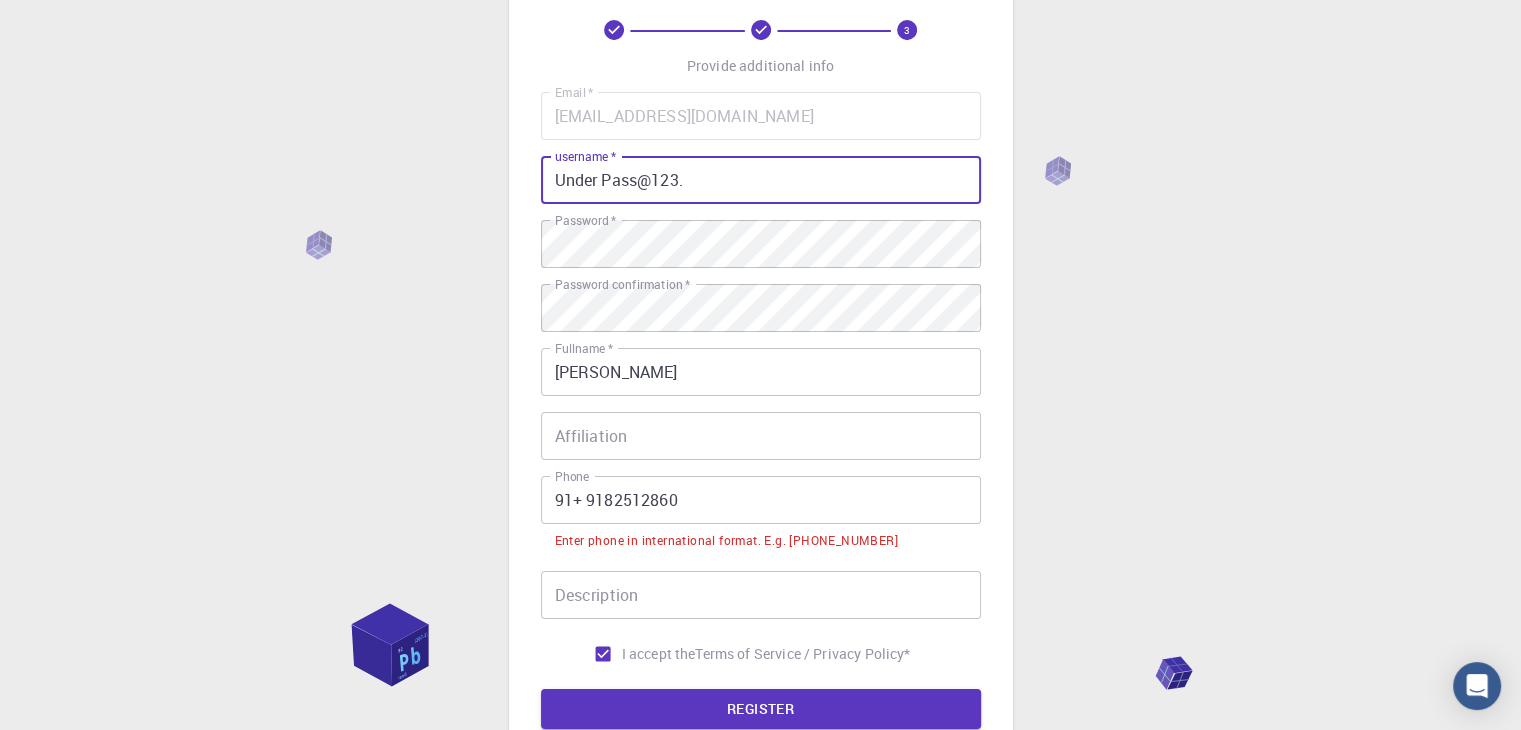 click on "Under Pass@123." at bounding box center (761, 180) 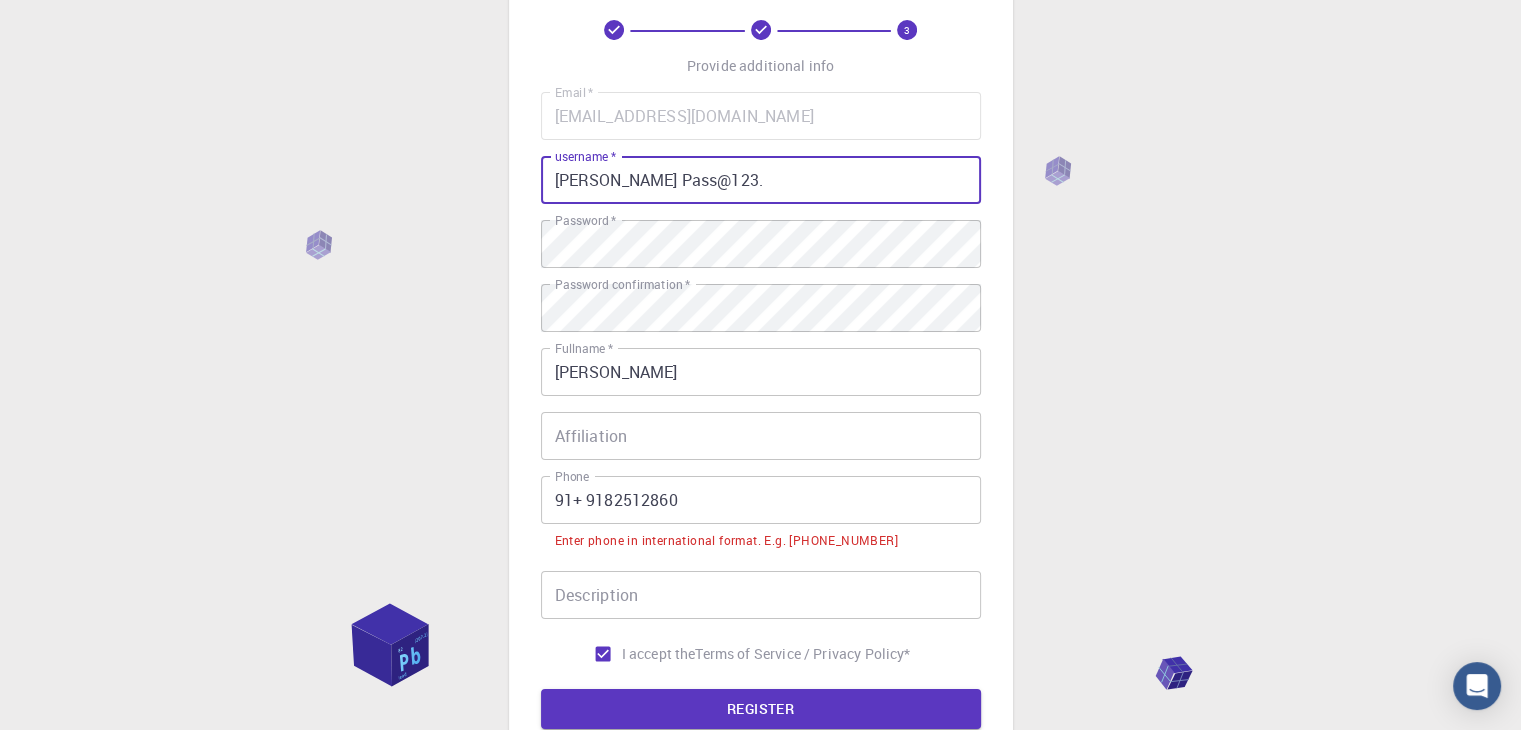 click on "Mohammad Shareeq Pass@123." at bounding box center [761, 180] 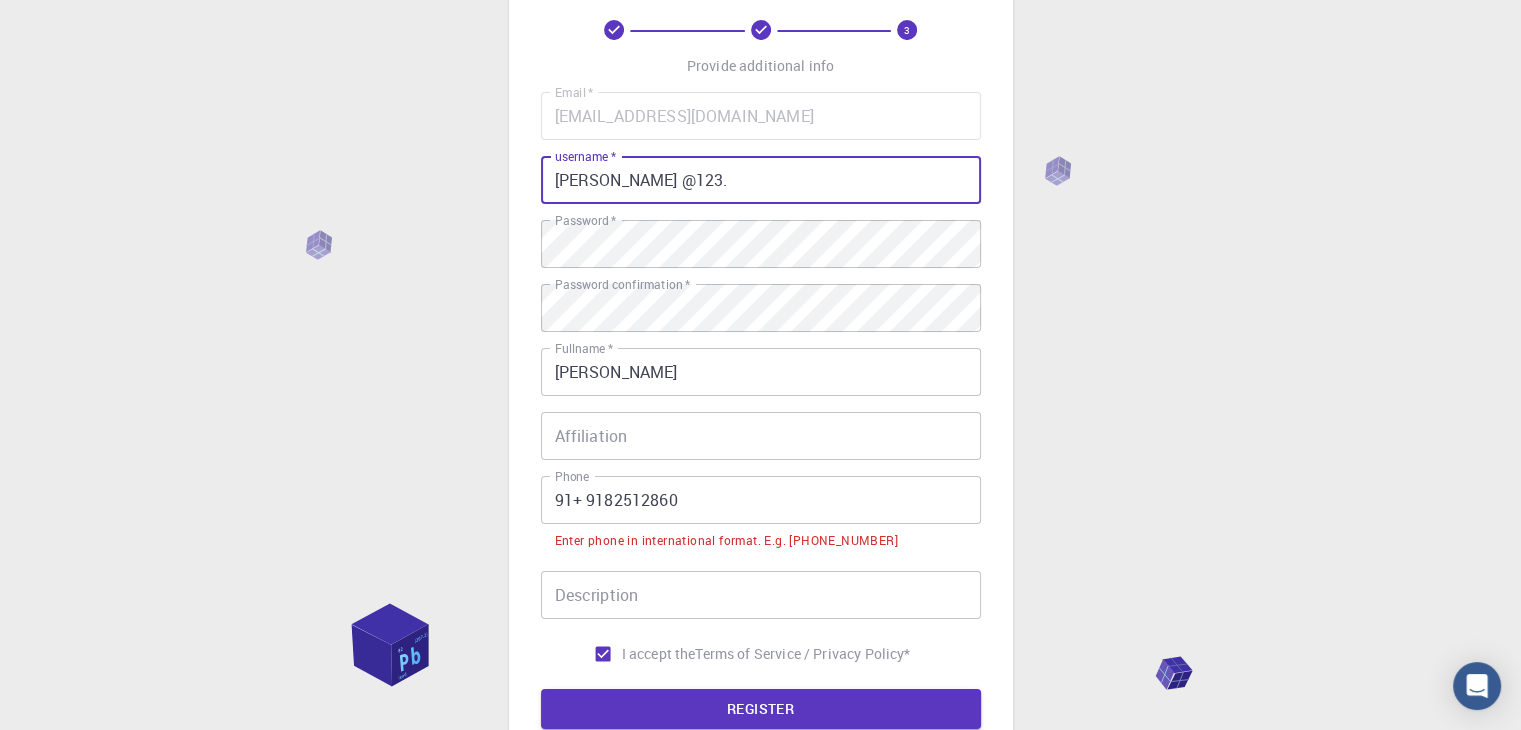 click on "Mohammad Shareeq @123." at bounding box center (761, 180) 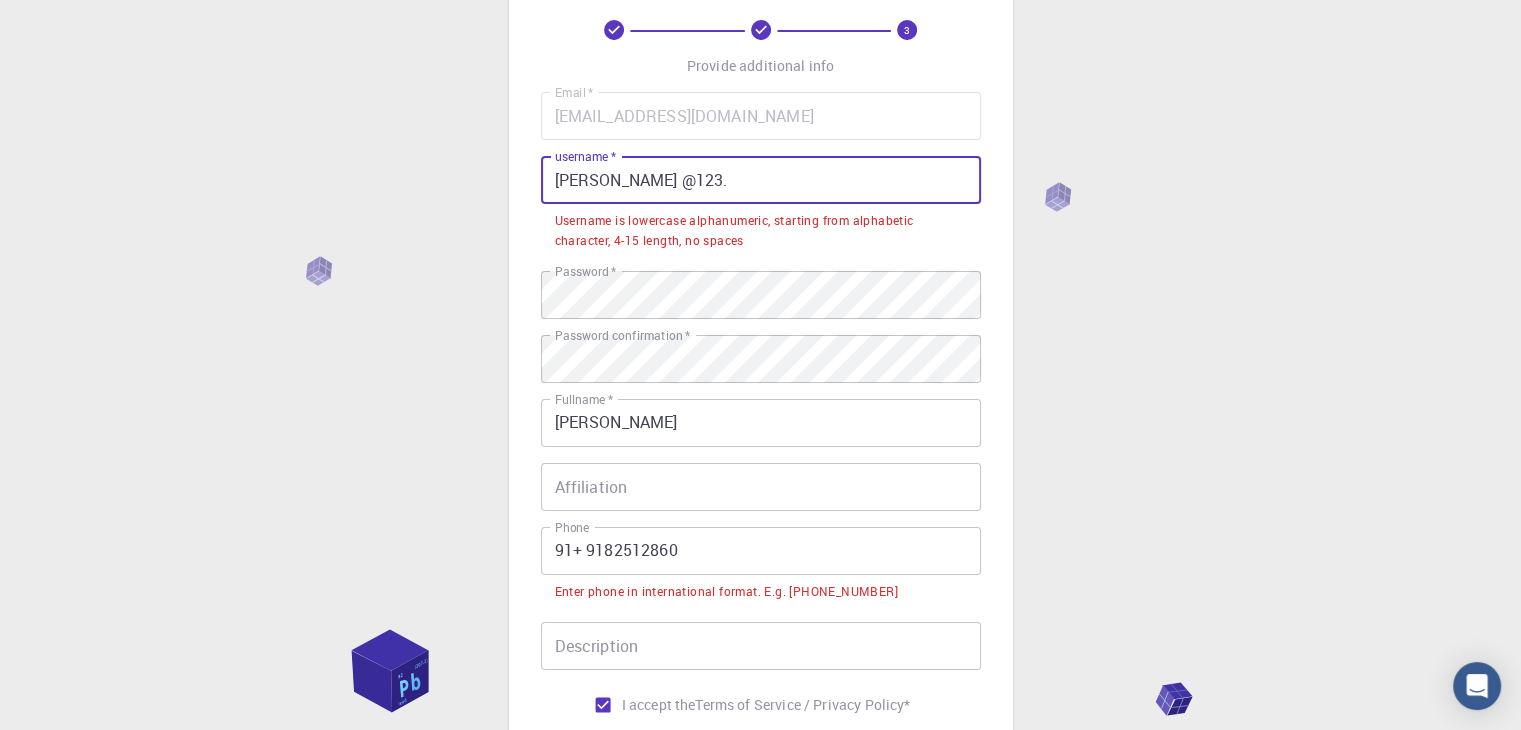 click on "Mohammad Shareeq @123." at bounding box center (761, 180) 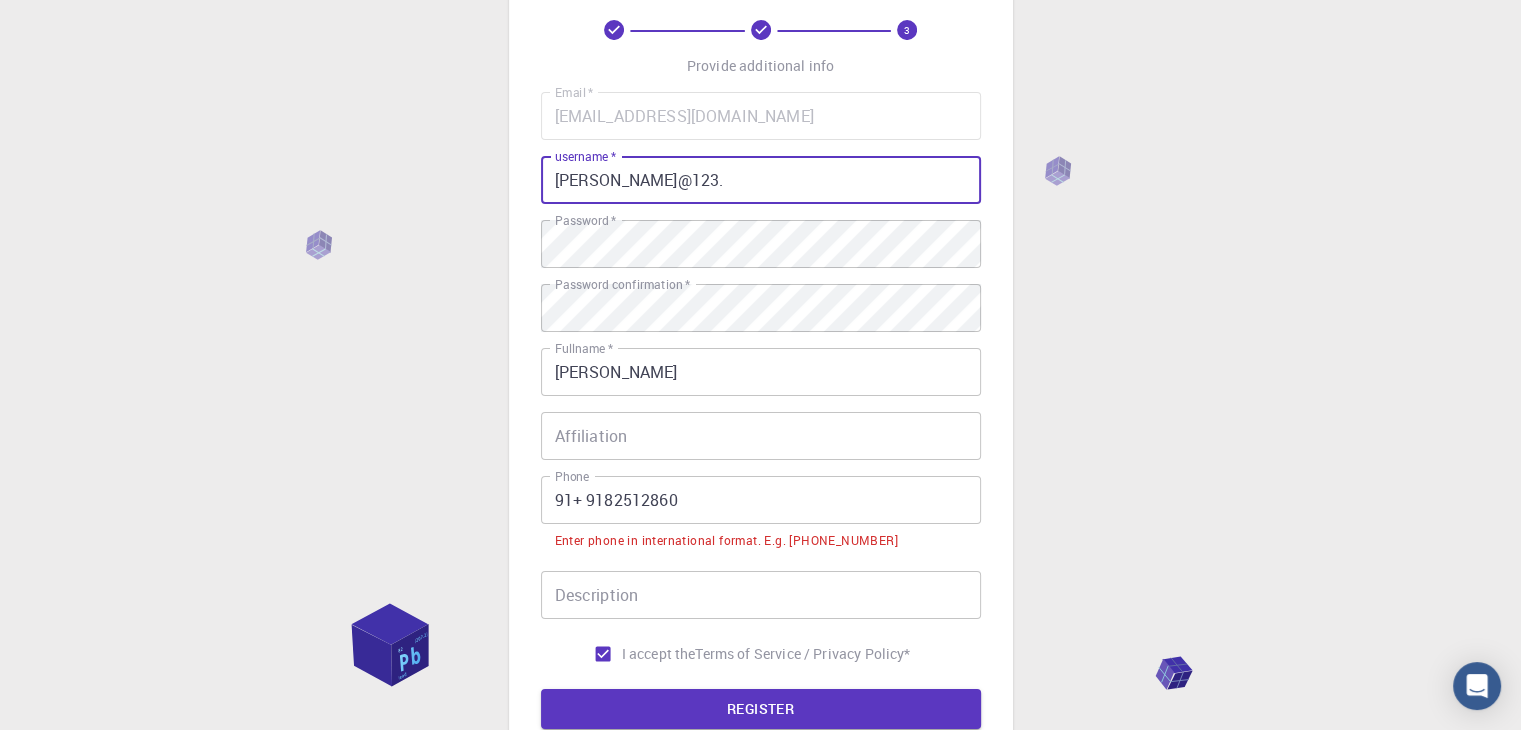 click on "Mohammad Shareeq@123." at bounding box center [761, 180] 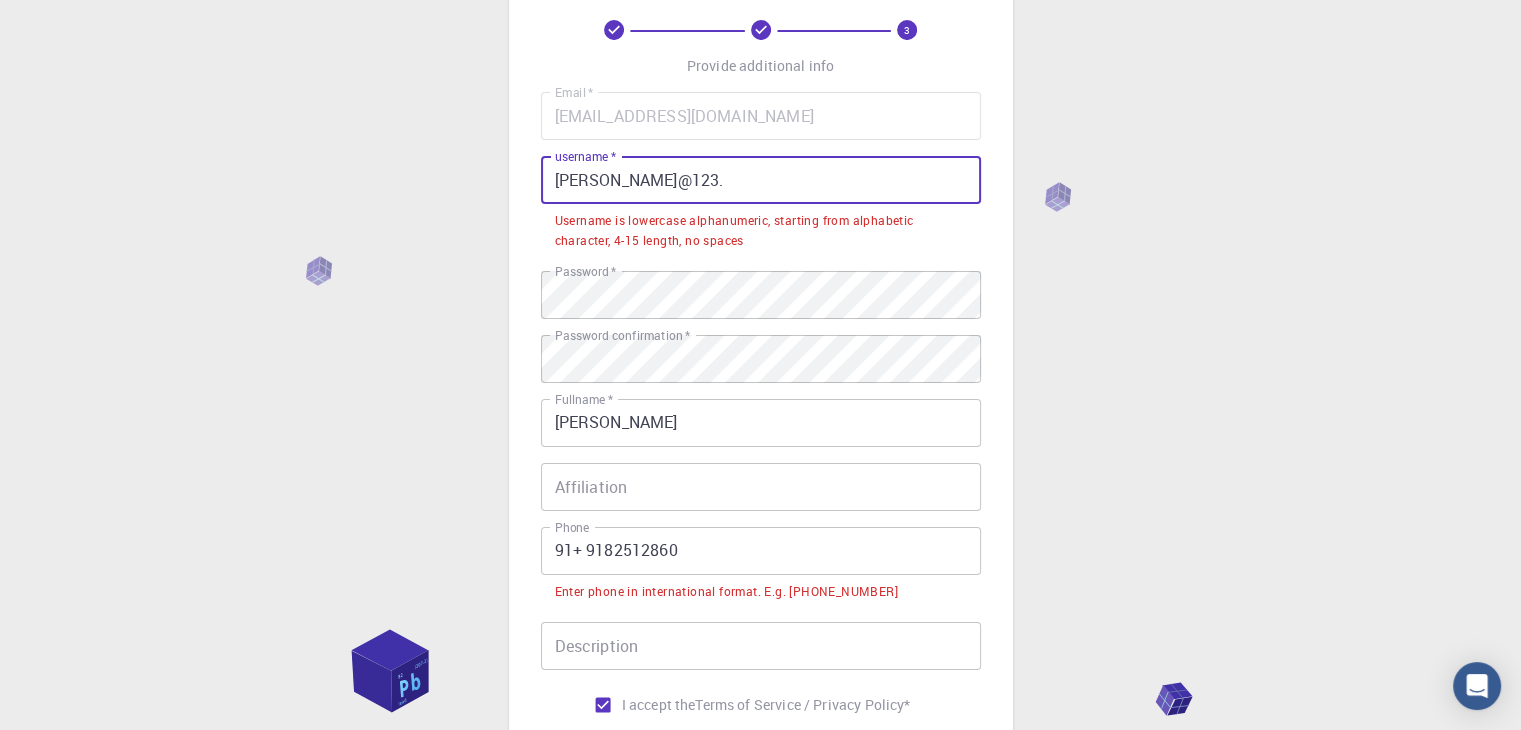 click on "Mohammad Shareeq@123." at bounding box center [761, 180] 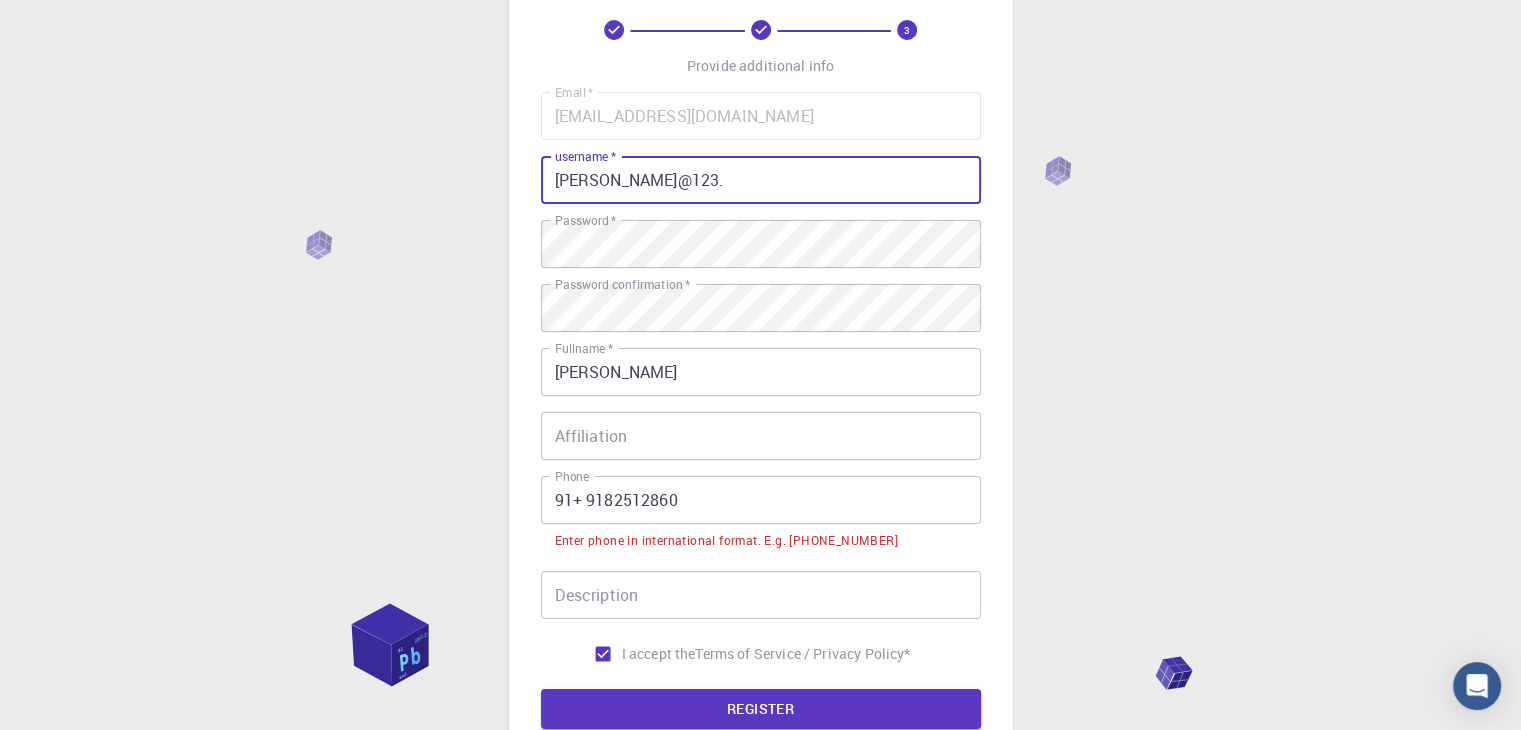 click on "REGISTER" at bounding box center (761, 709) 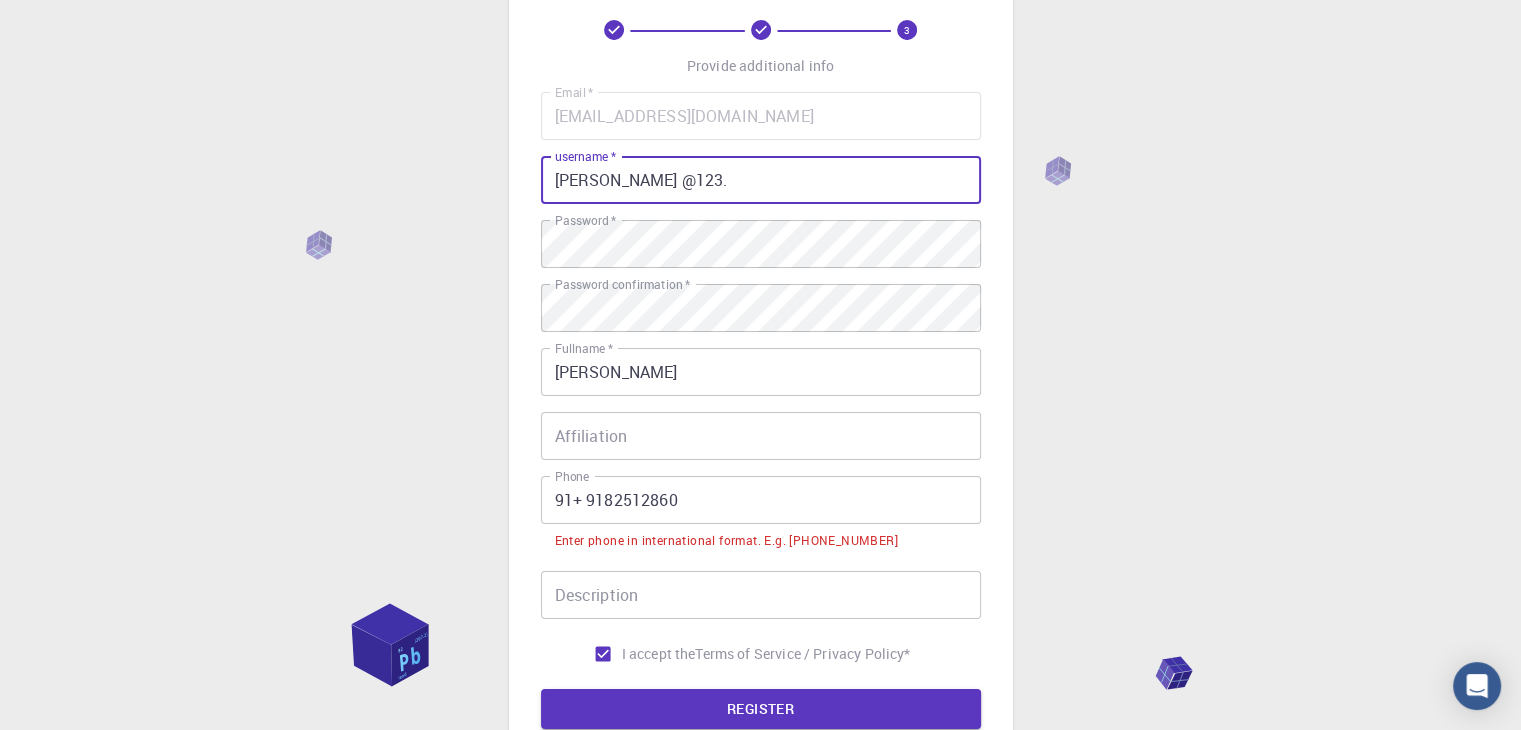 click on "Mohammad Sharu @123." at bounding box center [761, 180] 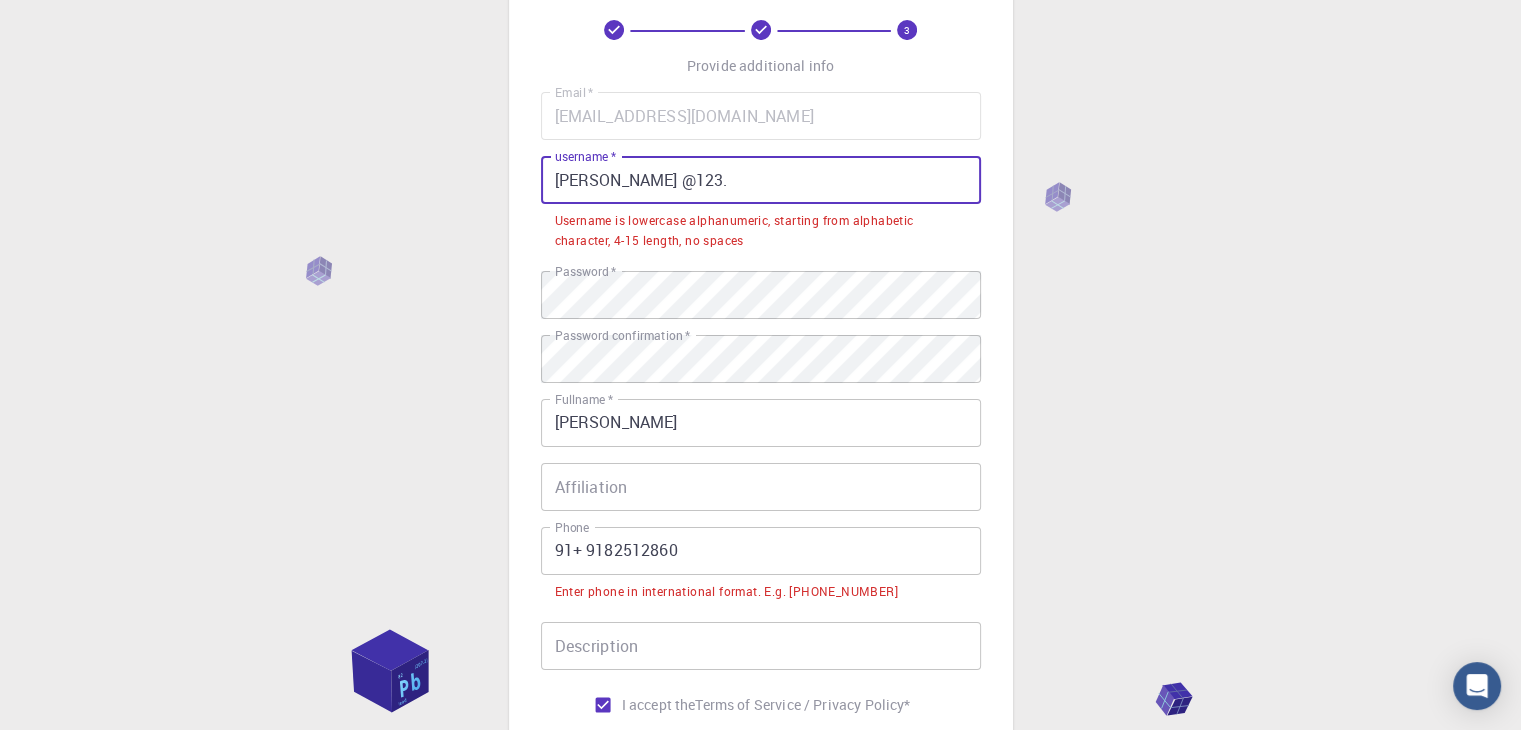 click on "Mohammad Sharu @123." at bounding box center [761, 180] 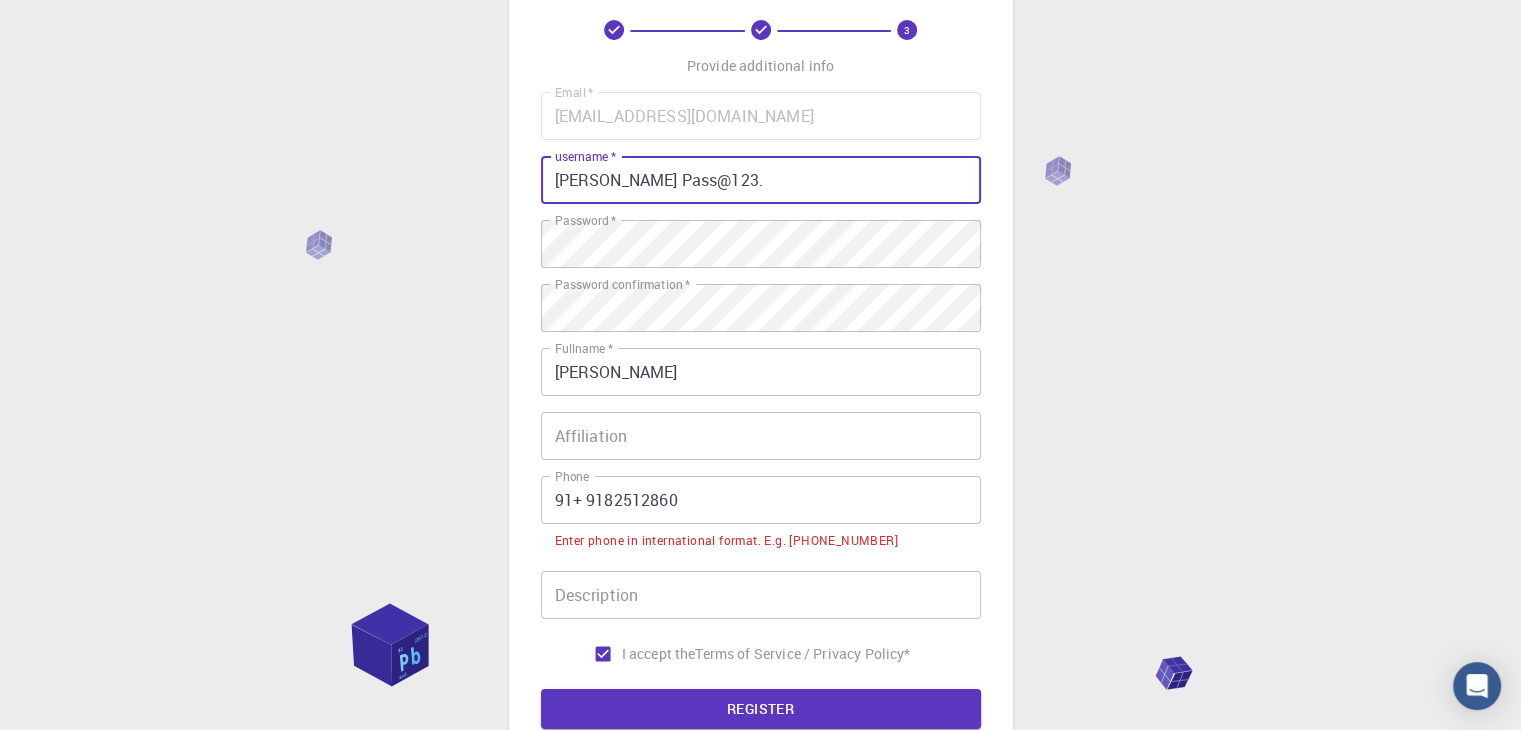 click on "Mohammad Pass@123." at bounding box center (761, 180) 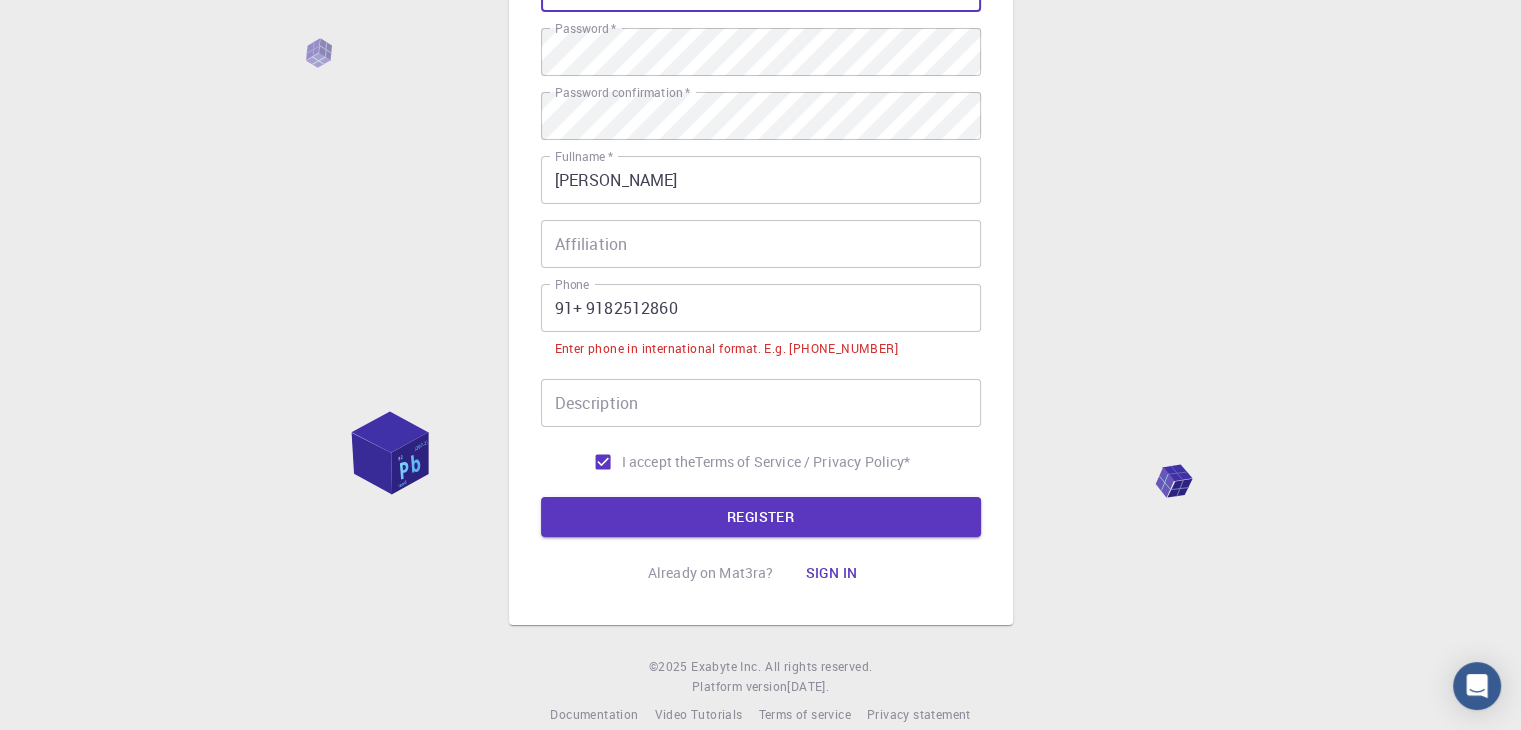scroll, scrollTop: 300, scrollLeft: 0, axis: vertical 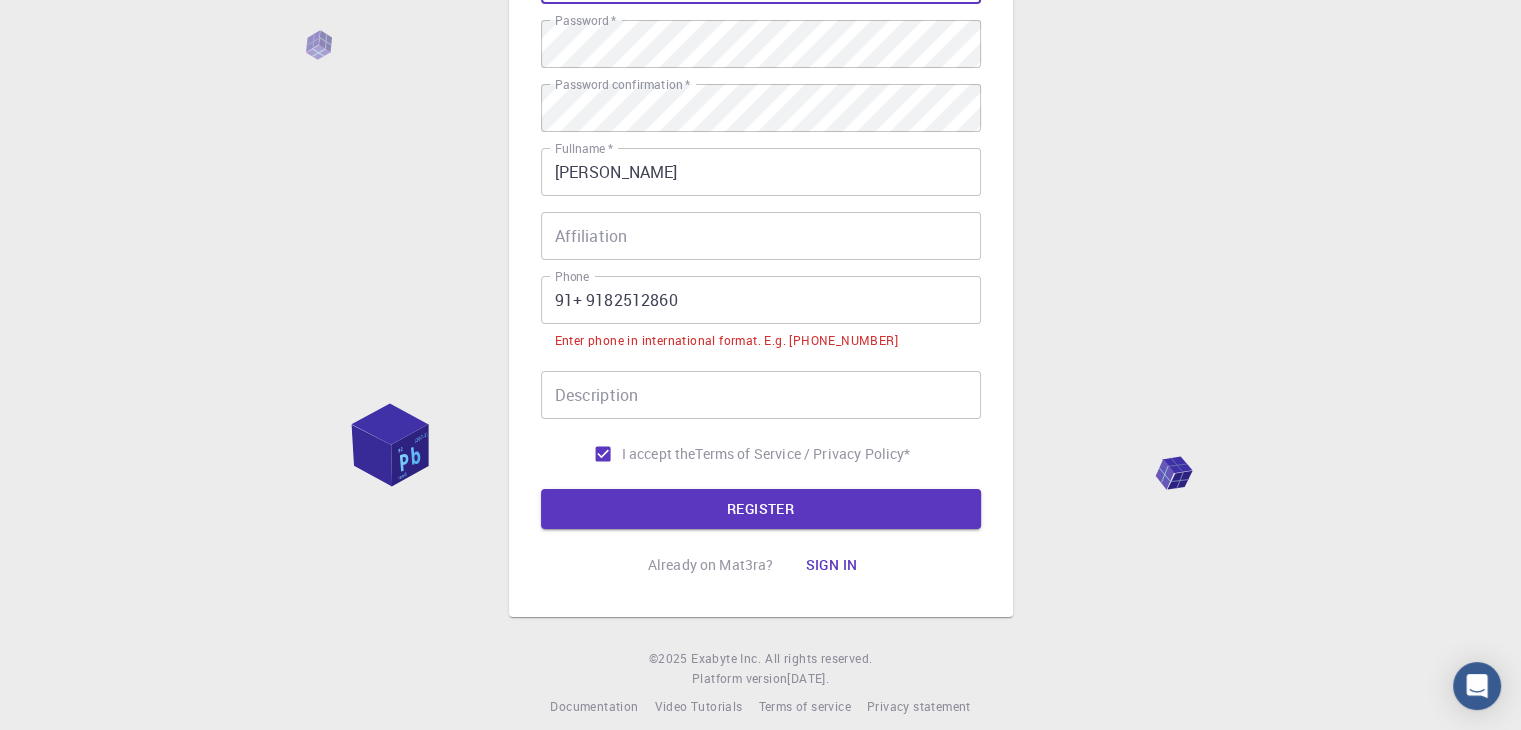 type on "Mohammad Pass@123." 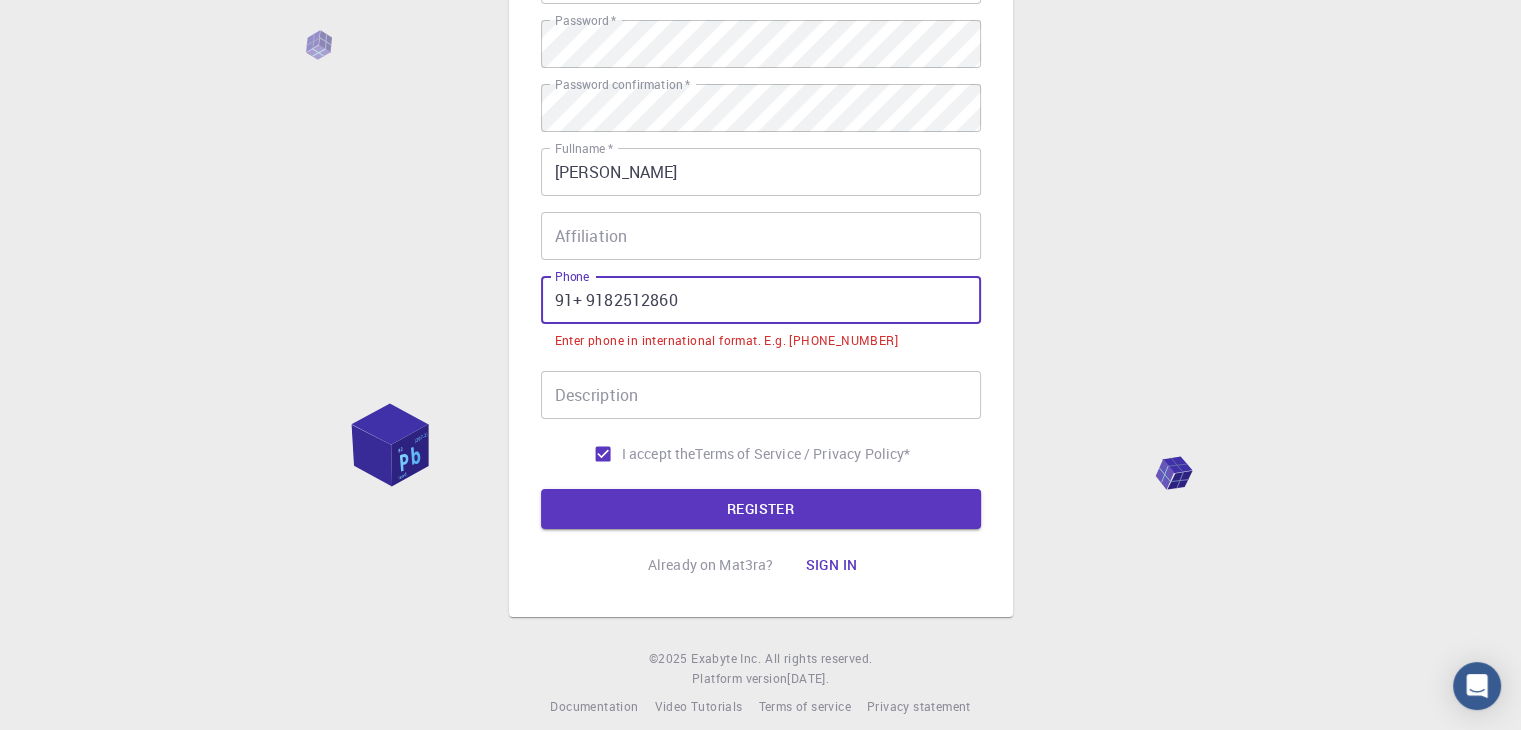 click on "91+ 9182512860" at bounding box center [761, 300] 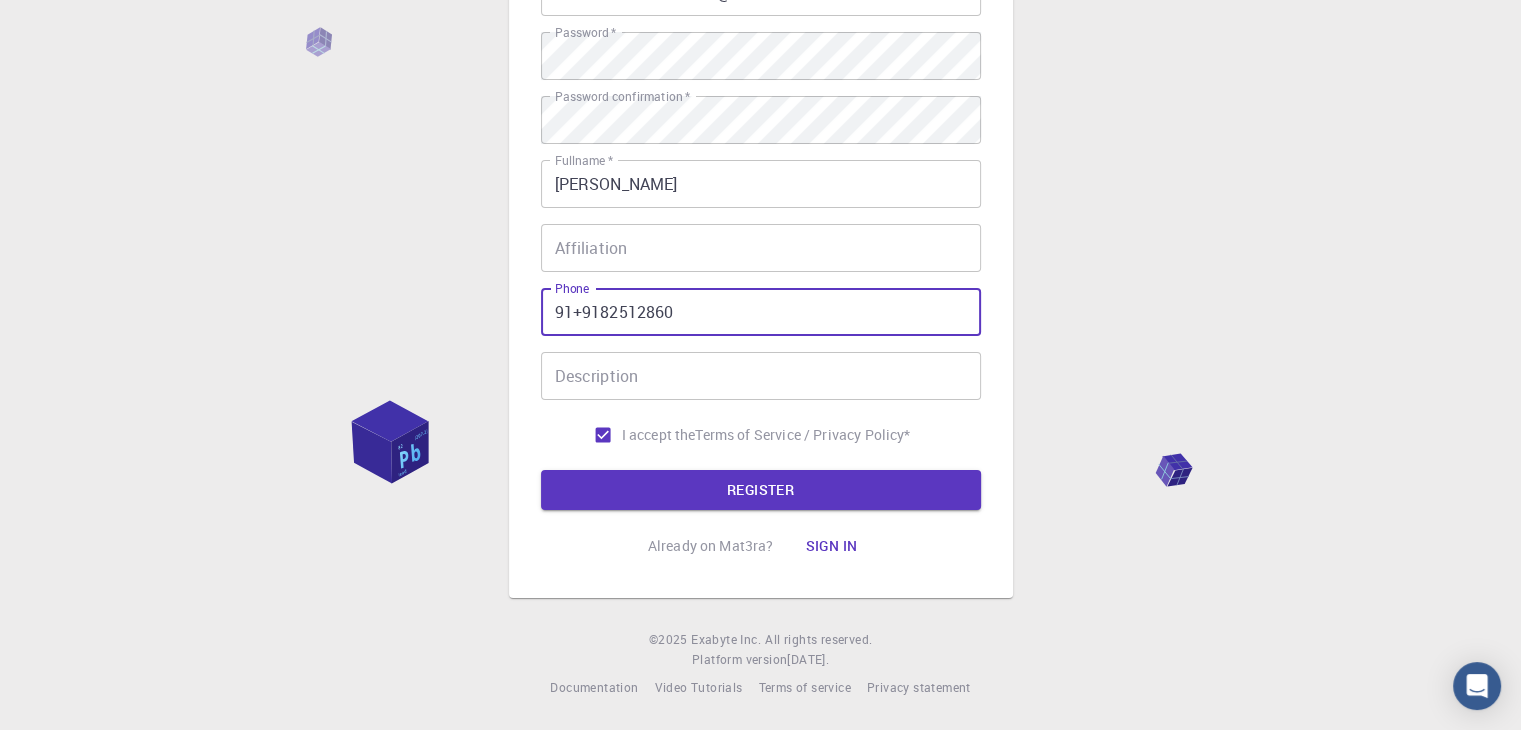 scroll, scrollTop: 288, scrollLeft: 0, axis: vertical 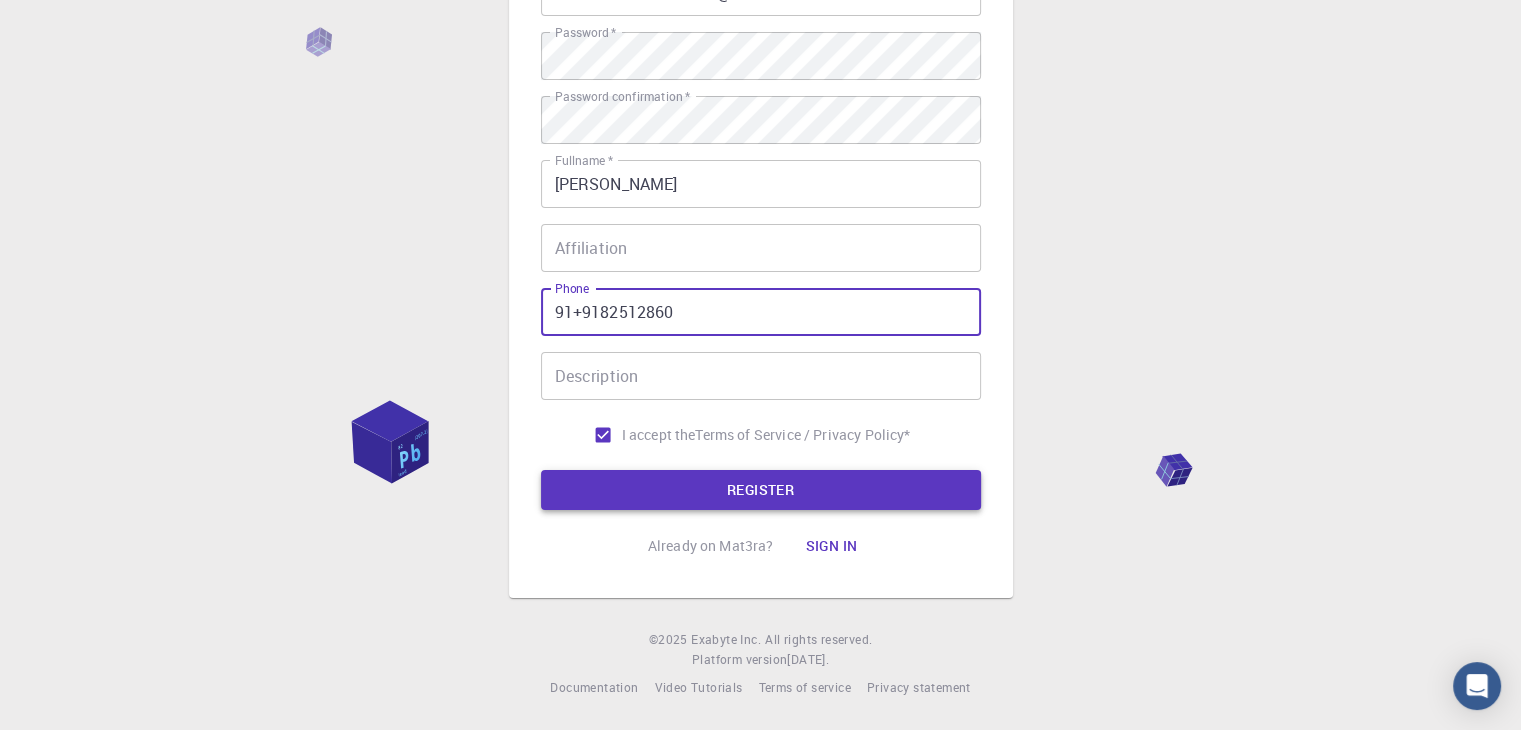 type on "91+9182512860" 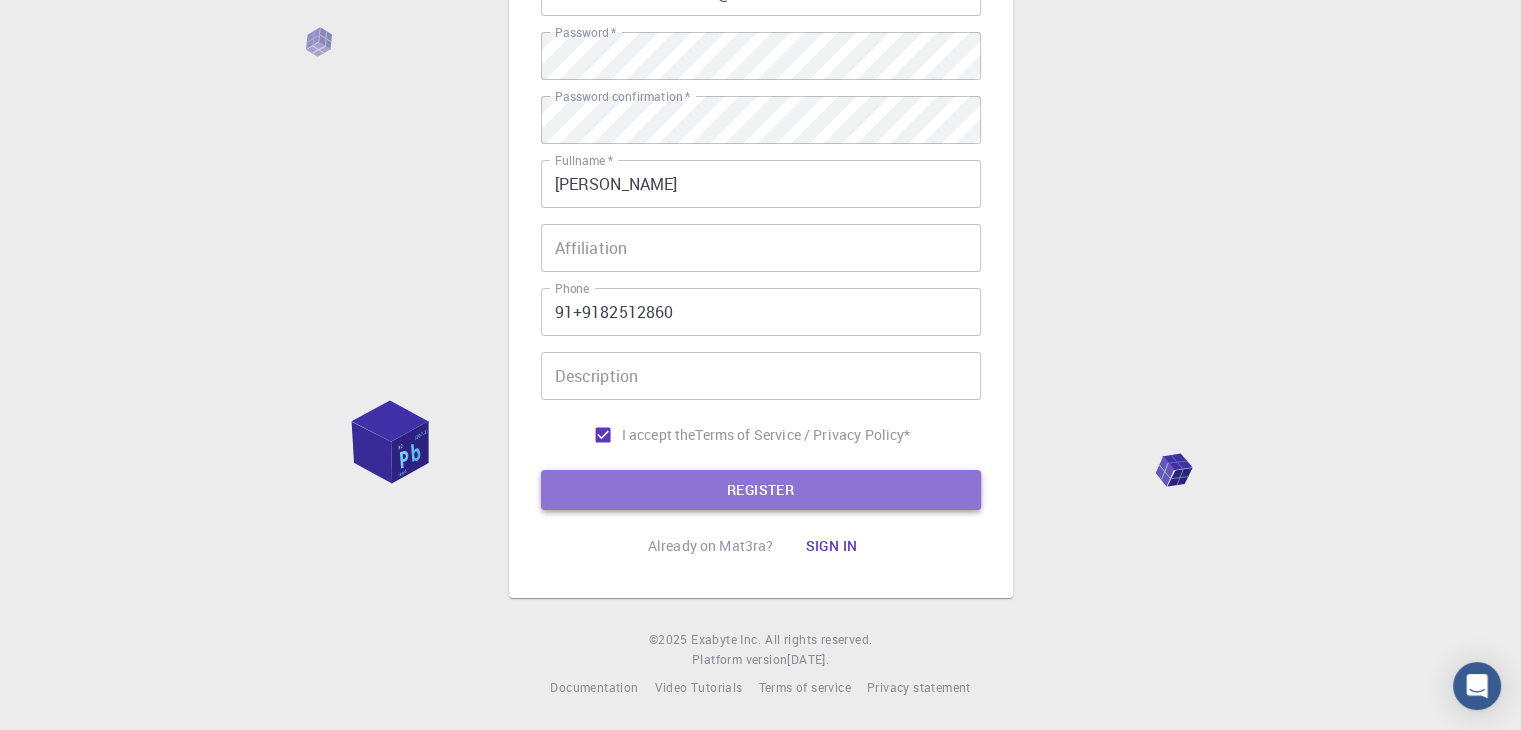 click on "REGISTER" at bounding box center (761, 490) 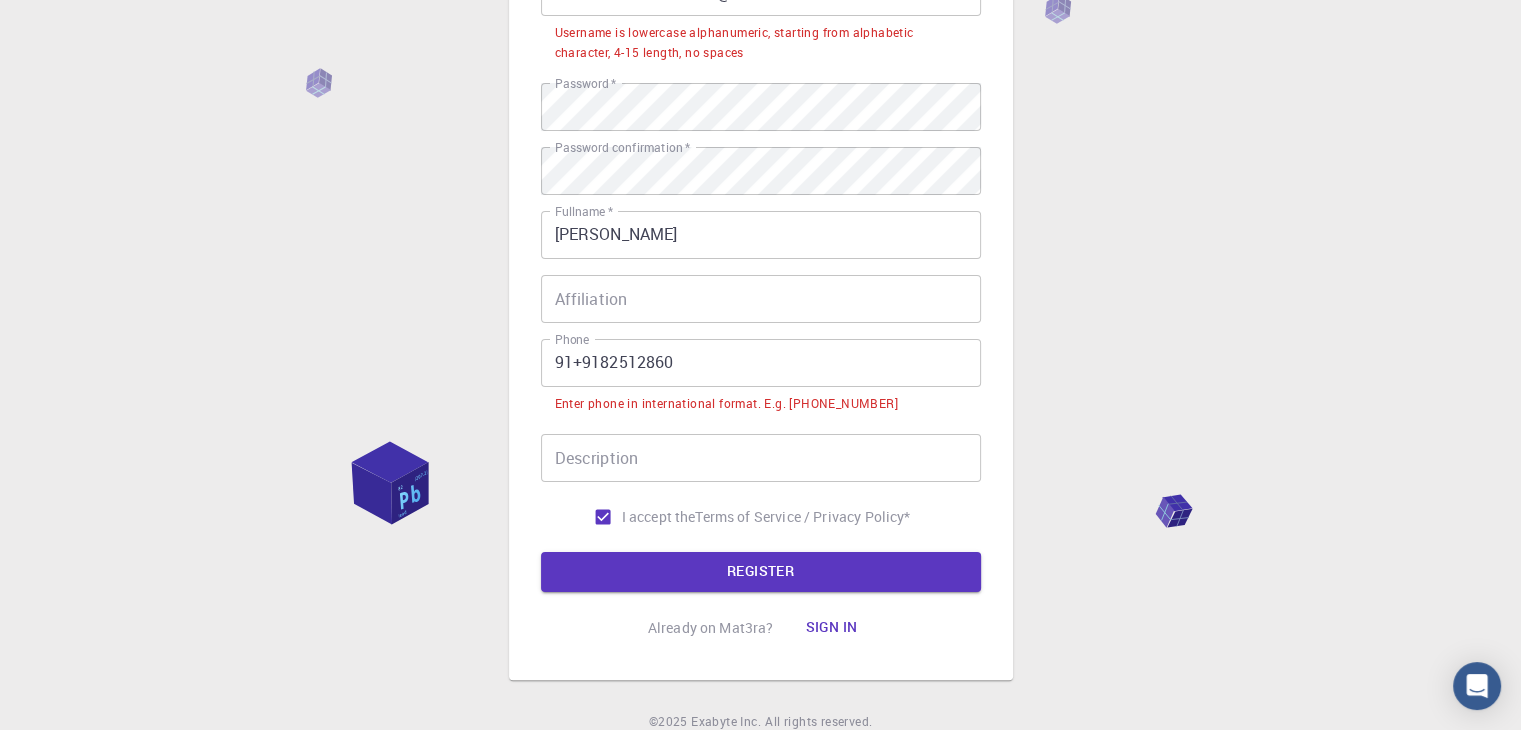 type 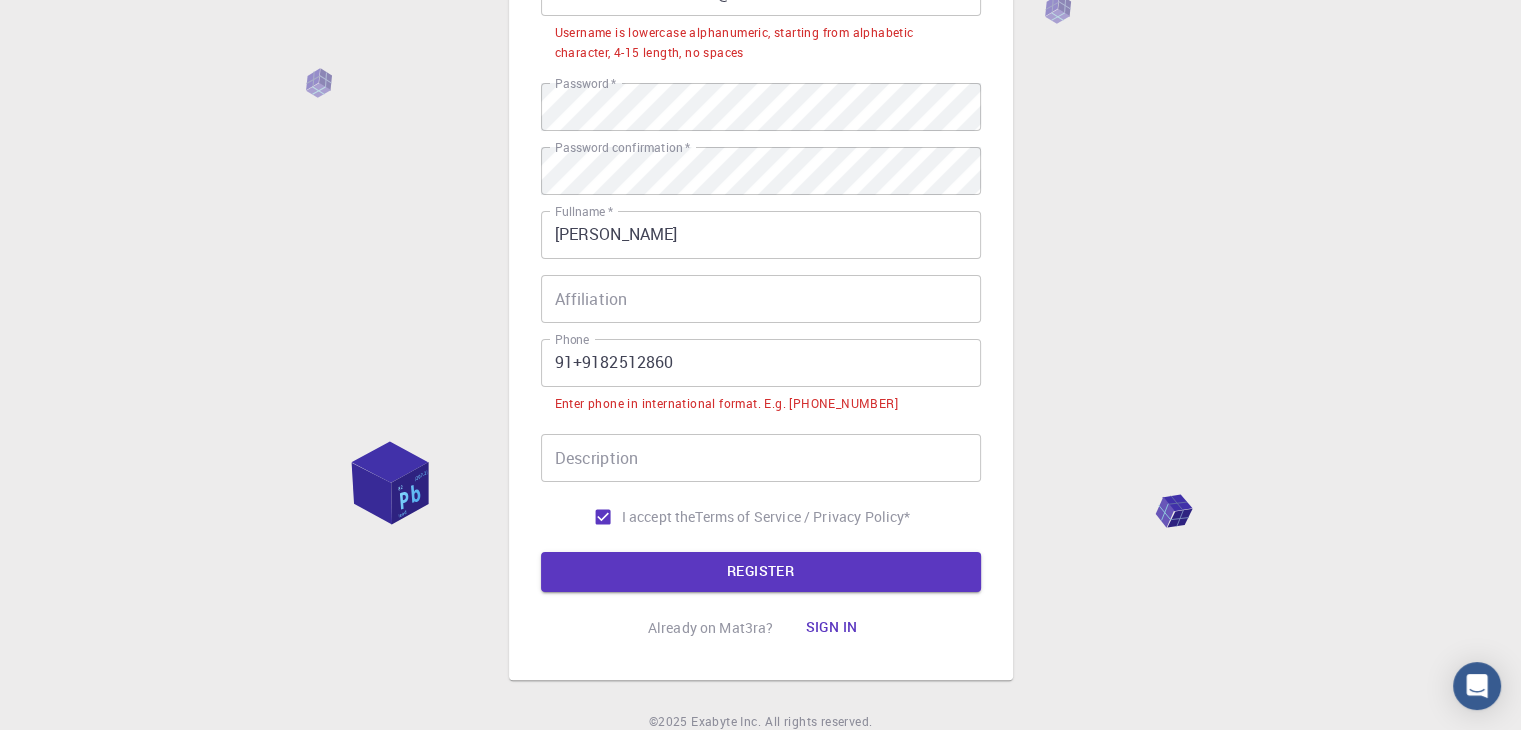 click on "REGISTER" at bounding box center (761, 572) 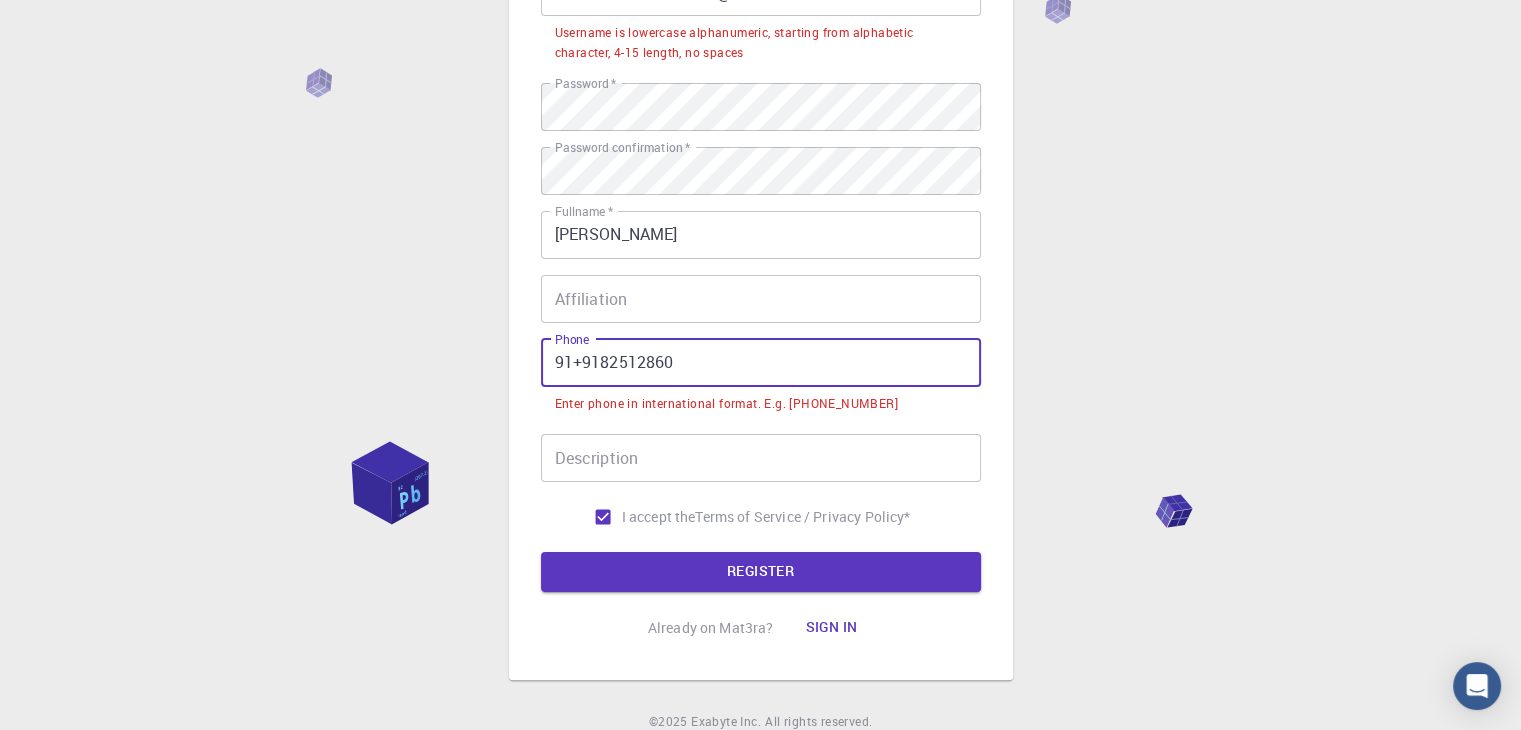 click on "91+9182512860" at bounding box center [761, 363] 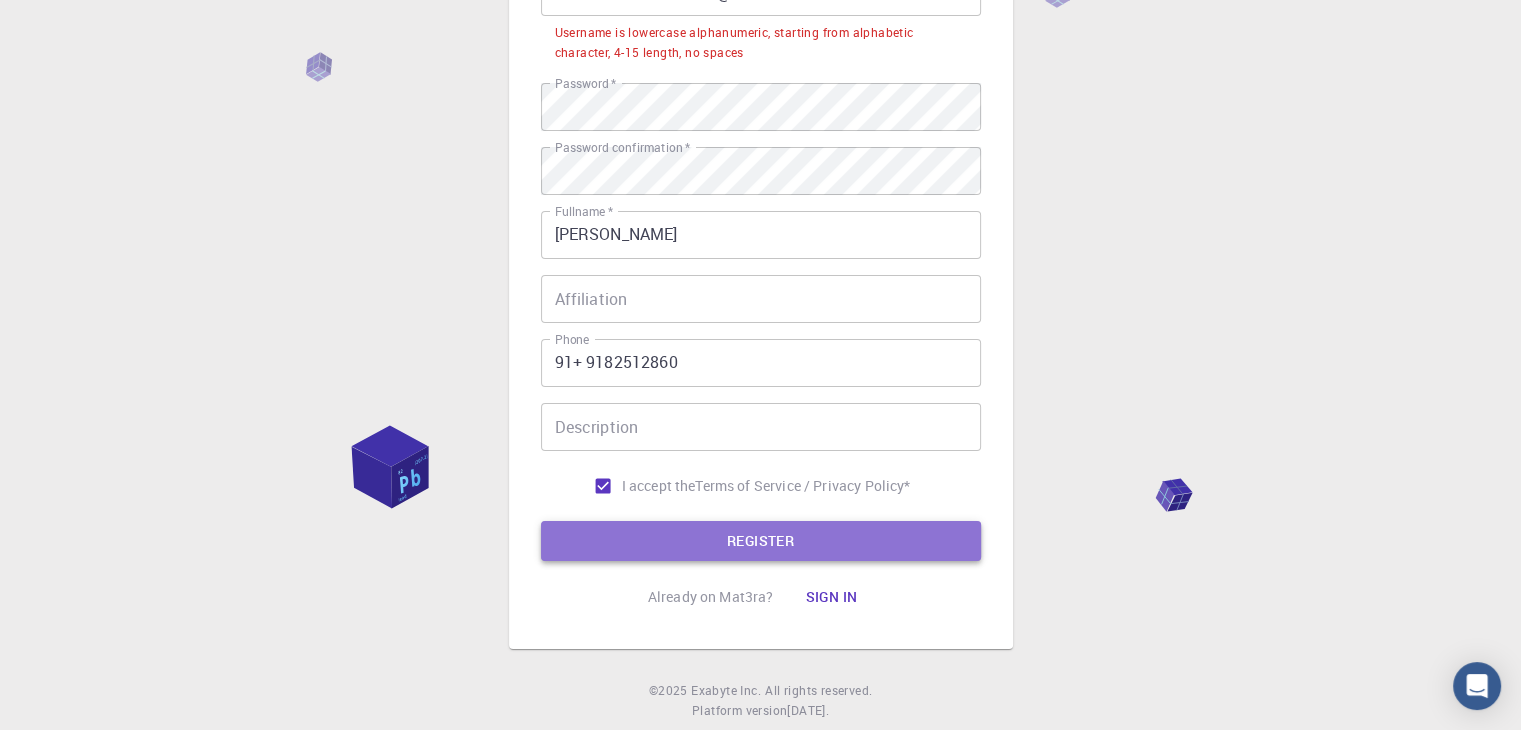 click on "REGISTER" at bounding box center [761, 541] 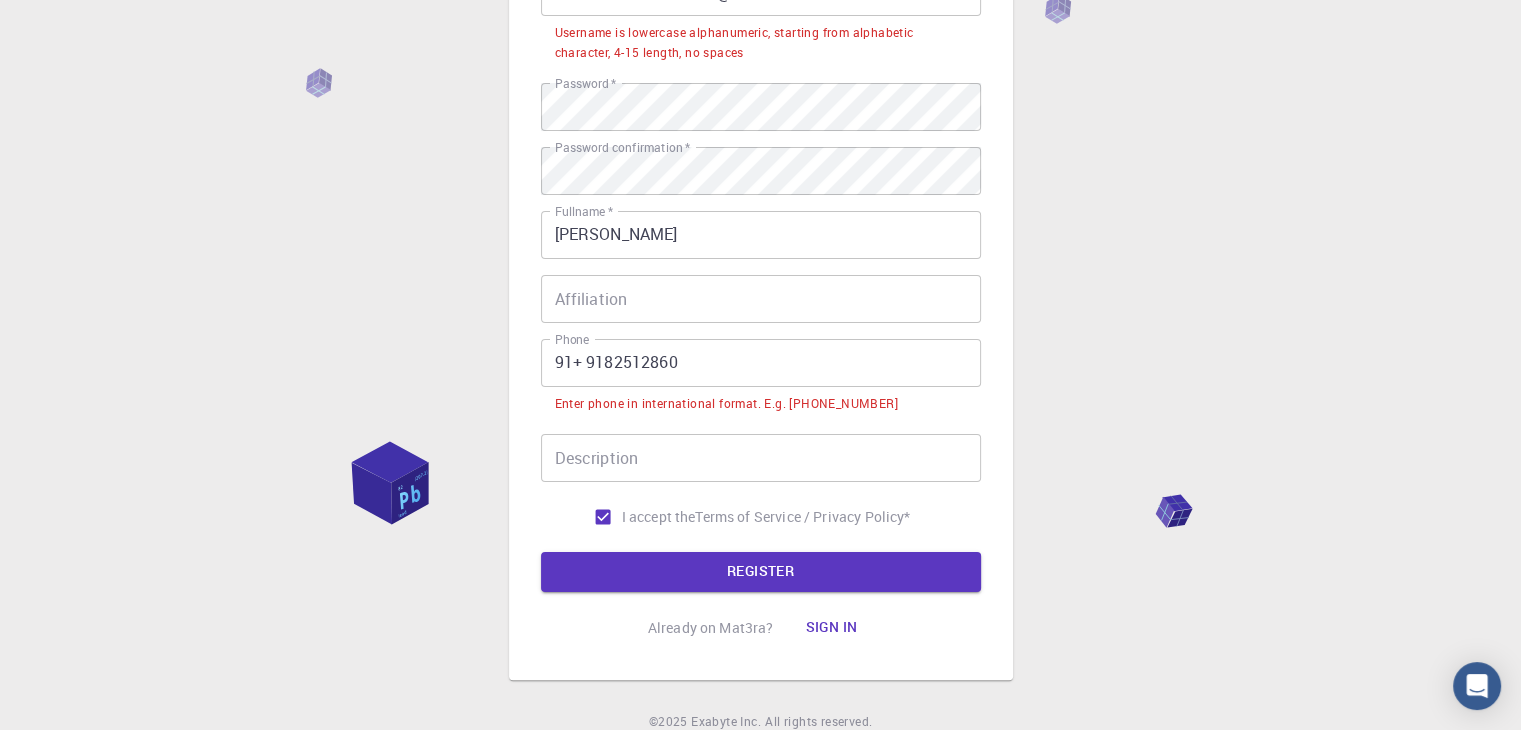 click on "Phone 91+ 9182512860 Phone Enter phone in international format. E.g. +12345678901" at bounding box center (761, 378) 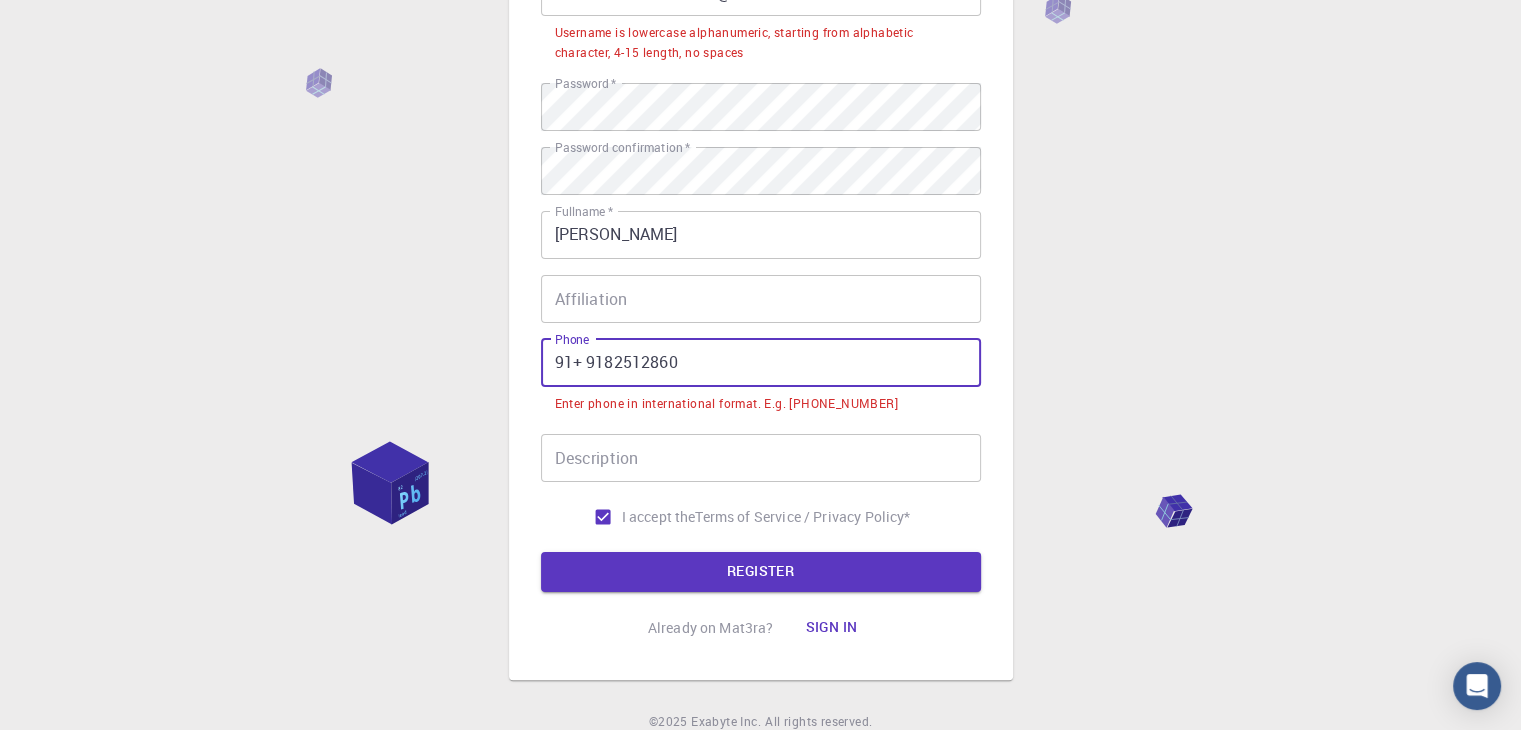 click on "91+ 9182512860" at bounding box center (761, 363) 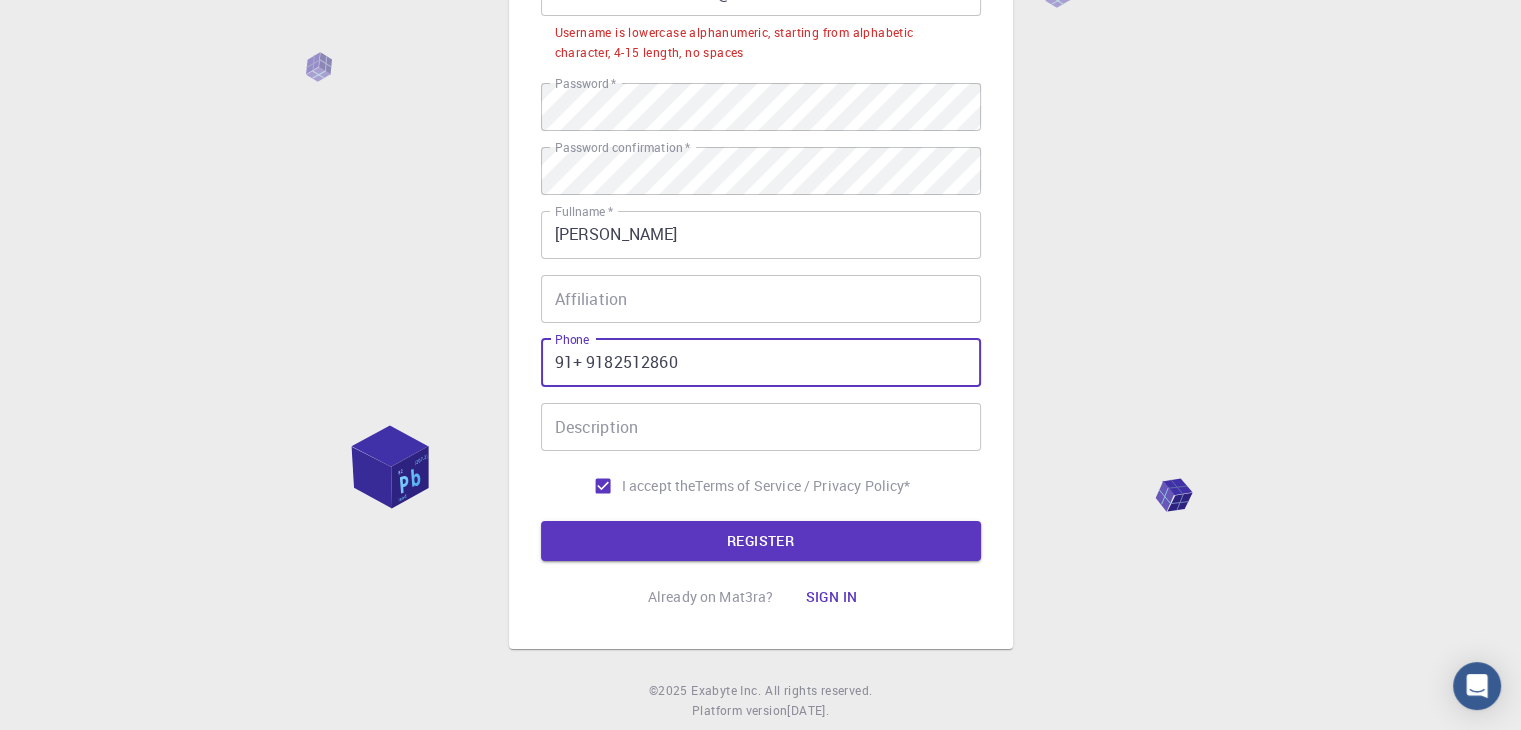 click on "Description" at bounding box center [761, 427] 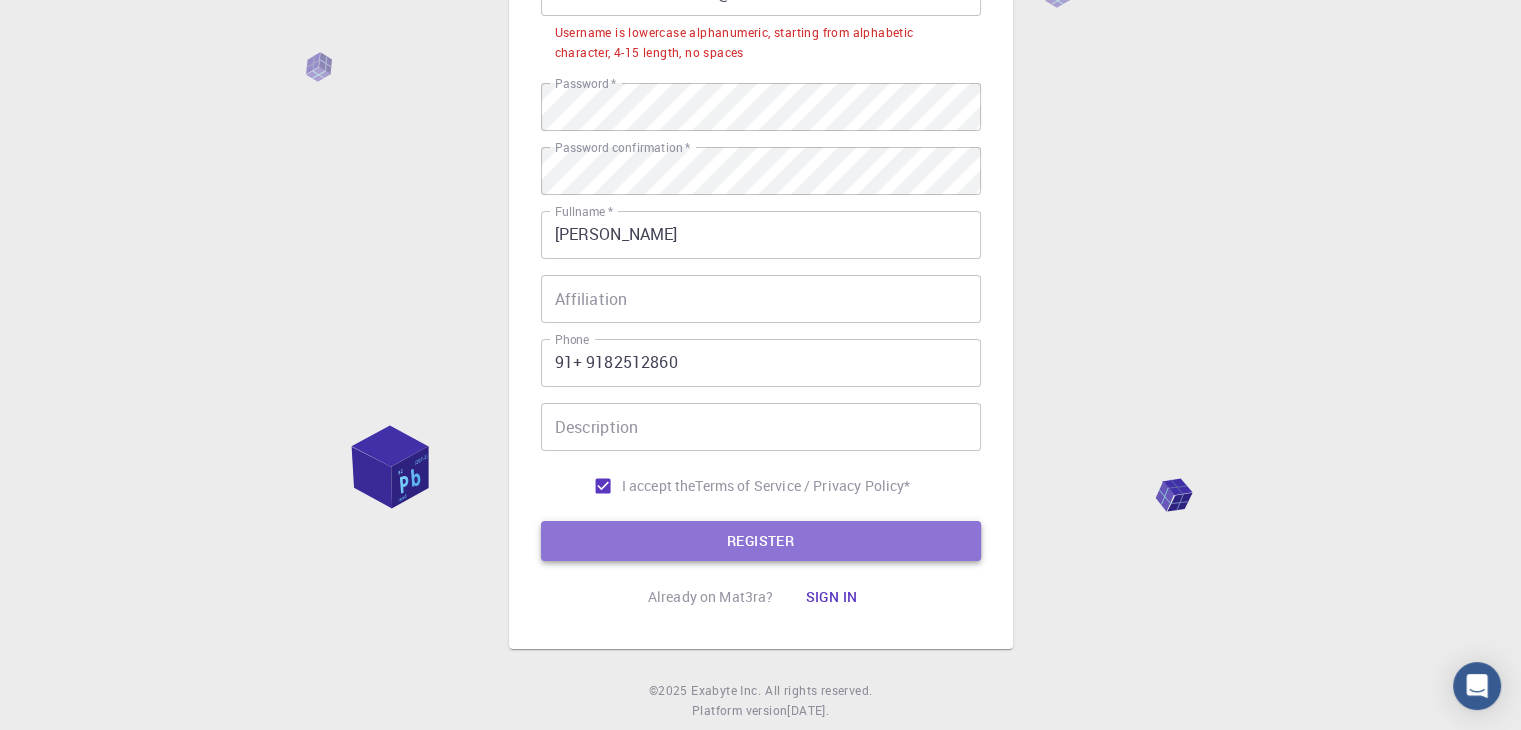 click on "REGISTER" at bounding box center [761, 541] 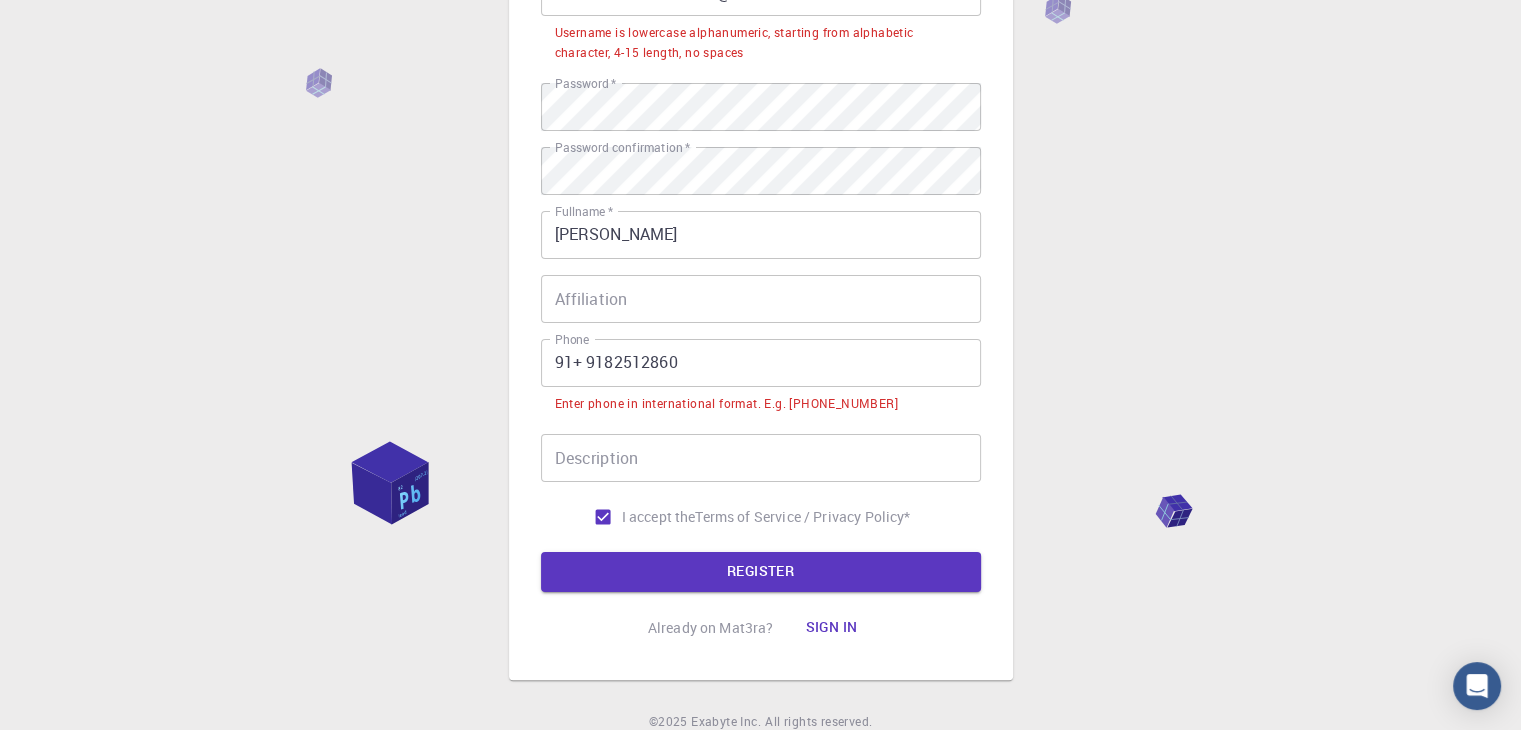 click on "Phone 91+ 9182512860 Phone Enter phone in international format. E.g. +12345678901" at bounding box center (761, 378) 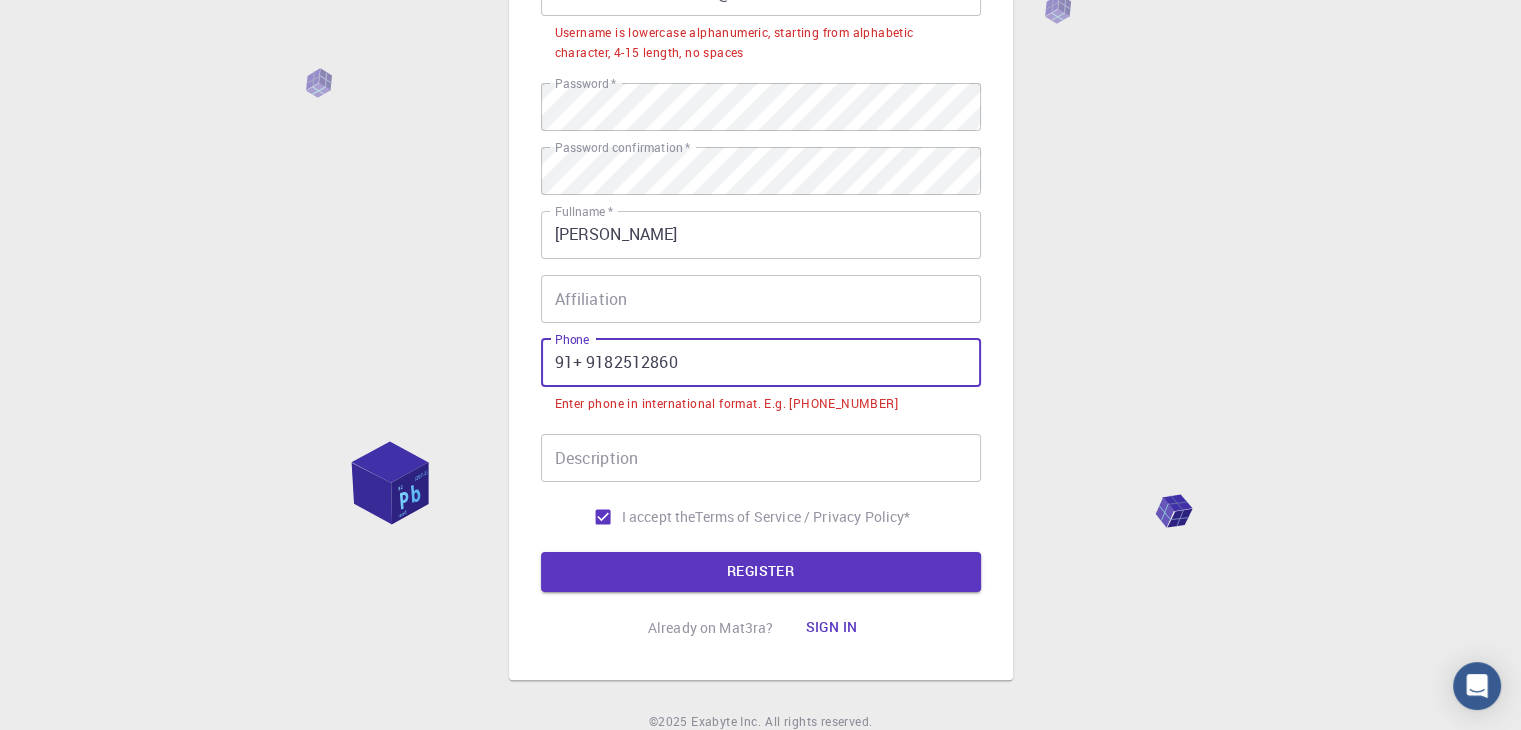 click on "Email   * mohammadshareeq8801@gmail.com Email   * username   * Mohammad Pass@123. username   * Username is lowercase alphanumeric, starting from alphabetic character, 4-15 length, no spaces Password   * Password   * Password confirmation   * Password confirmation   * Fullname   * MOHAMMAD SHAREEQ Fullname   * Affiliation Affiliation Phone 91+ 9182512860 Phone Enter phone in international format. E.g. +12345678901 Description Description I accept the  Terms of Service / Privacy Policy  *" at bounding box center [761, 220] 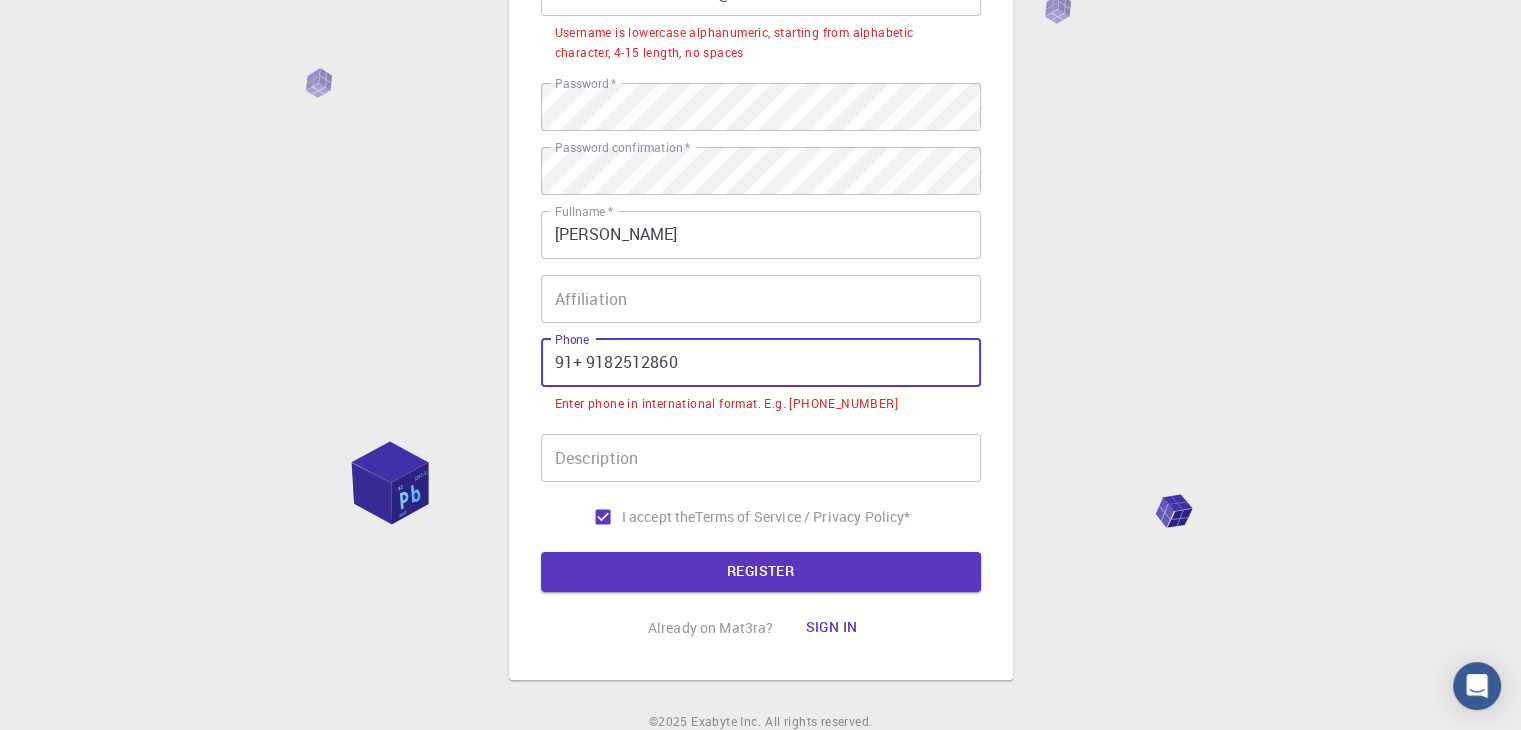 click on "91+ 9182512860" at bounding box center [761, 363] 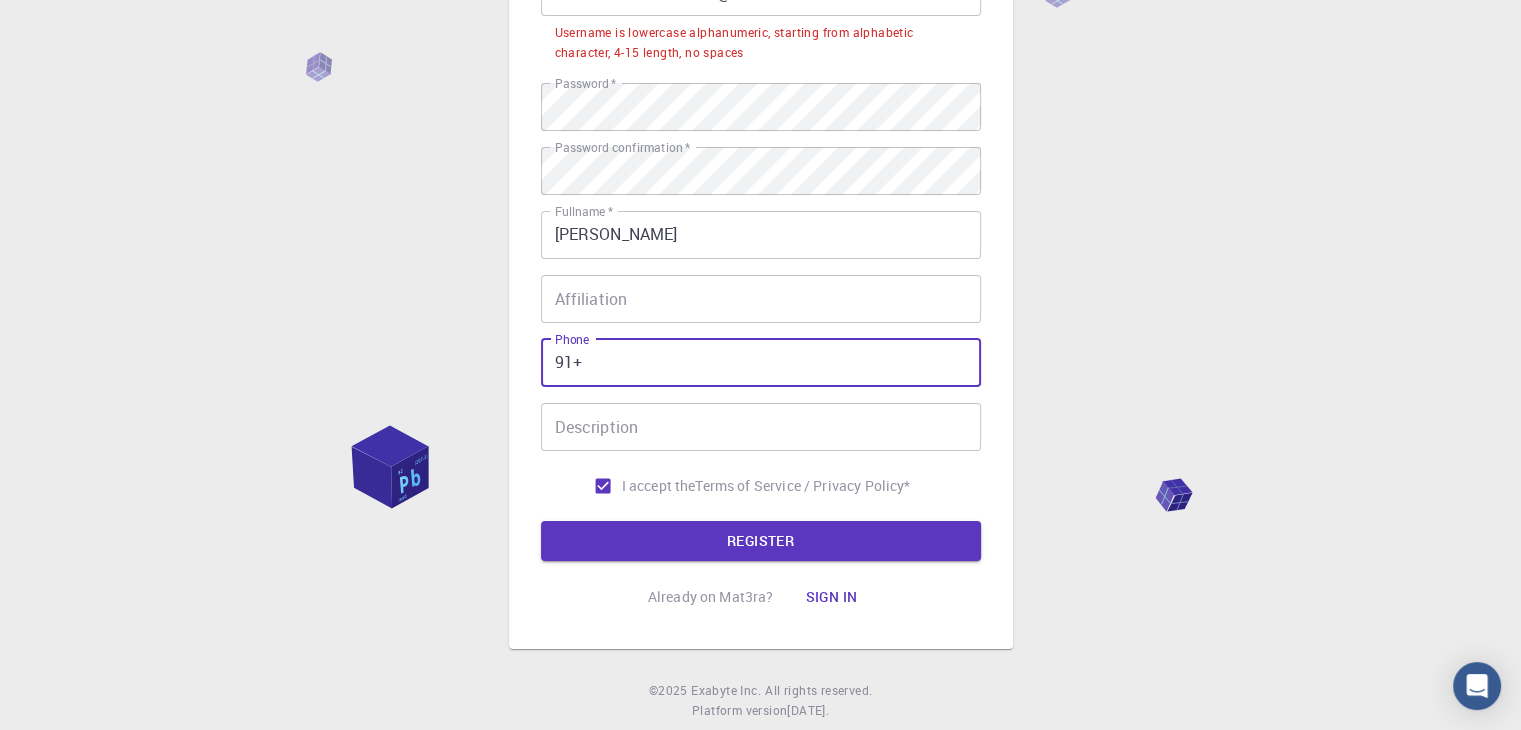 click on "REGISTER" at bounding box center [761, 541] 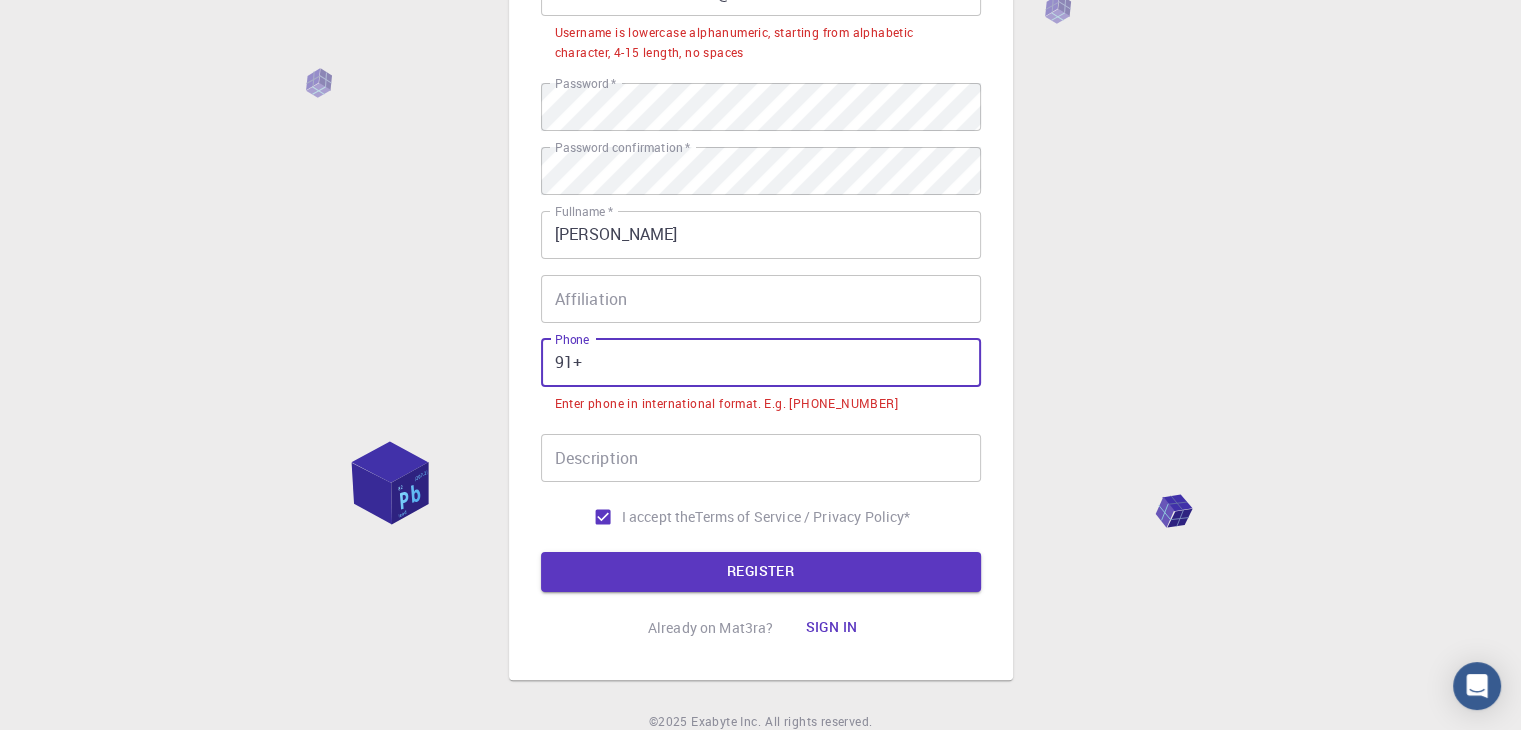 click on "REGISTER" at bounding box center [761, 572] 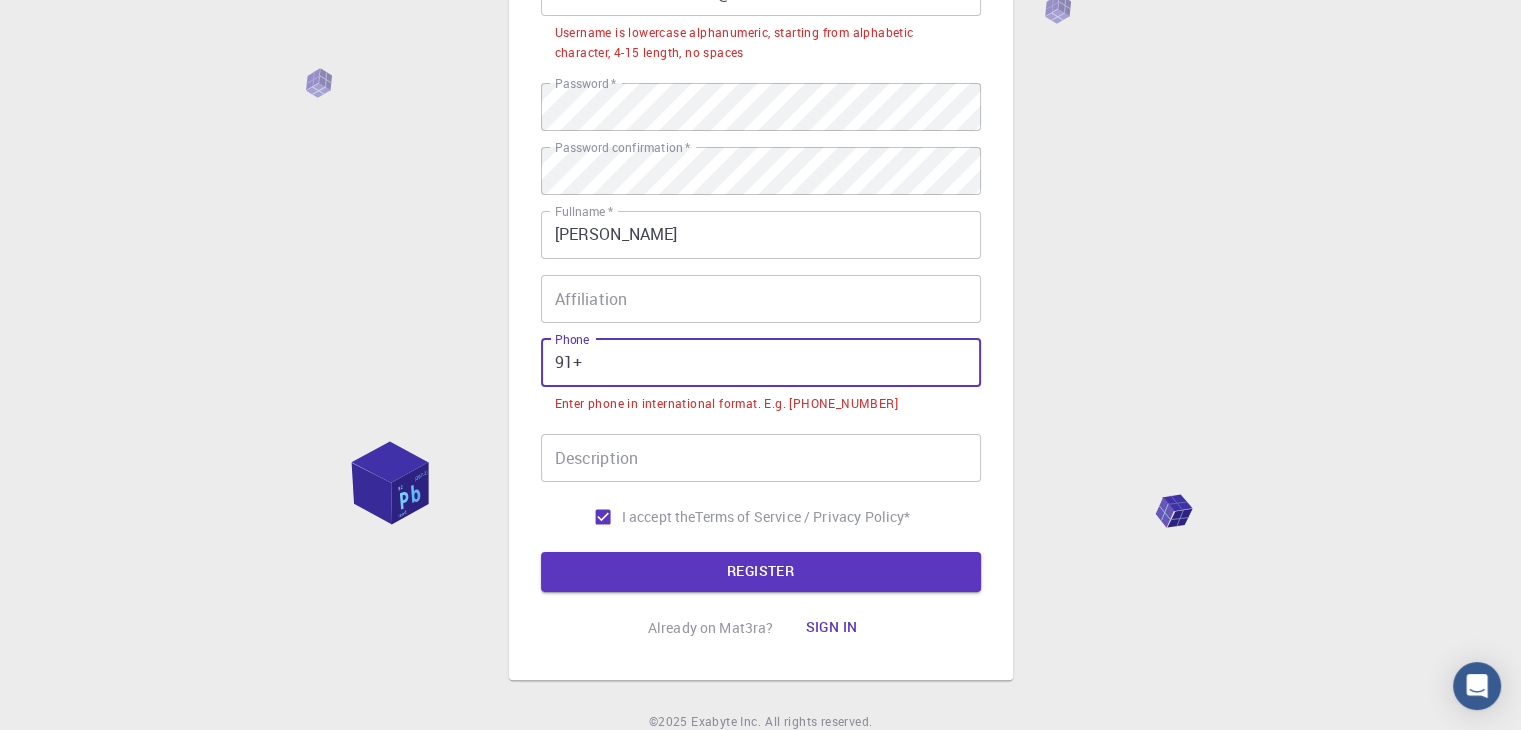 click on "REGISTER" at bounding box center (761, 572) 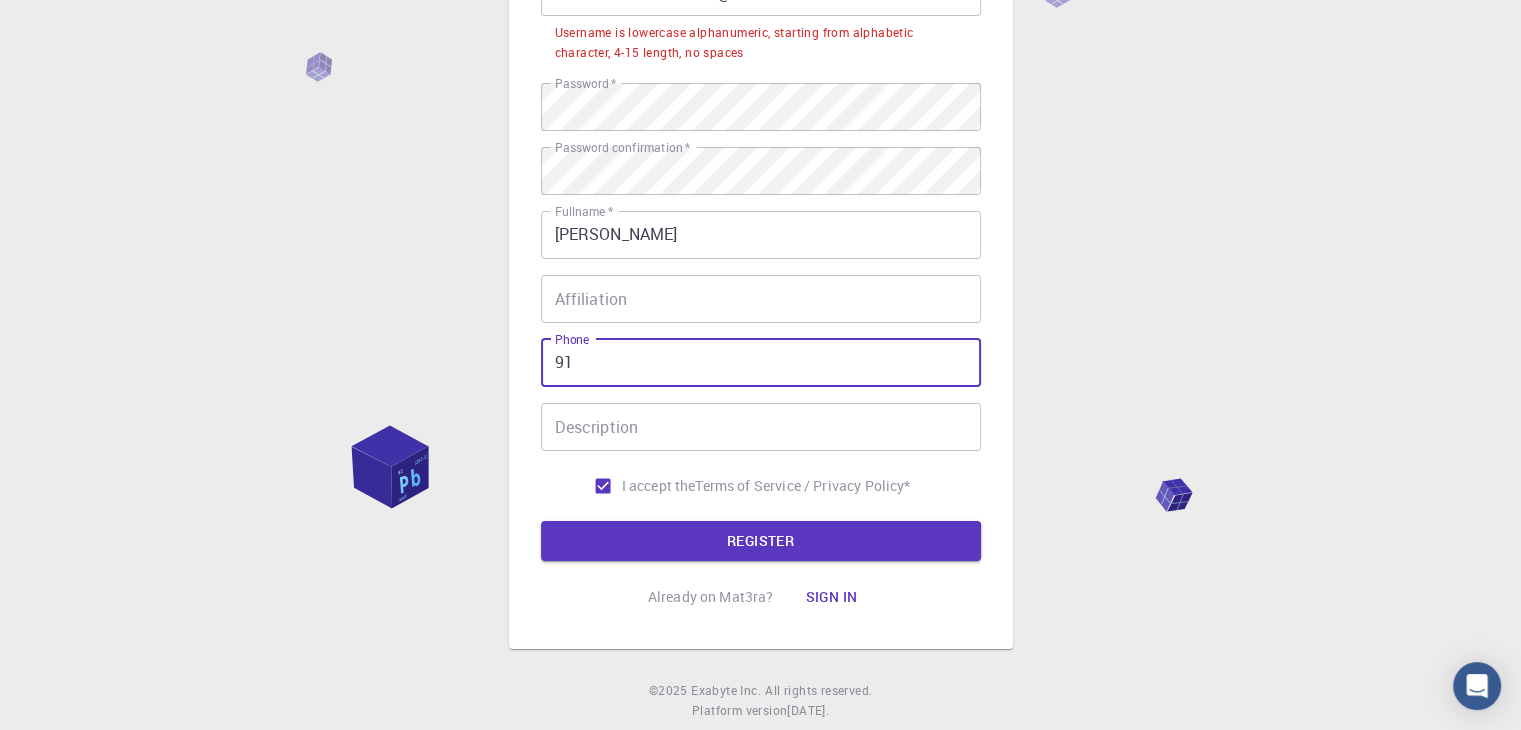 type on "9" 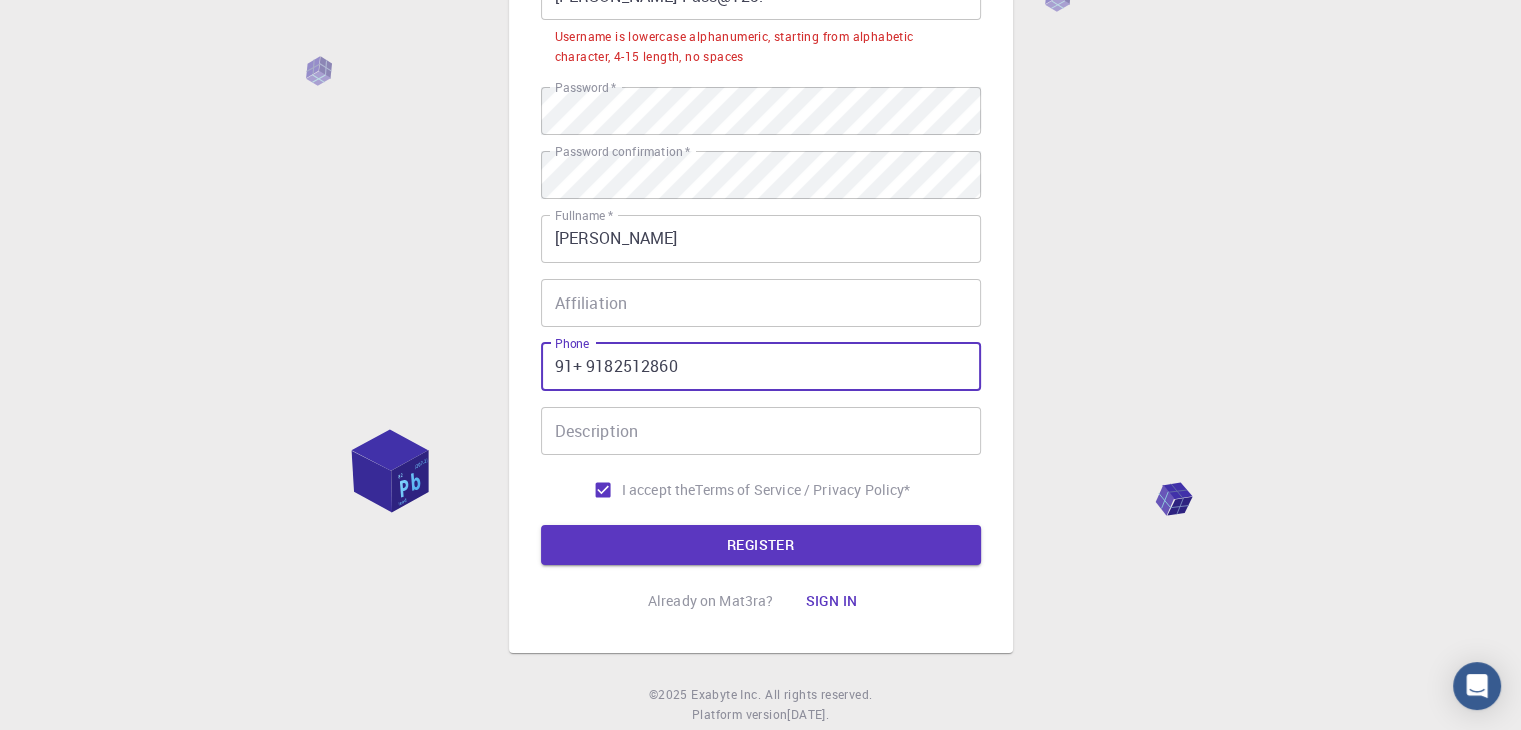 scroll, scrollTop: 339, scrollLeft: 0, axis: vertical 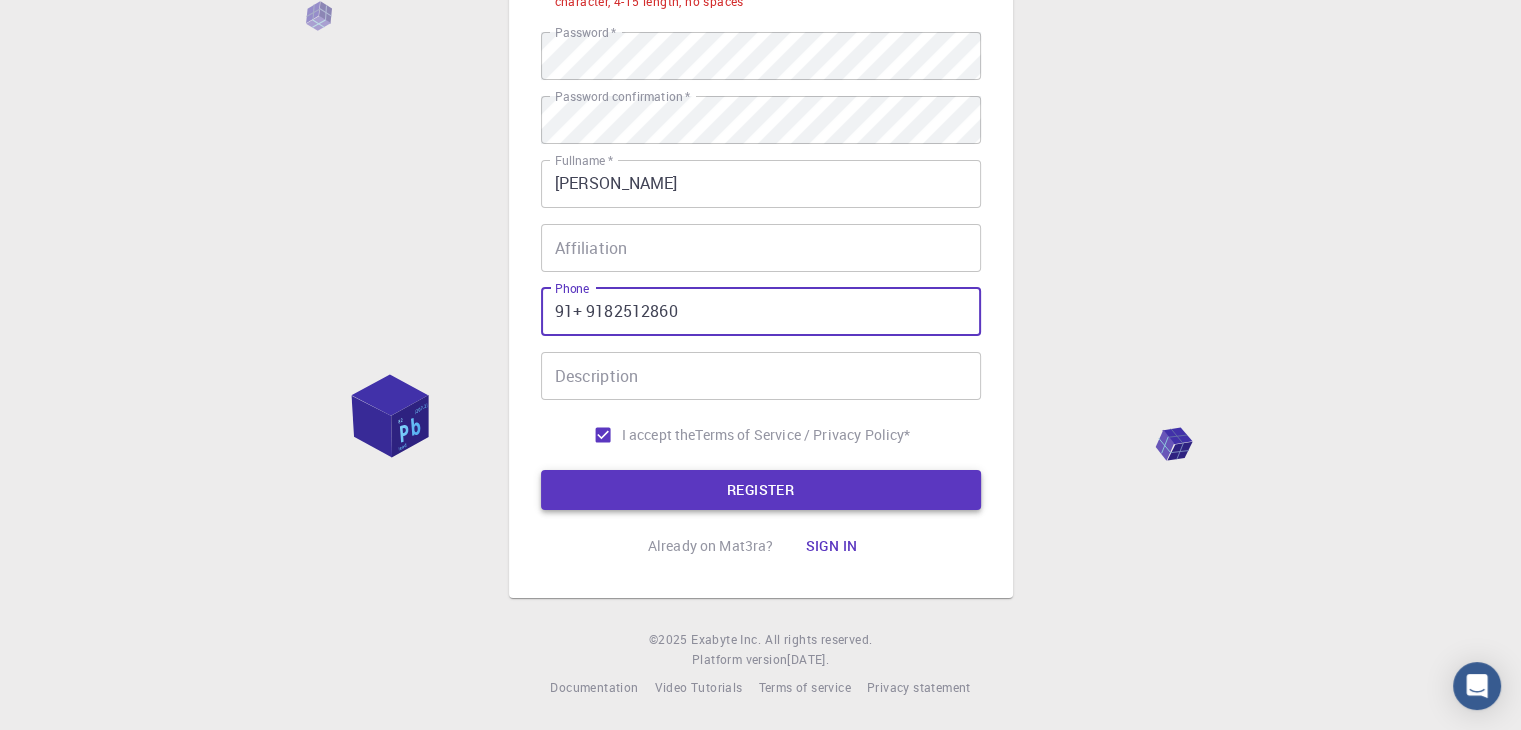 type on "91+ 9182512860" 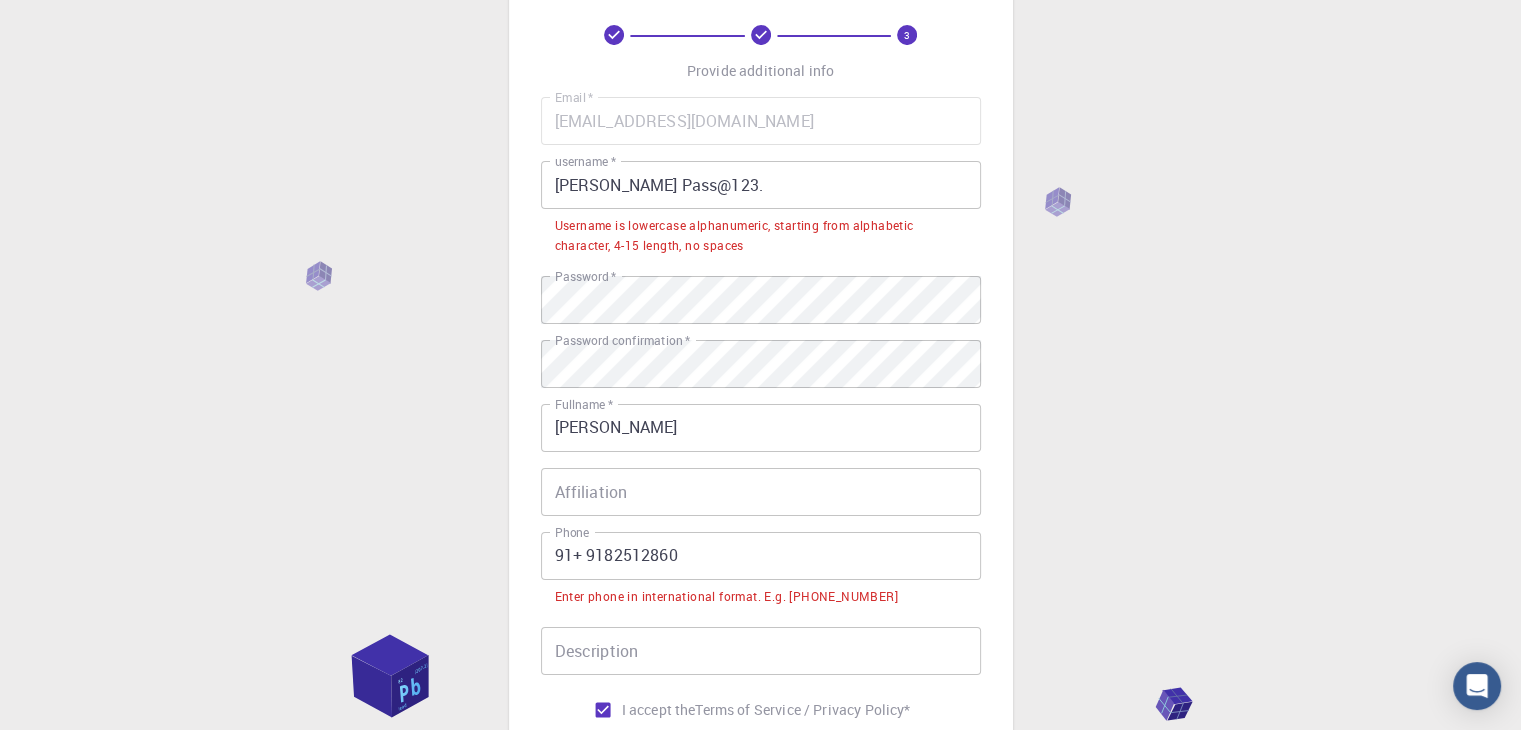 scroll, scrollTop: 100, scrollLeft: 0, axis: vertical 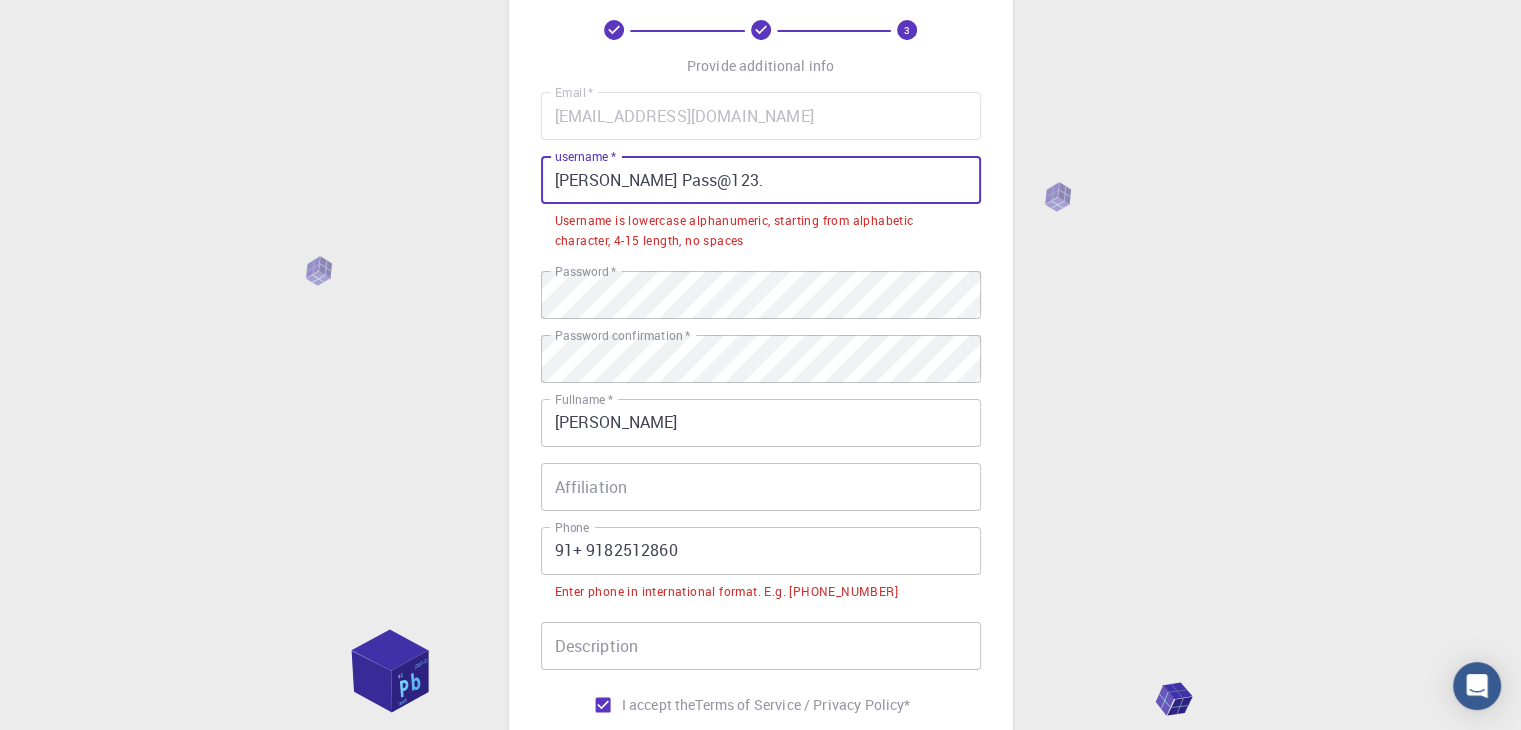 click on "Mohammad Pass@123." at bounding box center (761, 180) 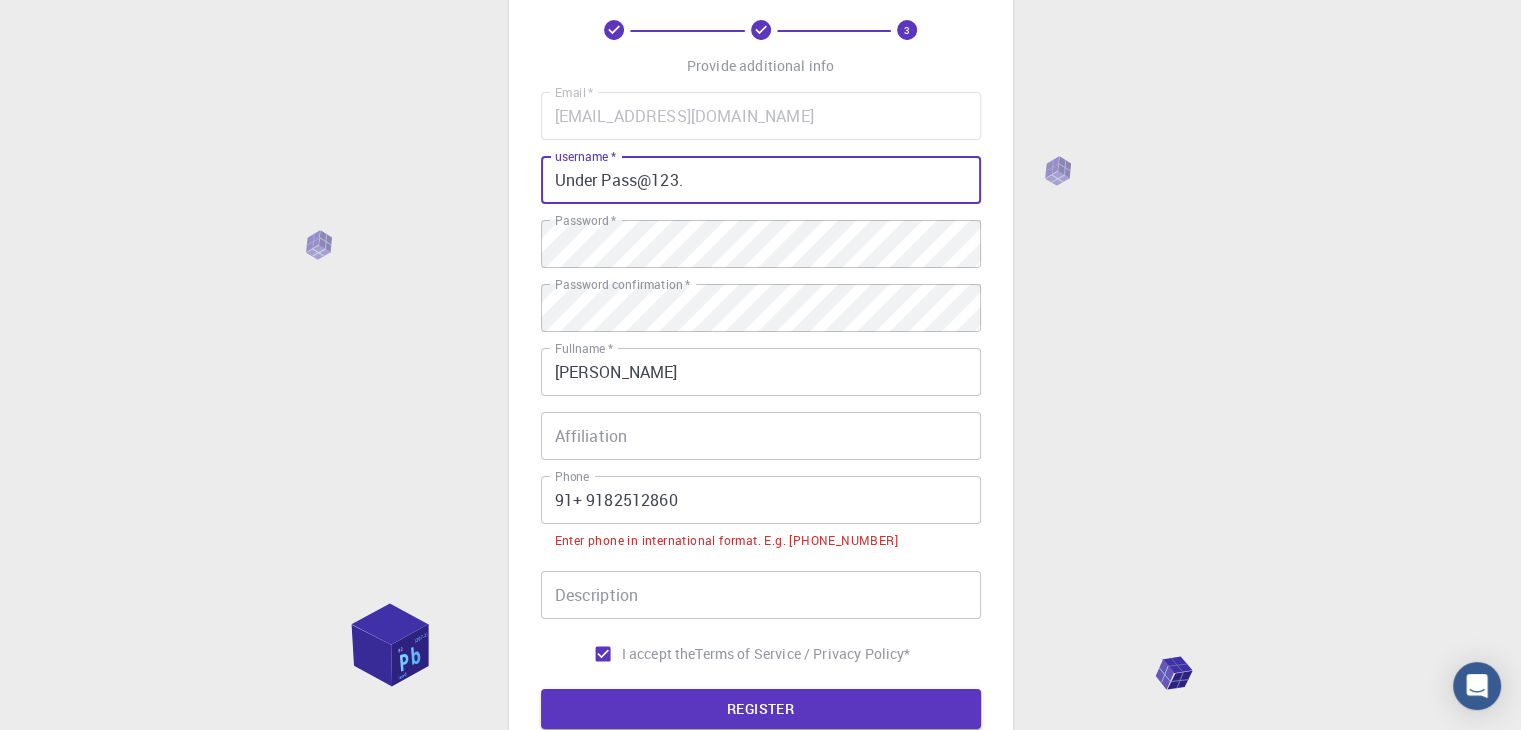 type on "Under Pass@123." 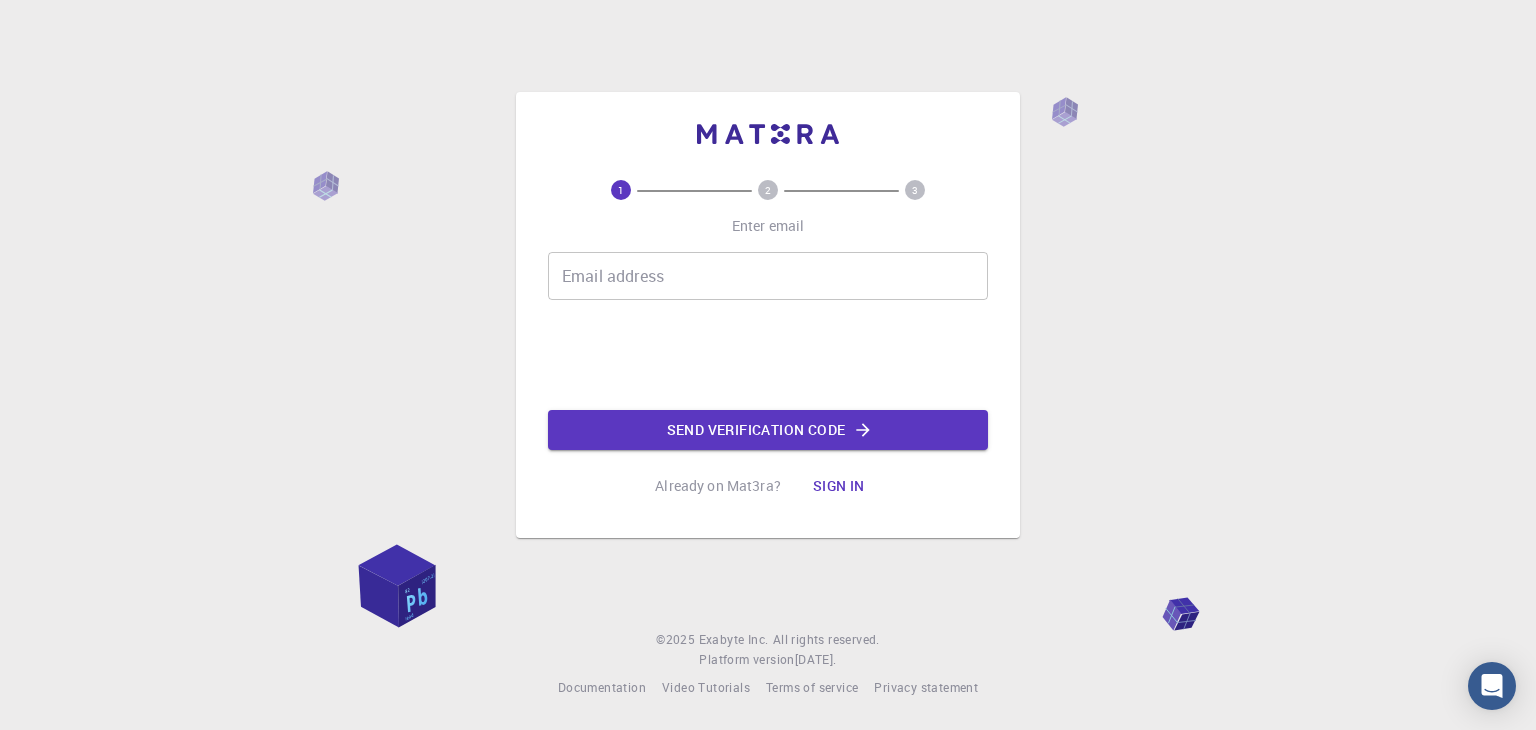 scroll, scrollTop: 0, scrollLeft: 0, axis: both 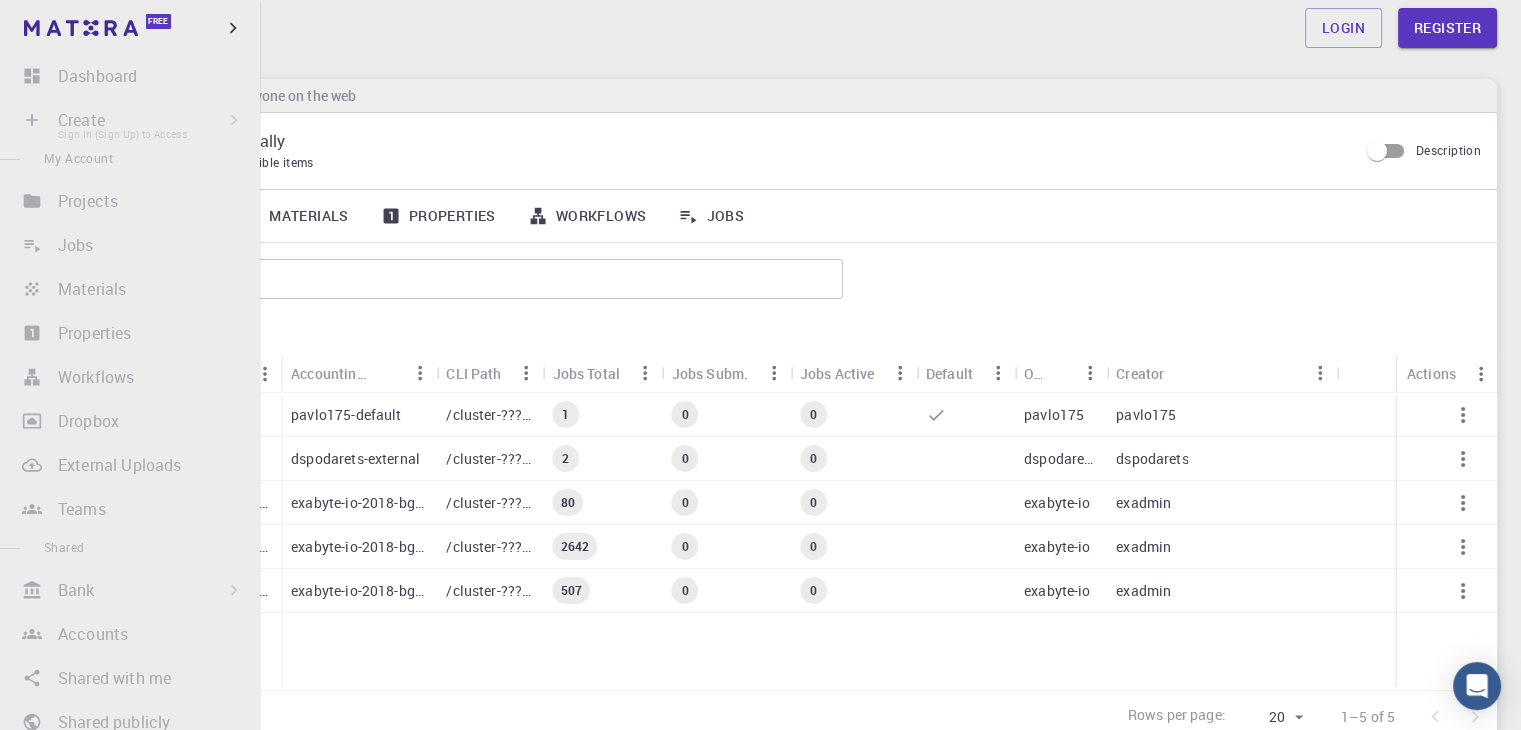 click on "Create Sign In (Sign Up) to Access New Job New Material Create Material Upload File Import from Bank Import from 3rd Party New Workflow New Project" at bounding box center (130, 120) 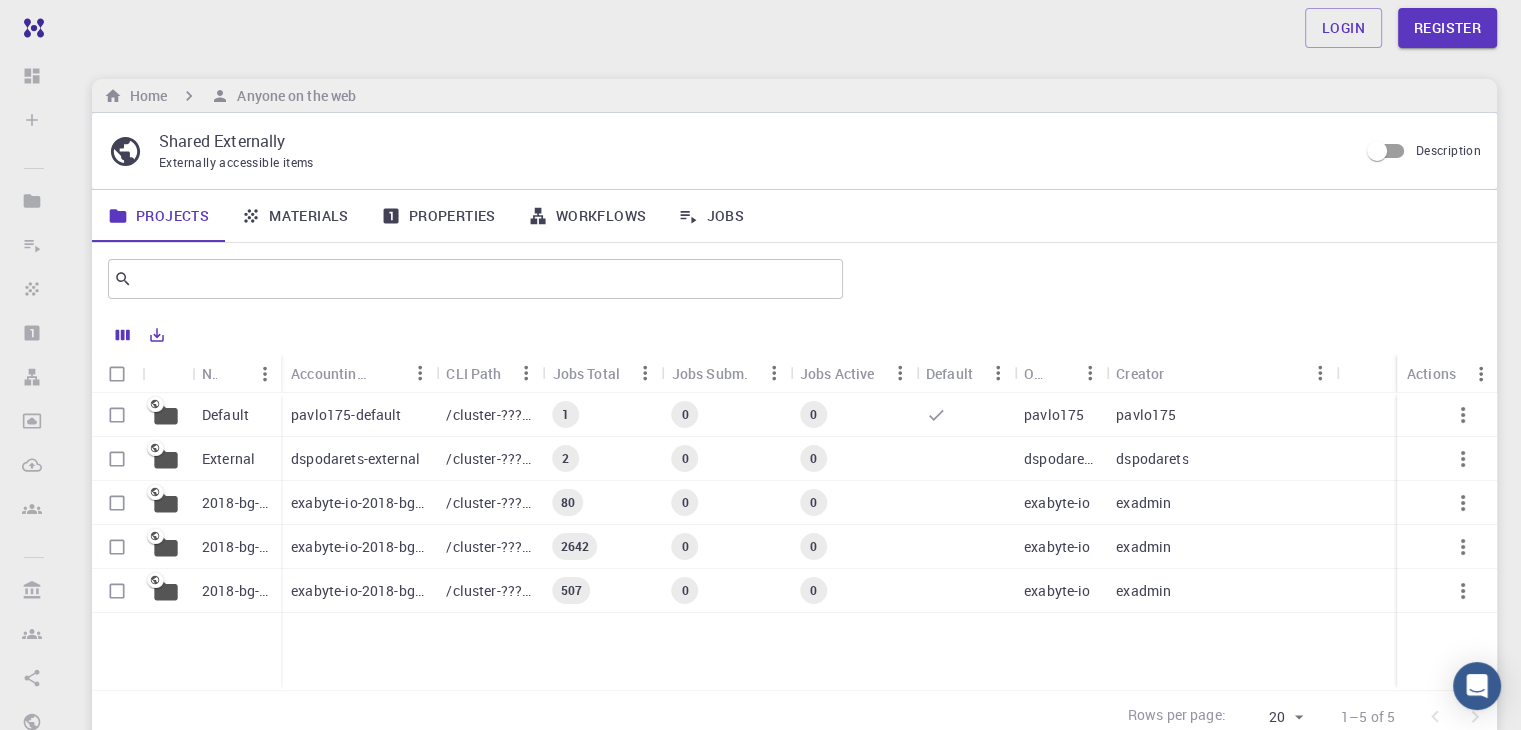 click on "pavlo175-default" at bounding box center (346, 415) 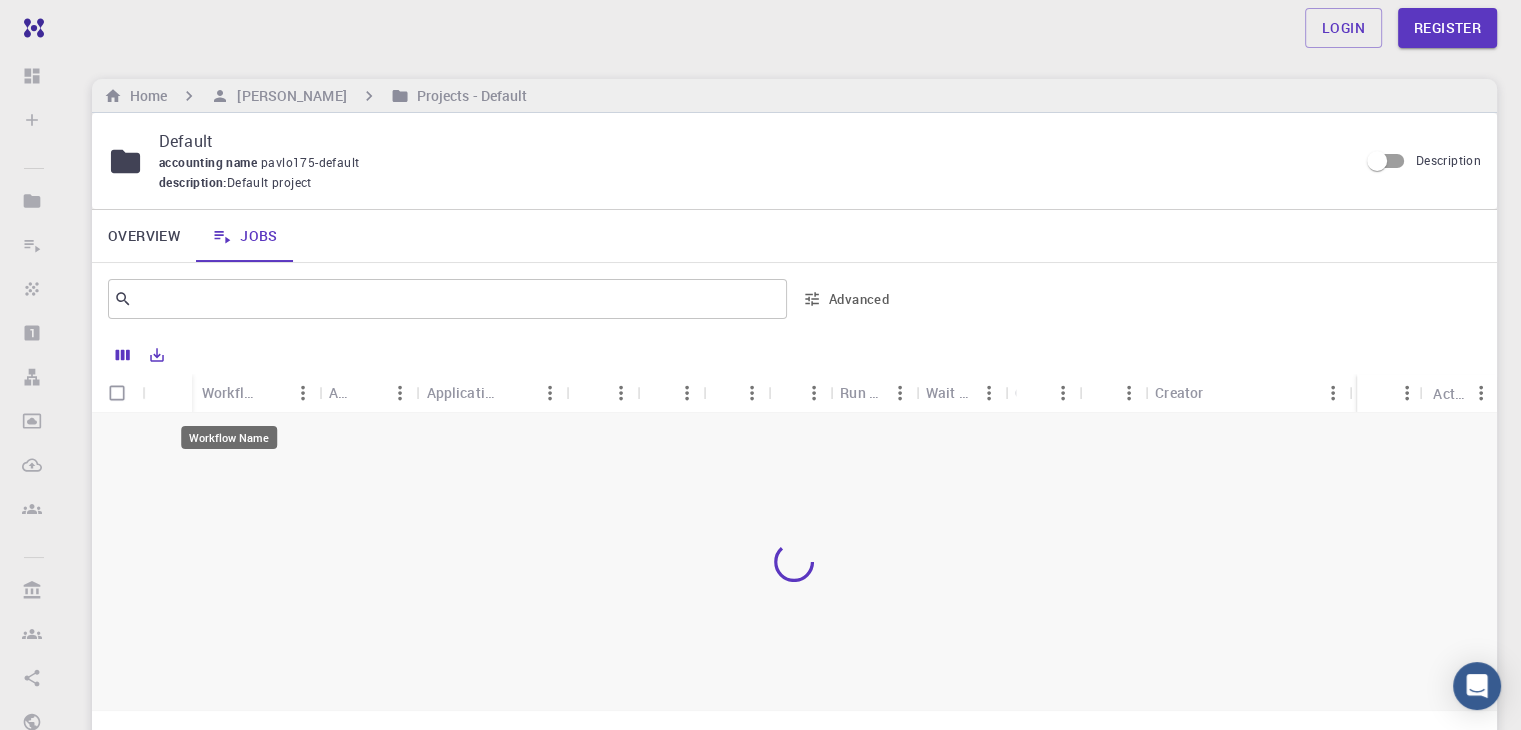 click on "Workflow Name" at bounding box center (228, 392) 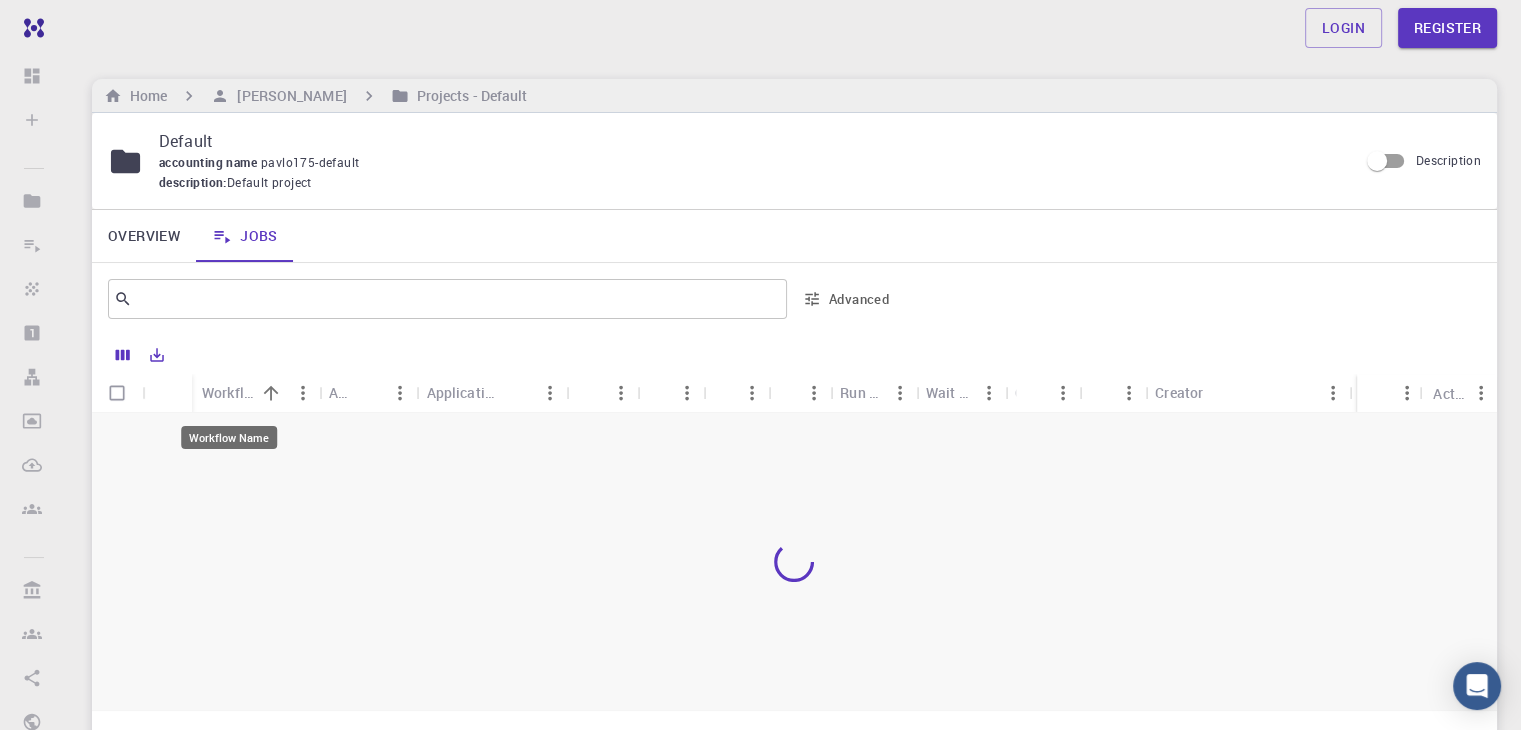 click on "Workflow Name" at bounding box center [228, 392] 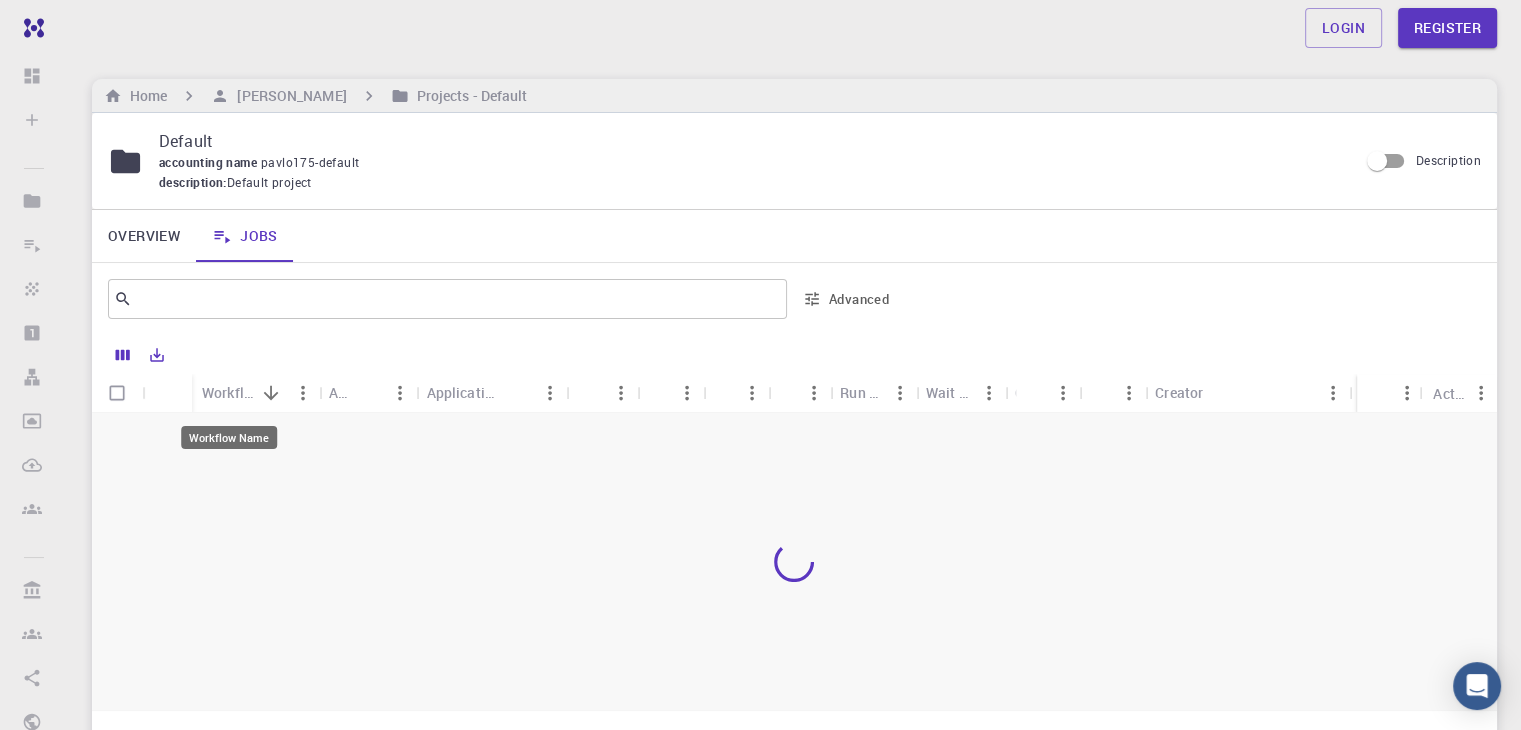 click on "Workflow Name" at bounding box center [228, 392] 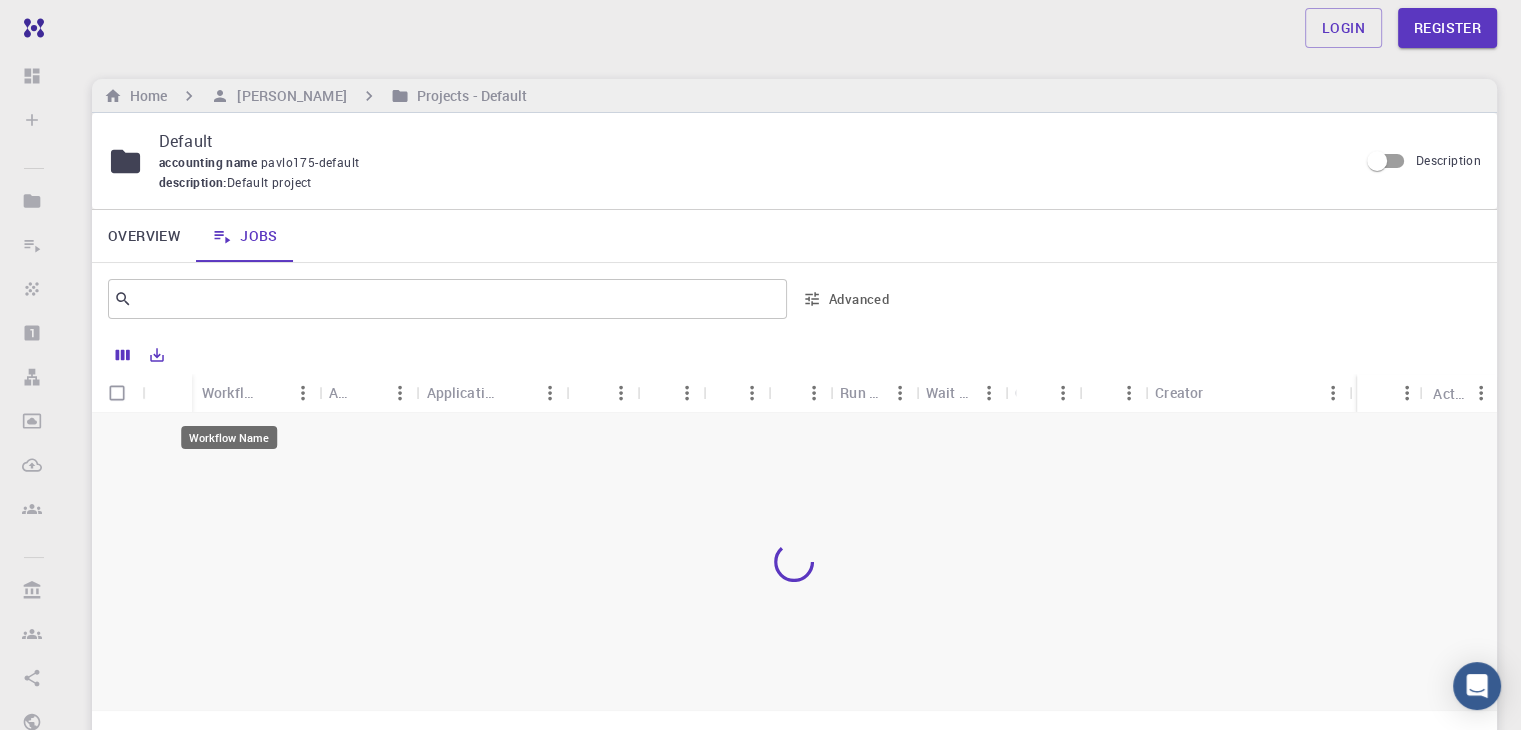 click on "Workflow Name" at bounding box center [228, 392] 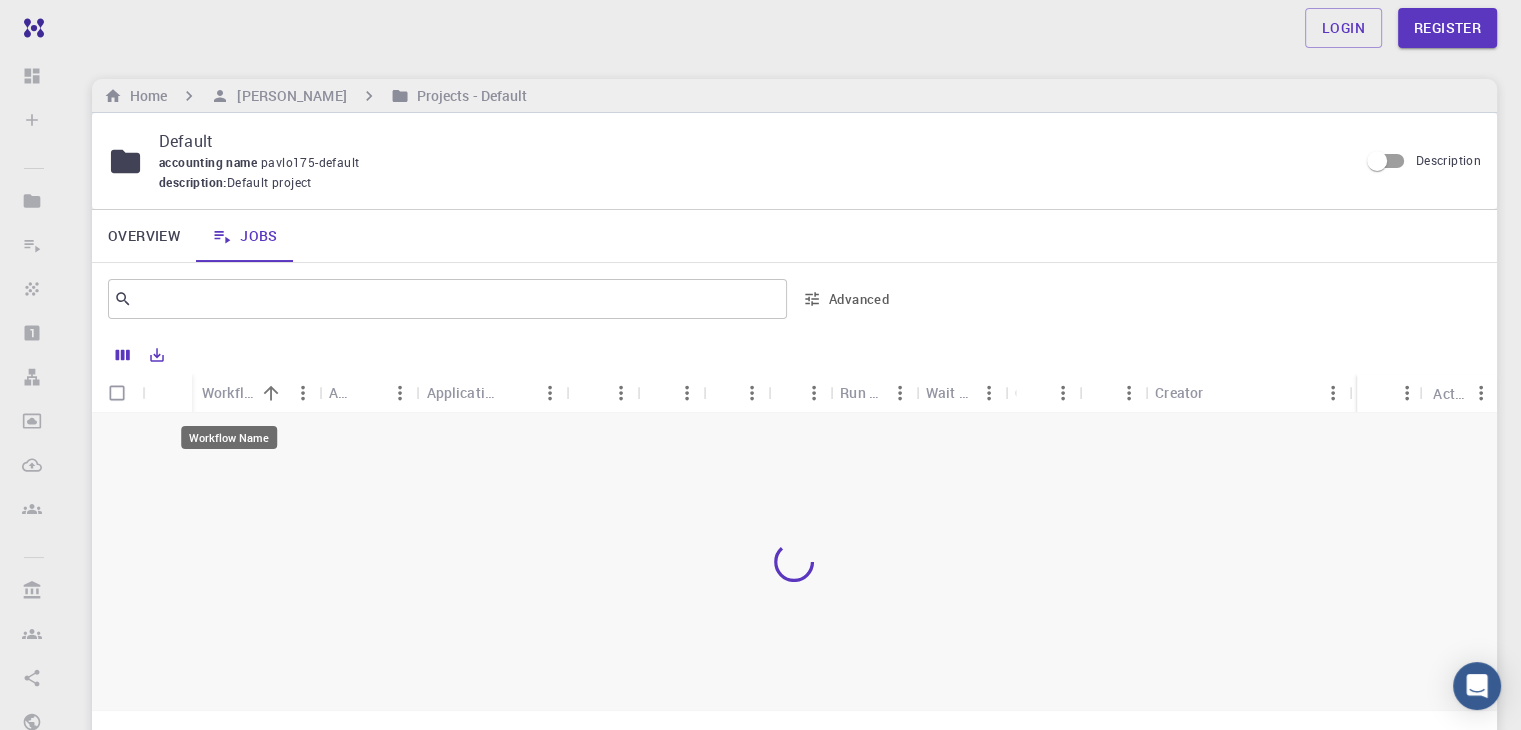 click on "Workflow Name" at bounding box center [228, 392] 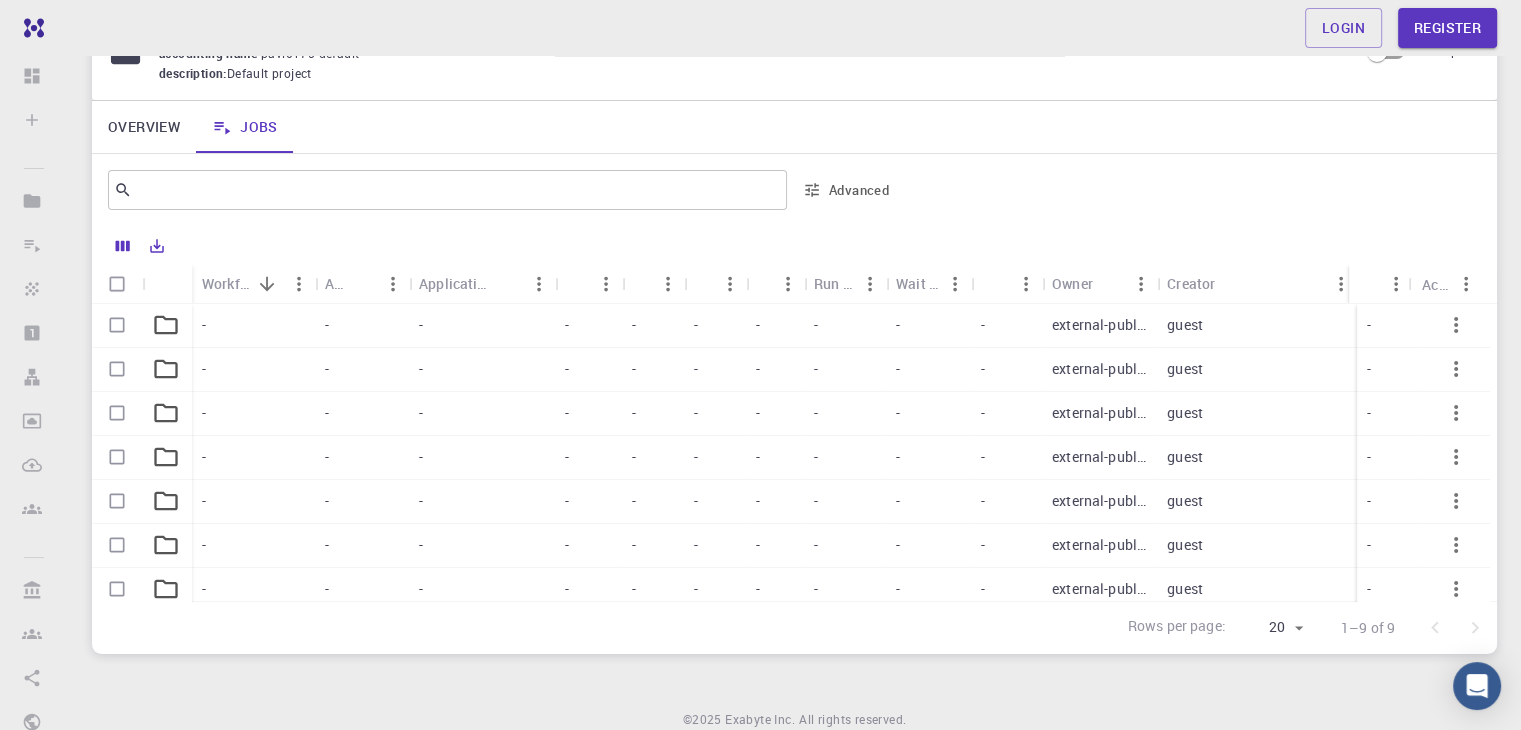scroll, scrollTop: 0, scrollLeft: 0, axis: both 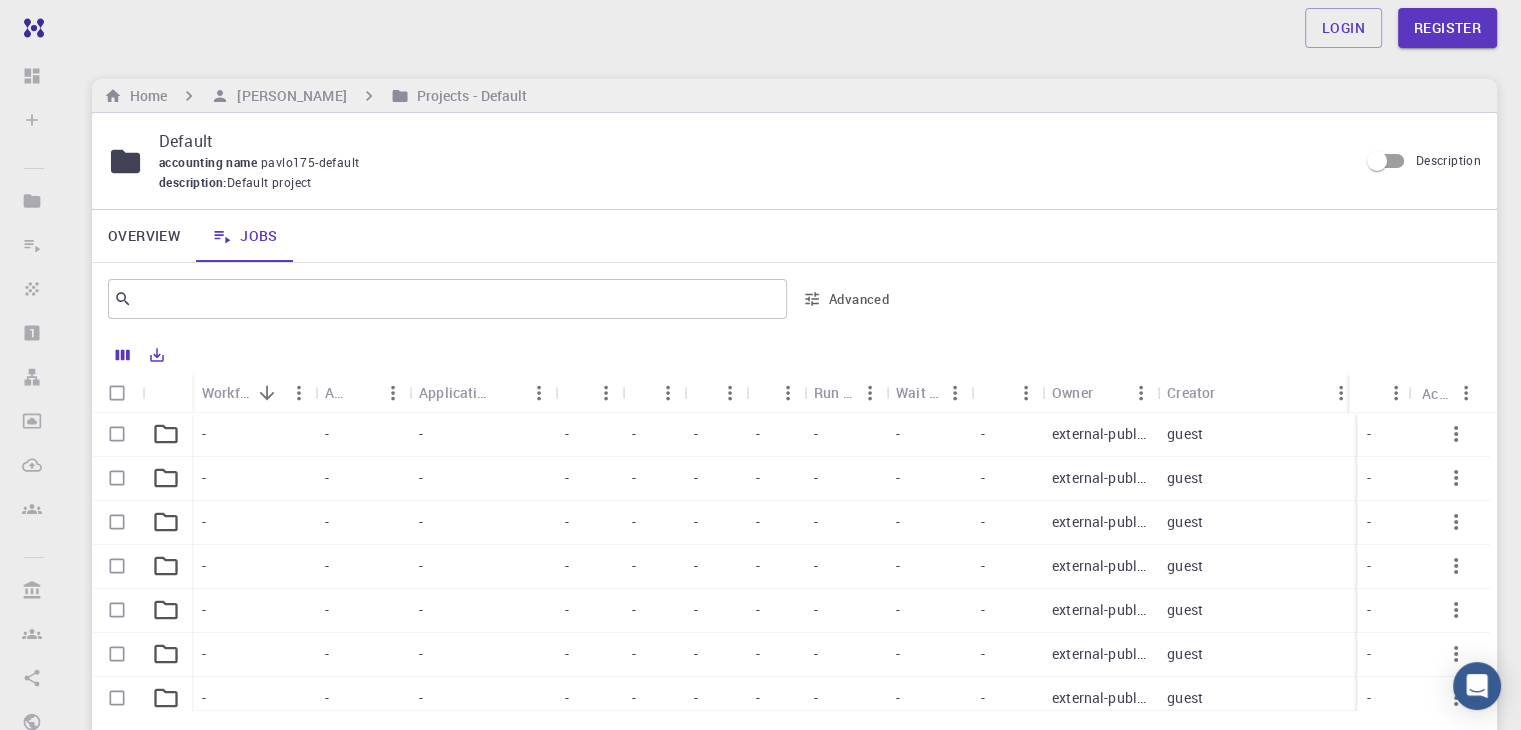 drag, startPoint x: 320, startPoint y: 94, endPoint x: 281, endPoint y: 109, distance: 41.785164 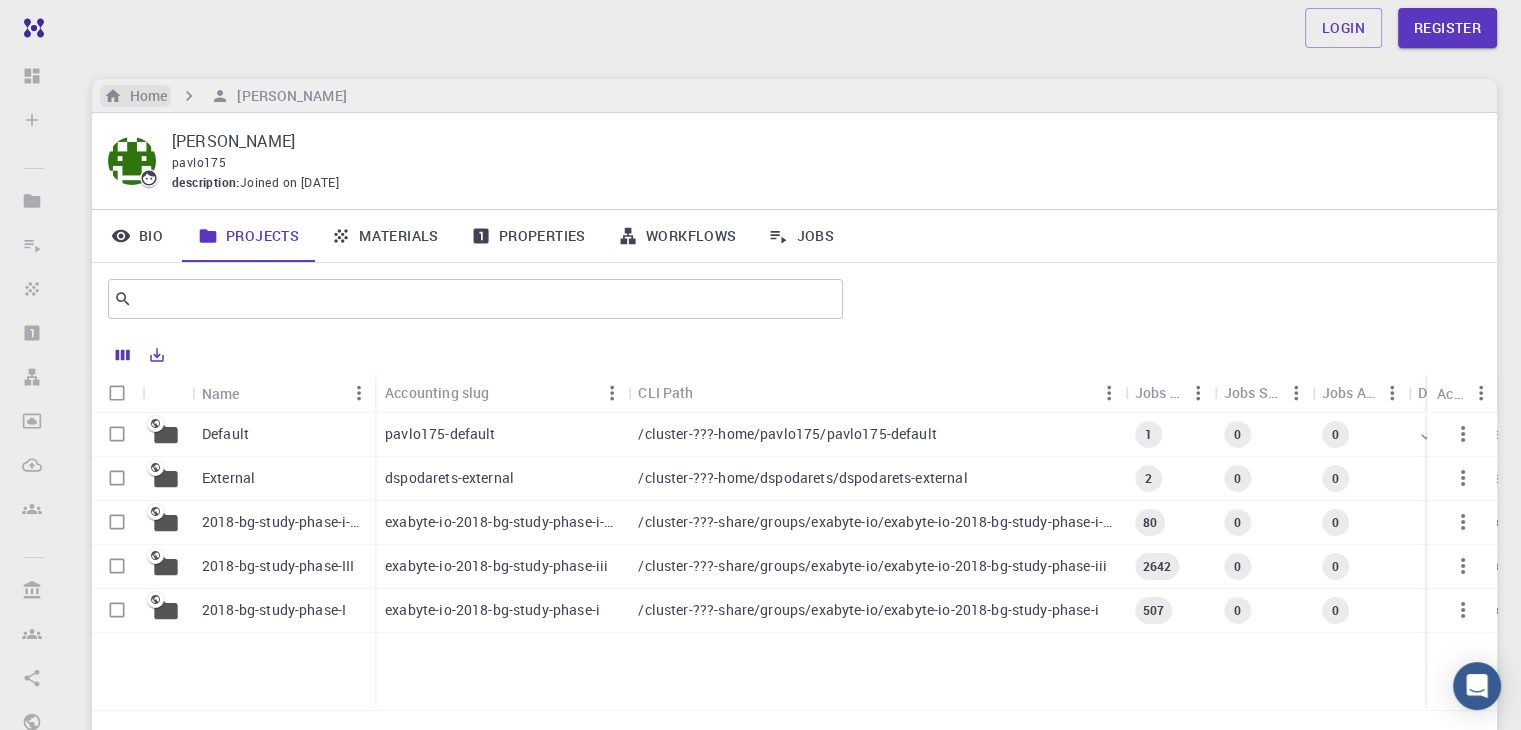 click on "Home" at bounding box center [144, 96] 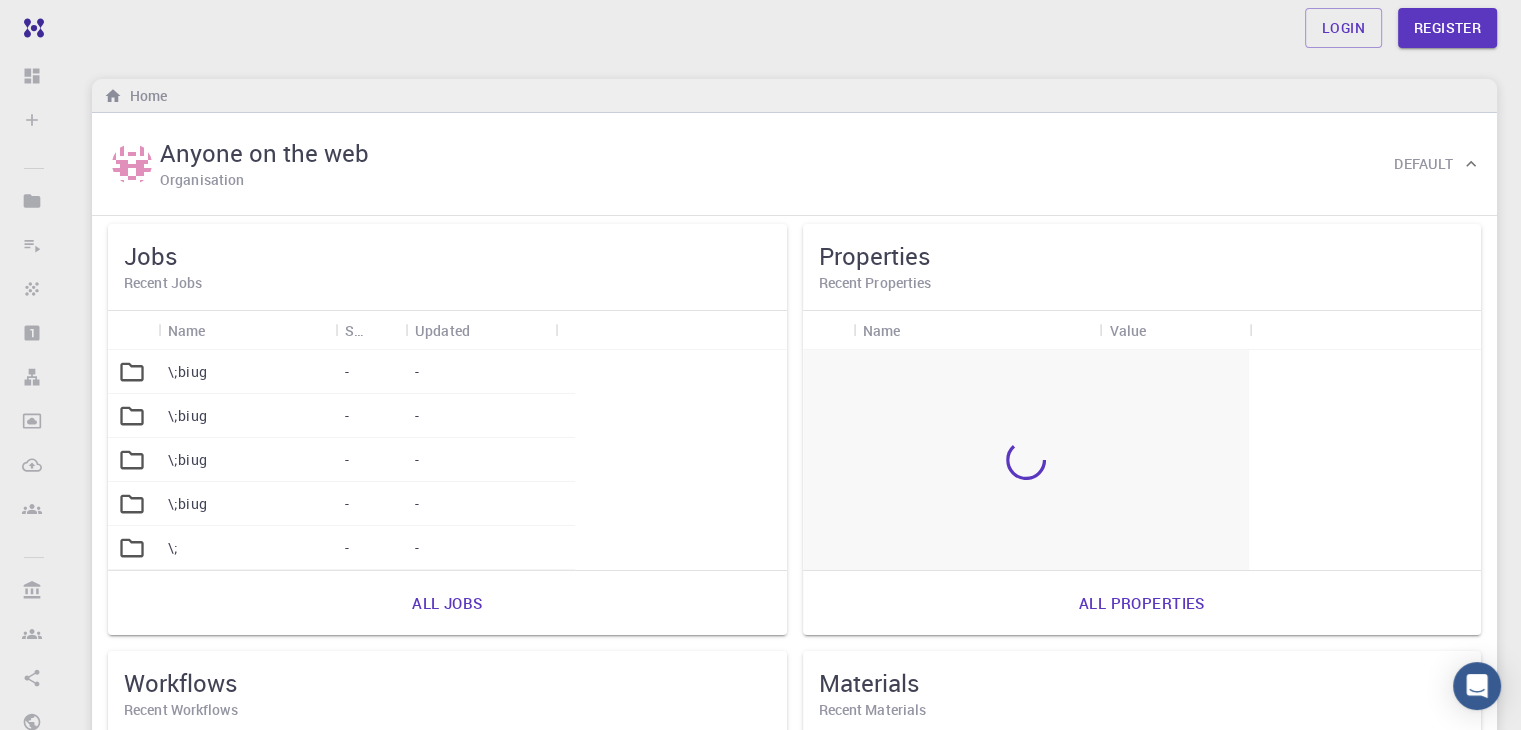 click on "Login Register Home Anyone on the web Organisation Default Jobs Recent Jobs Name Status Updated \;biug - - \;biug - - \;biug - - \;biug - - \; - - All jobs Properties Recent Properties Name Value All properties Workflows Recent Workflows Name Updated Total Energy (clone) [DATE] 04:58 Total Energy (NWChem) [DATE] 05:00 Total Energy [DATE] 05:42 D3-GGA-BS-BG-DOS-LANTH [DATE] 08:09 Phonon Grid (KPPRA1600, QPPRA 200) RLX [DATE] 08:09 All workflows Materials Recent Materials Name Lattice Updated All materials Projects Recent Projects Name Jobs Active Updated No Projects Yet All projects ©  2025   Exabyte Inc.   All rights reserved. Platform version  [DATE] . Documentation Video Tutorials Terms of service Privacy statement" at bounding box center (794, 830) 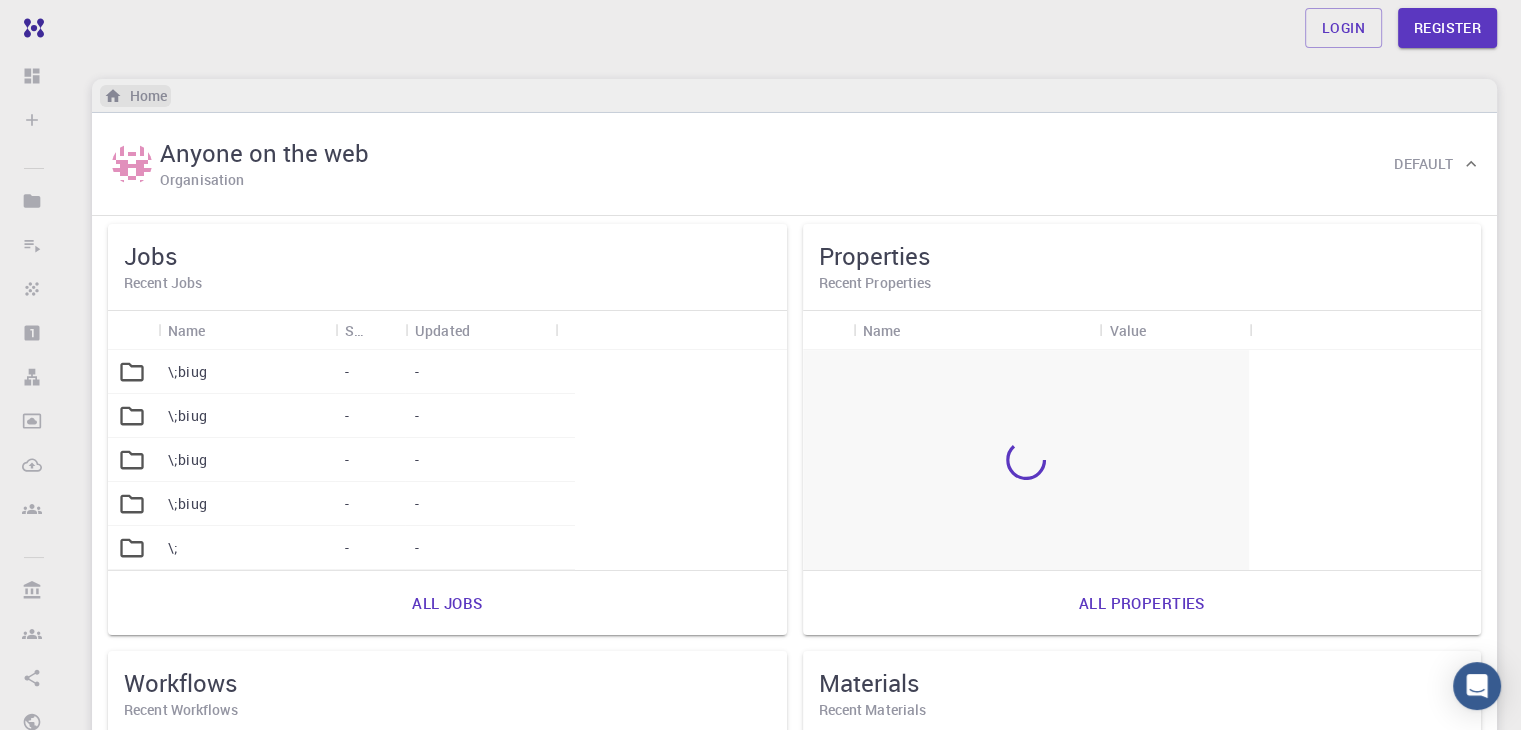 click on "Home" at bounding box center (144, 96) 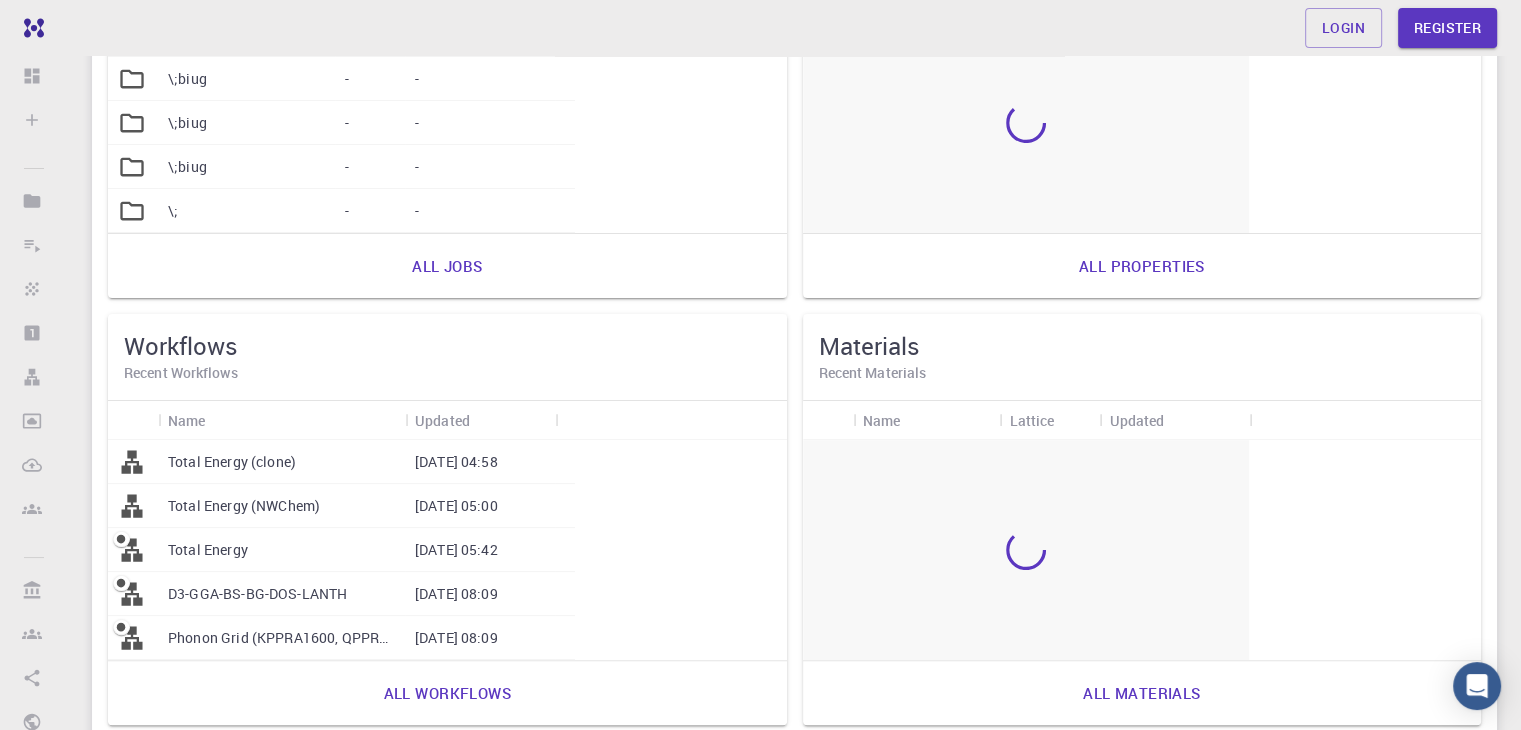 scroll, scrollTop: 3, scrollLeft: 0, axis: vertical 